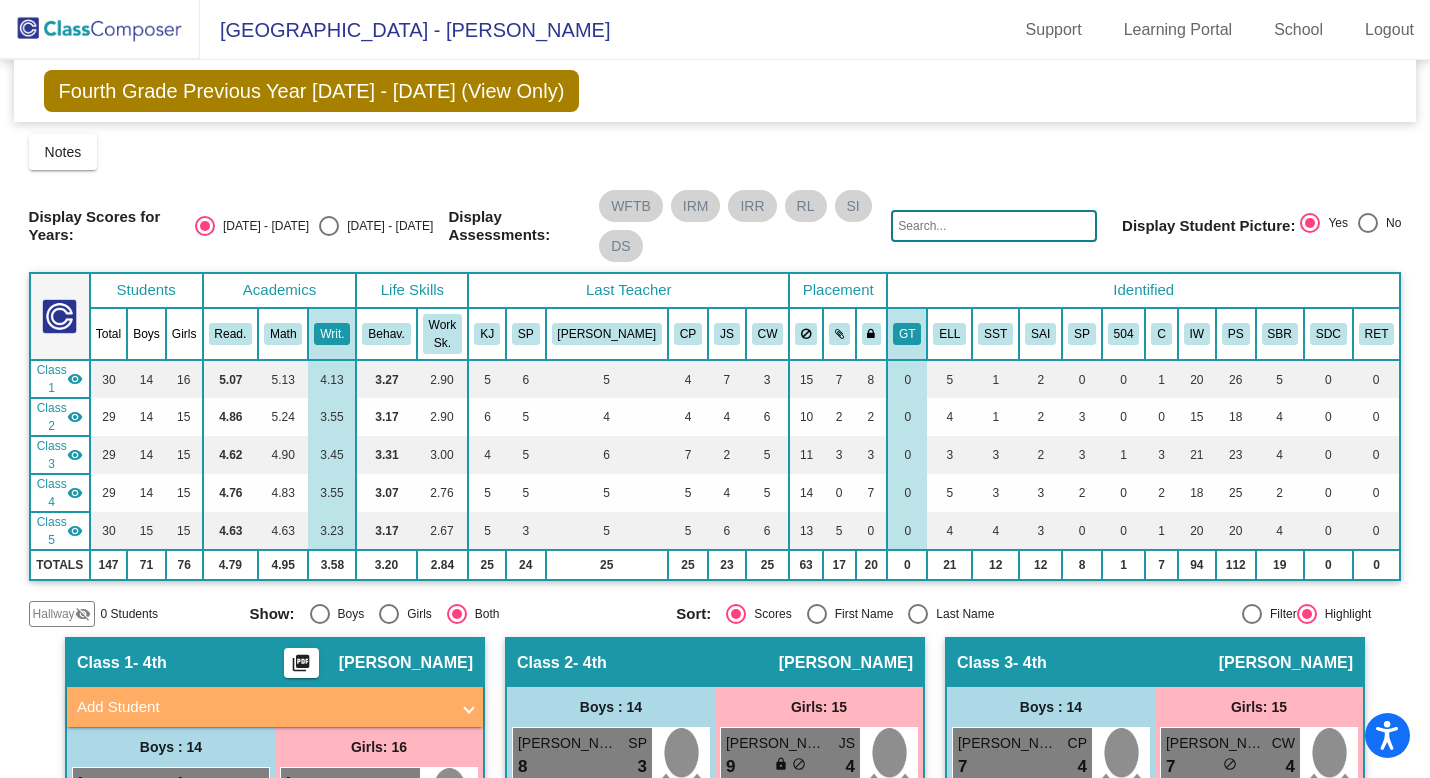 scroll, scrollTop: 0, scrollLeft: 0, axis: both 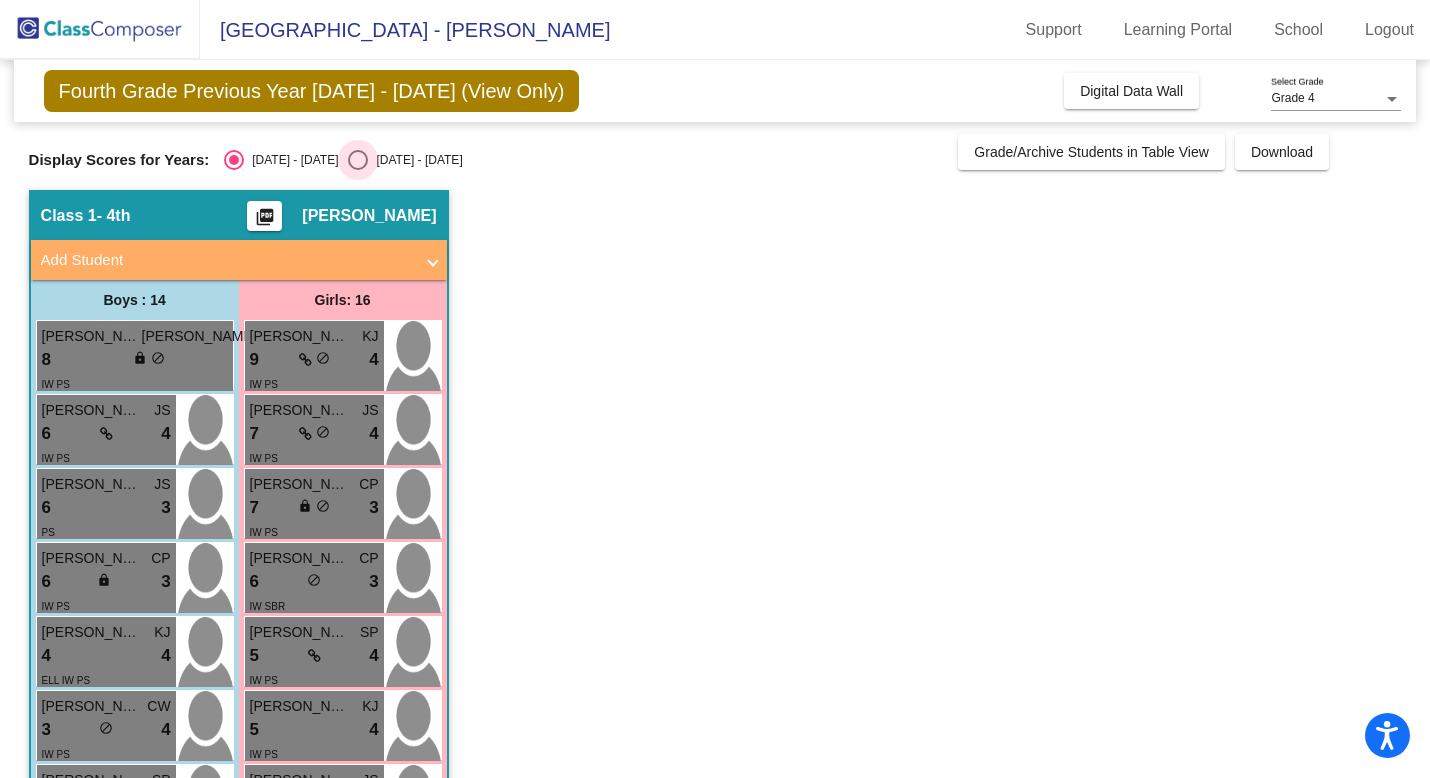 click at bounding box center (358, 160) 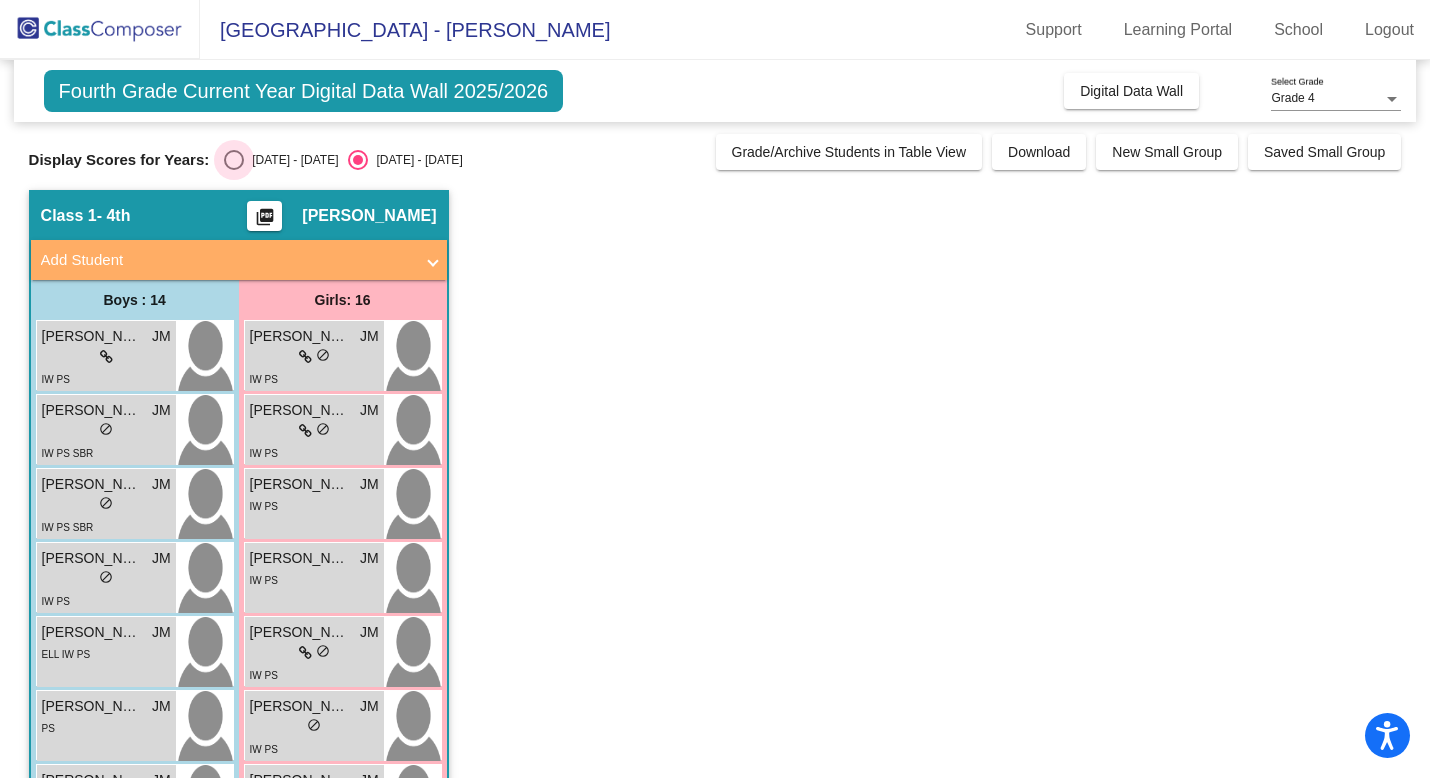click at bounding box center [234, 160] 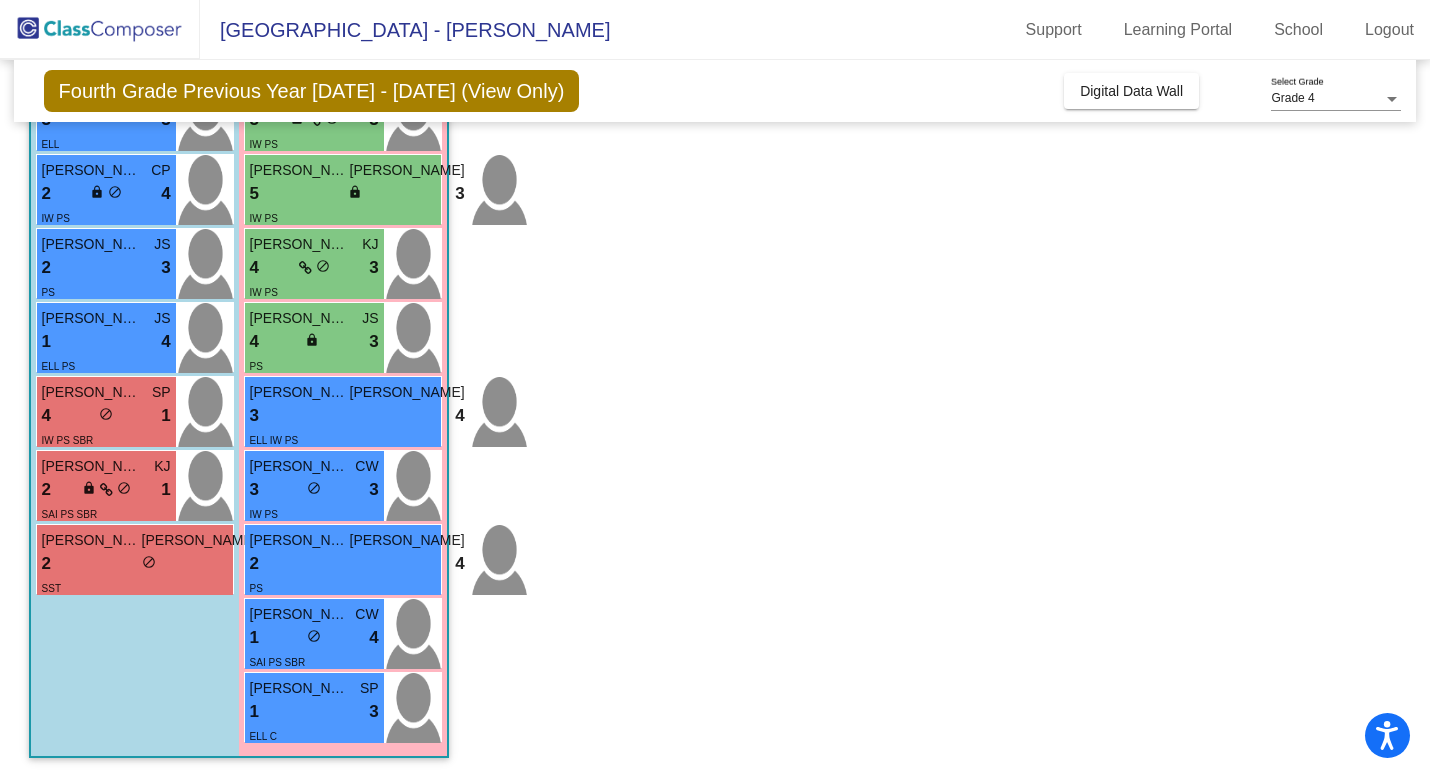 scroll, scrollTop: 724, scrollLeft: 0, axis: vertical 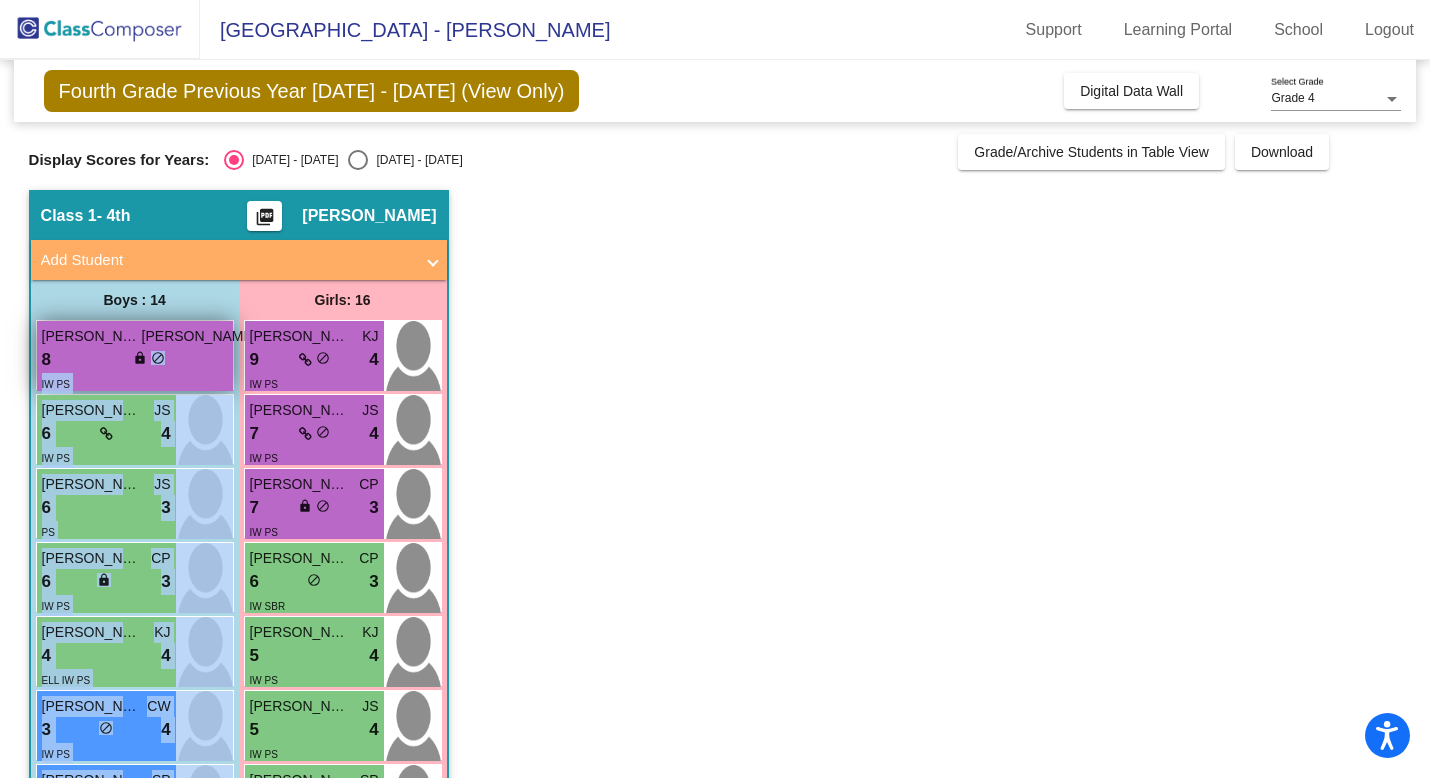 drag, startPoint x: 128, startPoint y: 621, endPoint x: 111, endPoint y: 343, distance: 278.5193 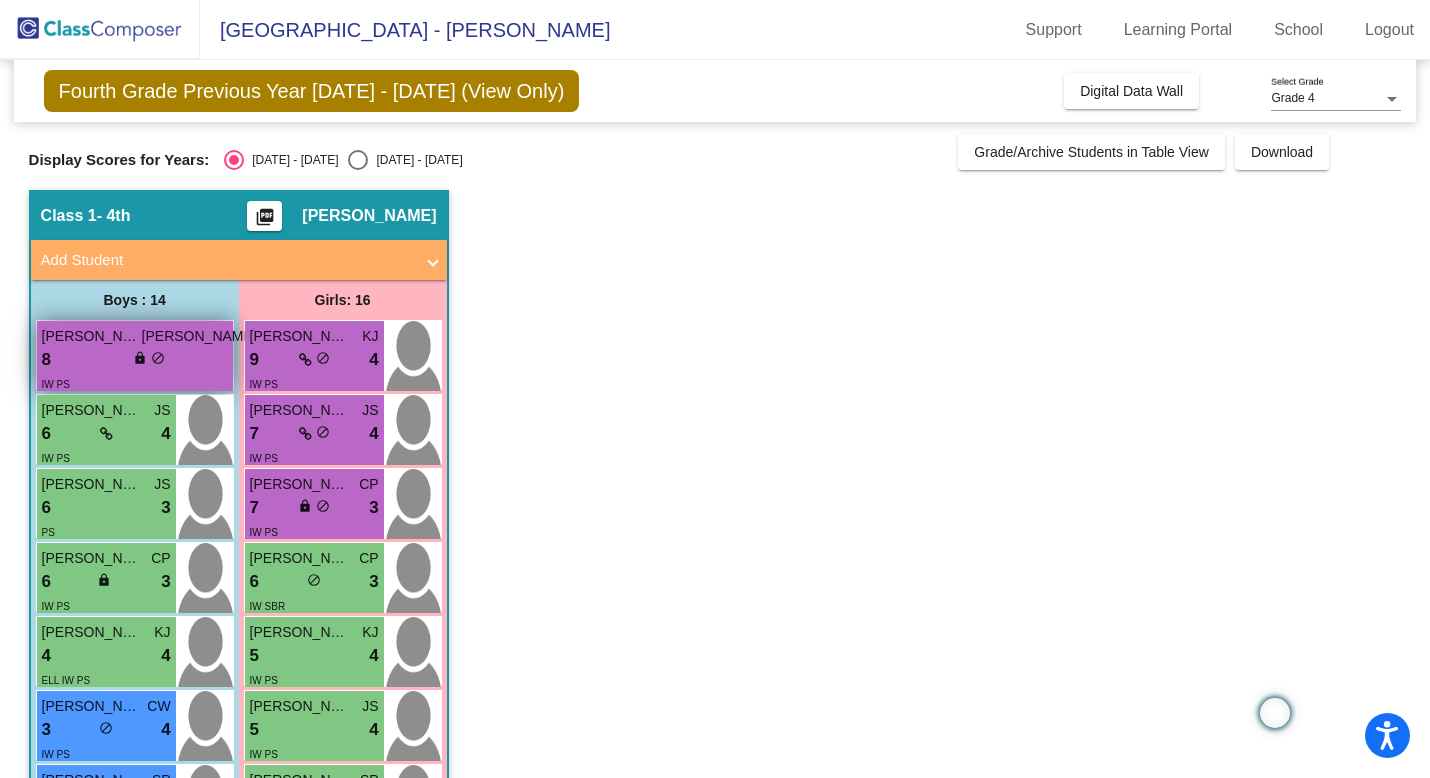 click on "[PERSON_NAME]" at bounding box center [92, 336] 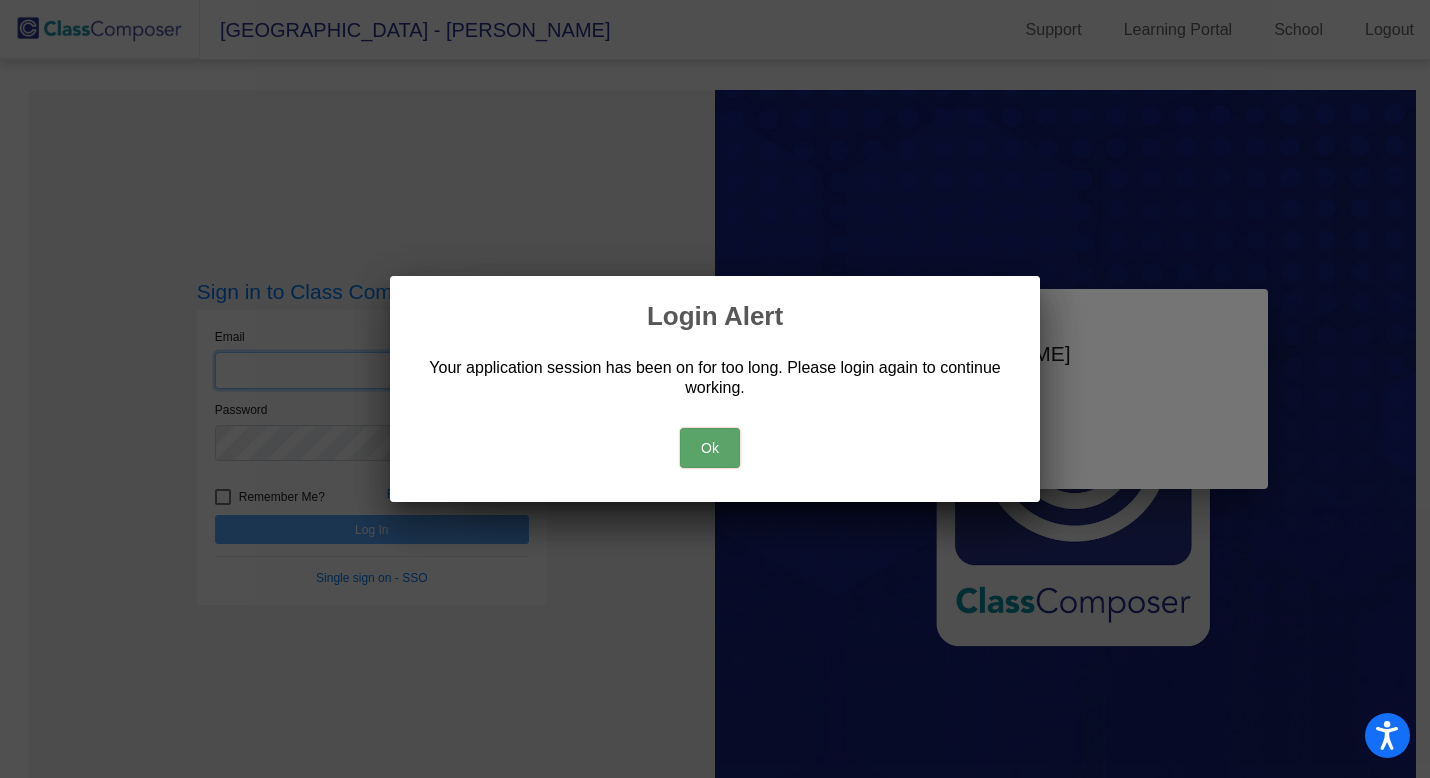 type 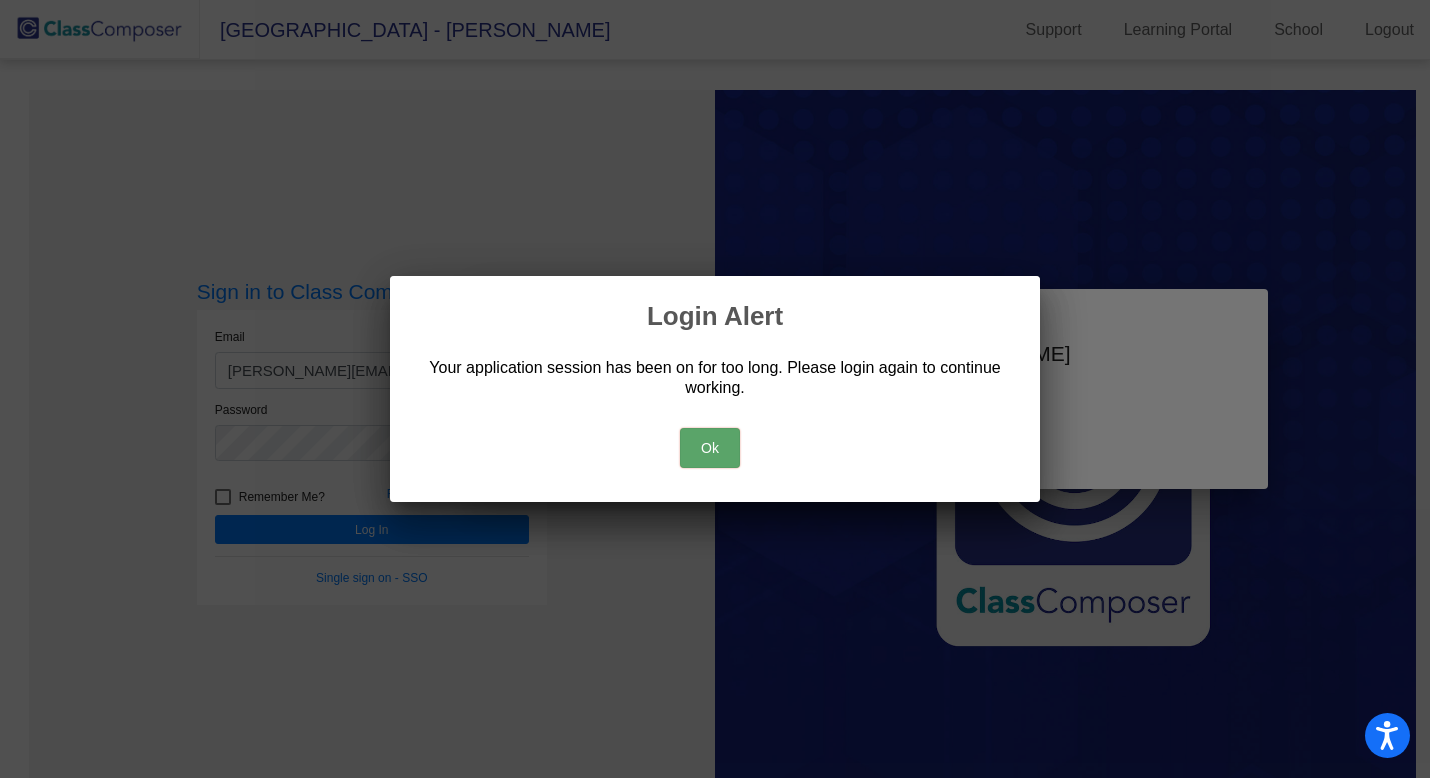 click on "Ok" at bounding box center (710, 448) 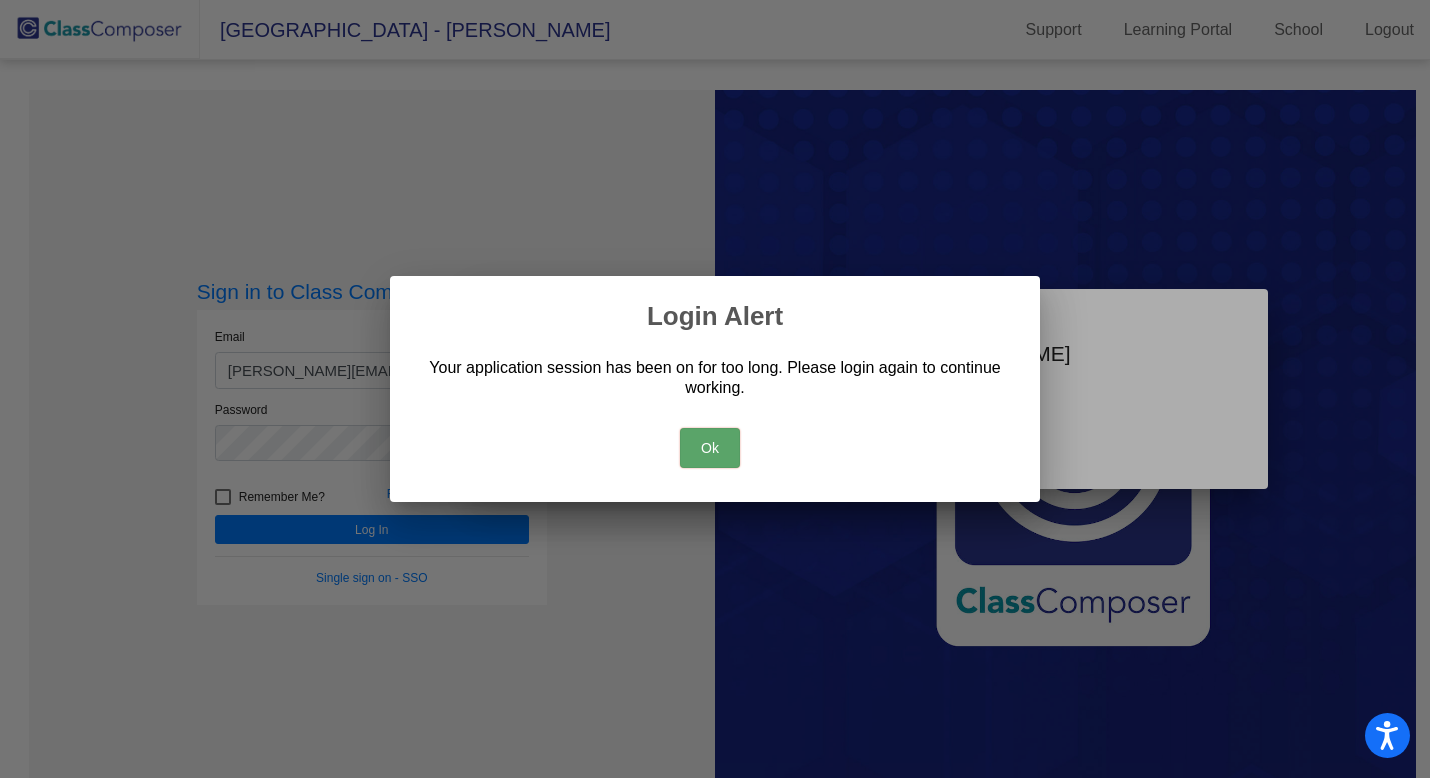 click on "Ok" at bounding box center [710, 448] 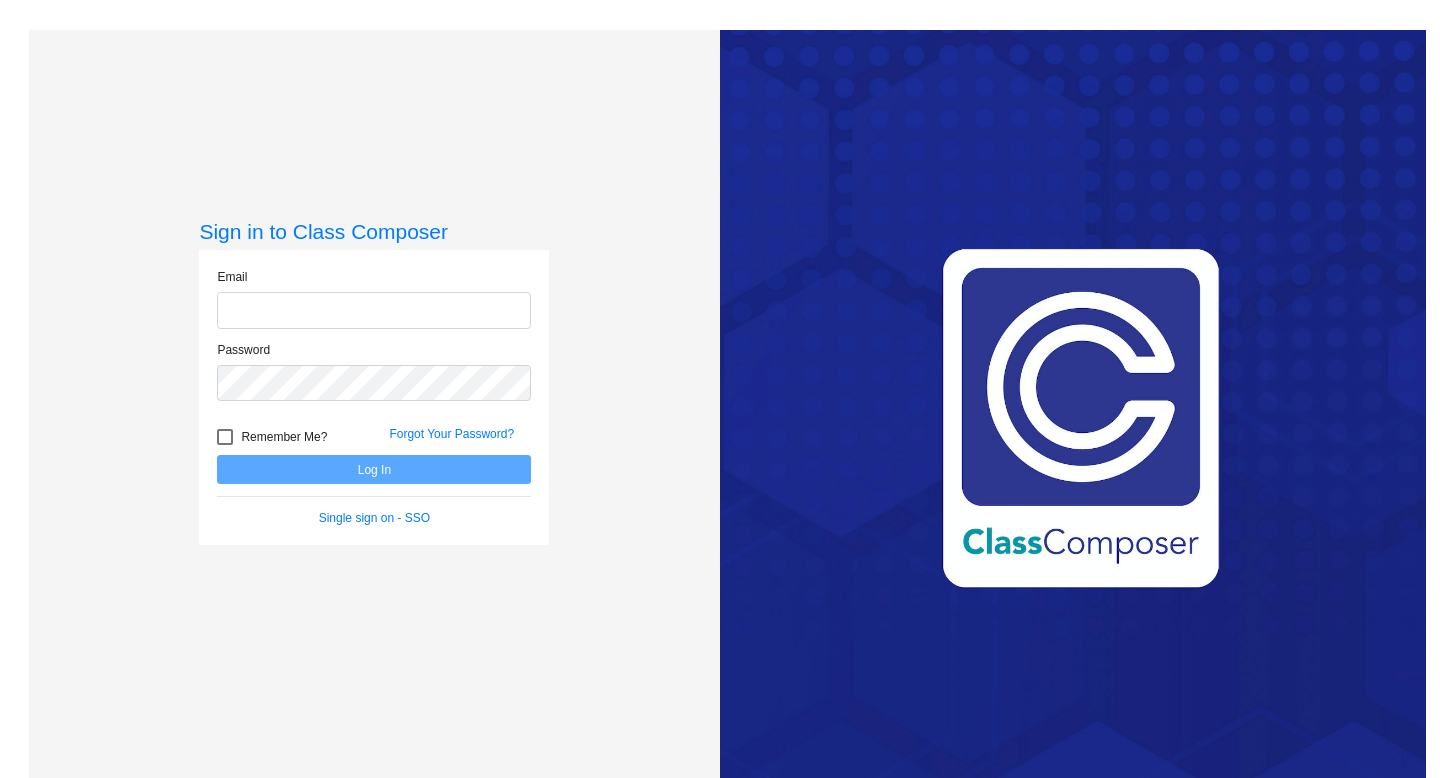 scroll, scrollTop: 0, scrollLeft: 0, axis: both 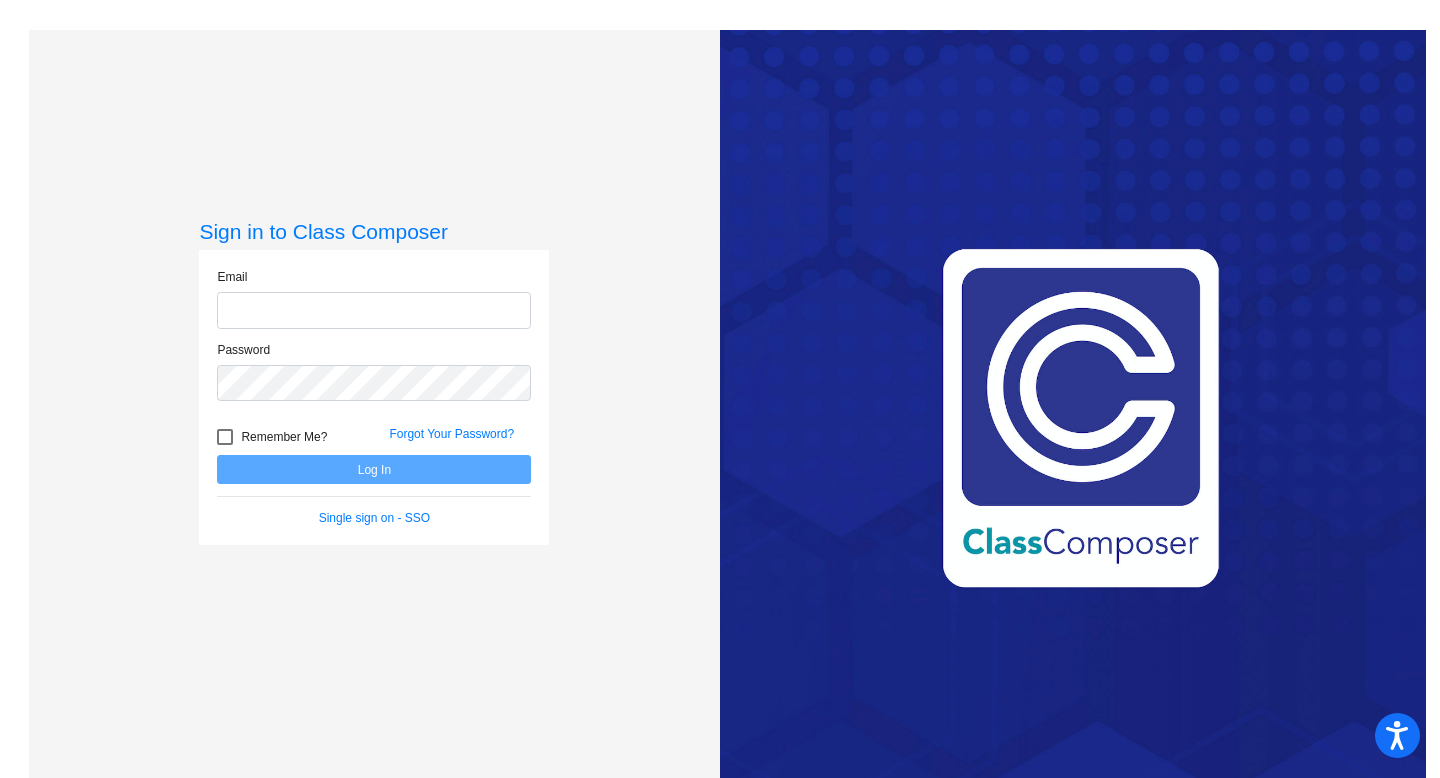 type on "[PERSON_NAME][EMAIL_ADDRESS][PERSON_NAME][DOMAIN_NAME]" 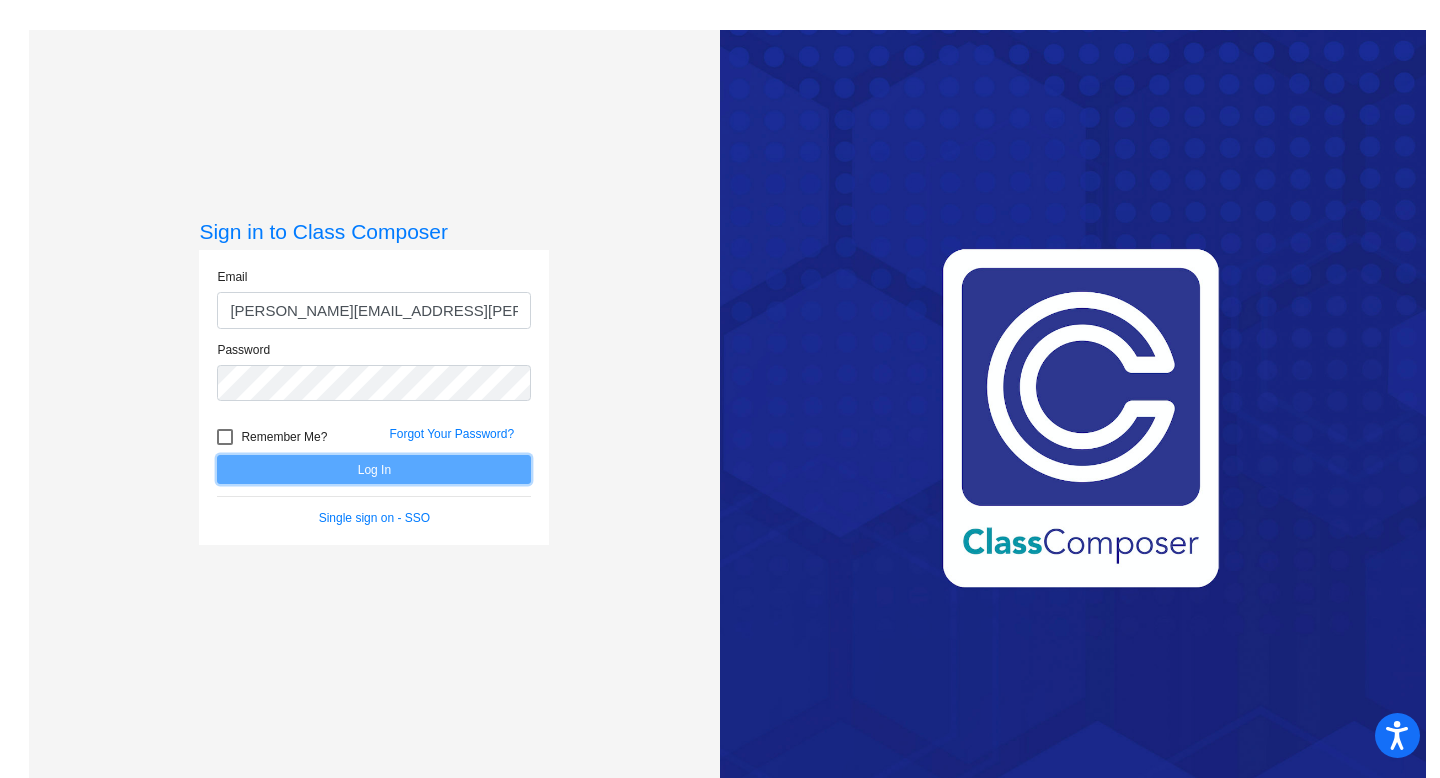 click on "Log In" 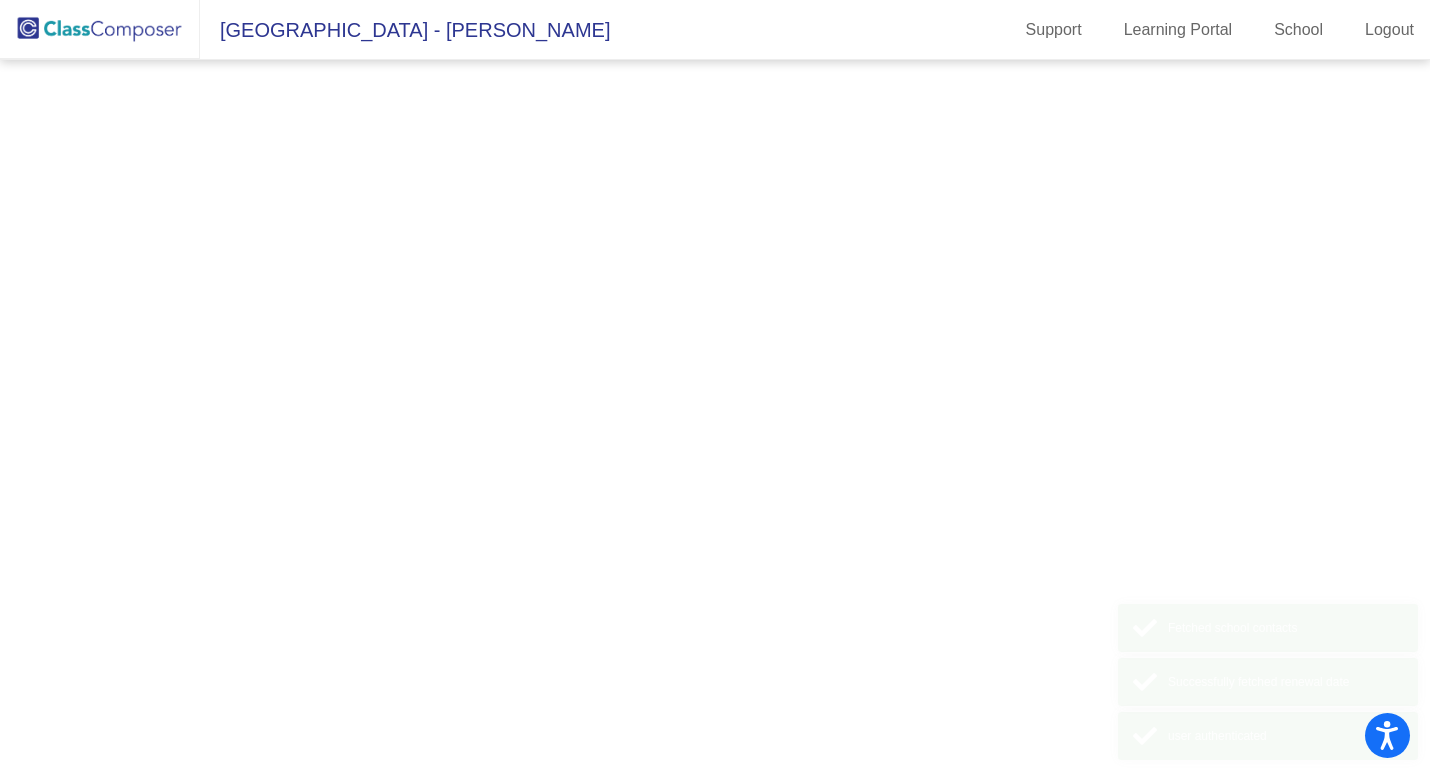 click 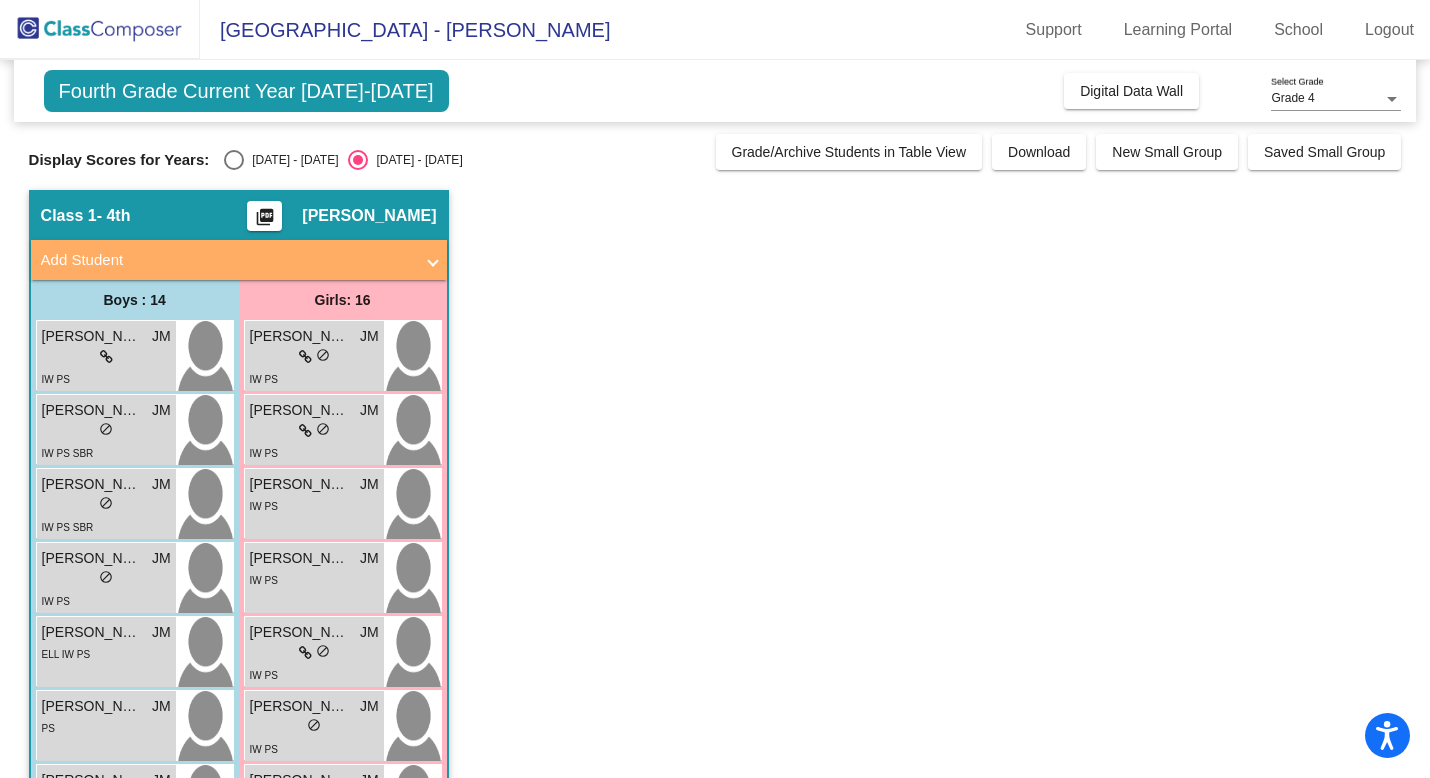 click at bounding box center (234, 160) 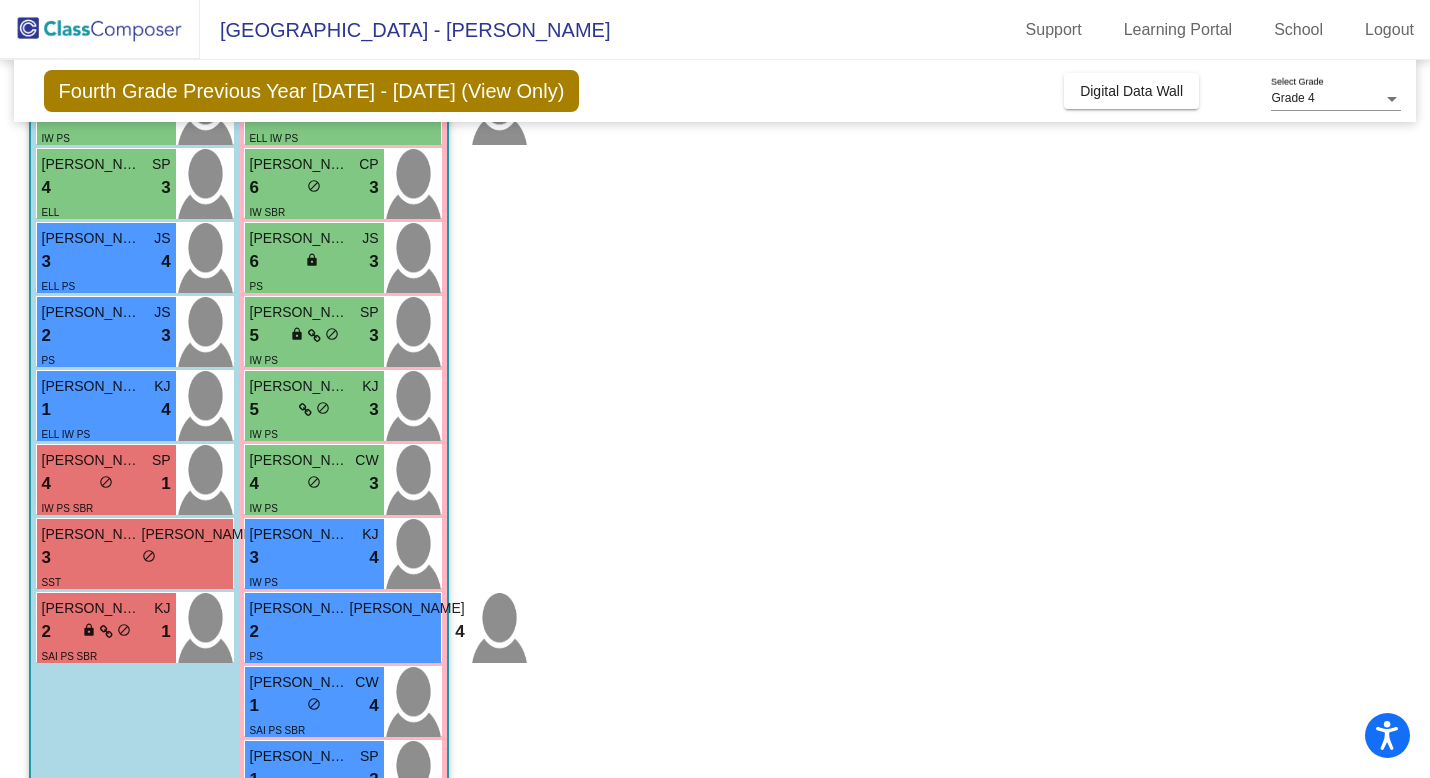 scroll, scrollTop: 758, scrollLeft: 0, axis: vertical 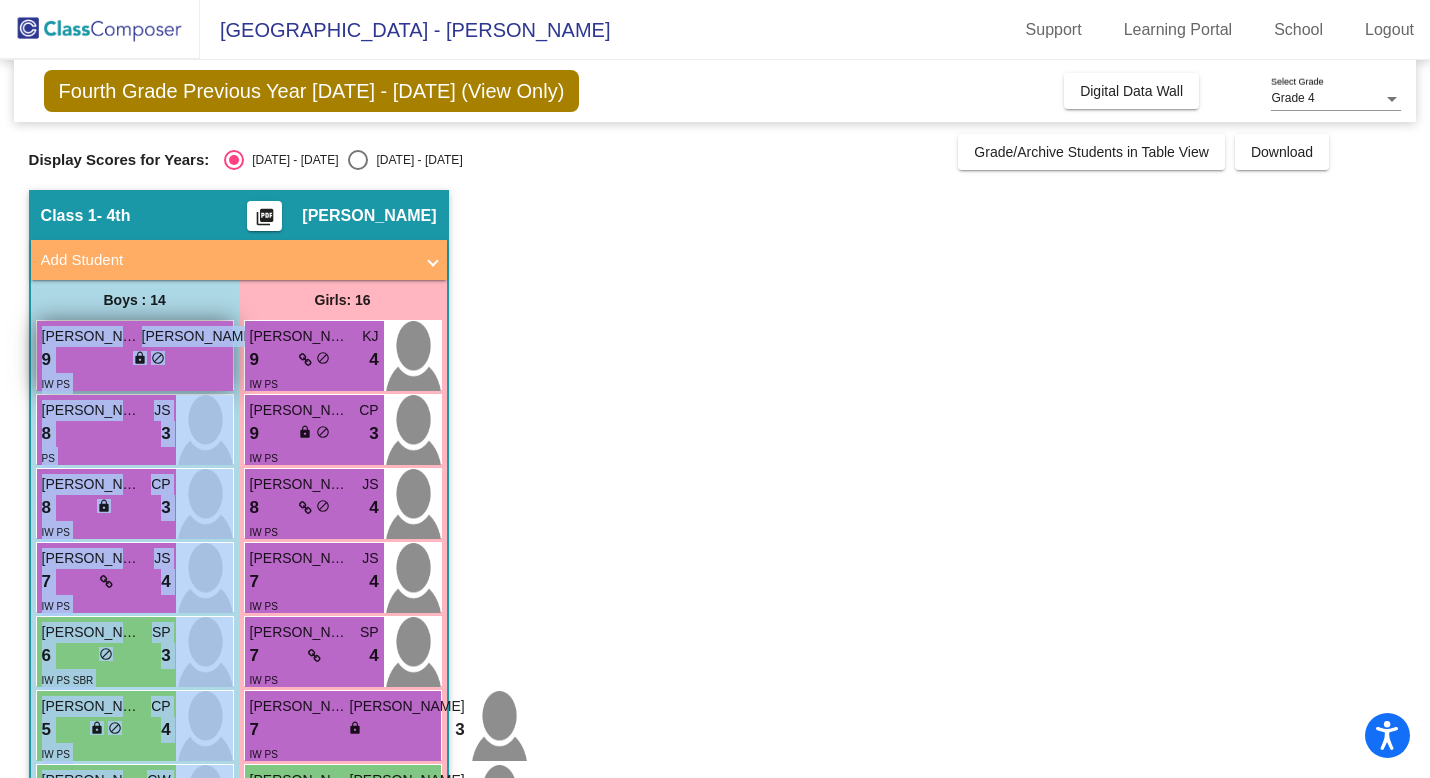 drag, startPoint x: 114, startPoint y: 578, endPoint x: 43, endPoint y: 329, distance: 258.9247 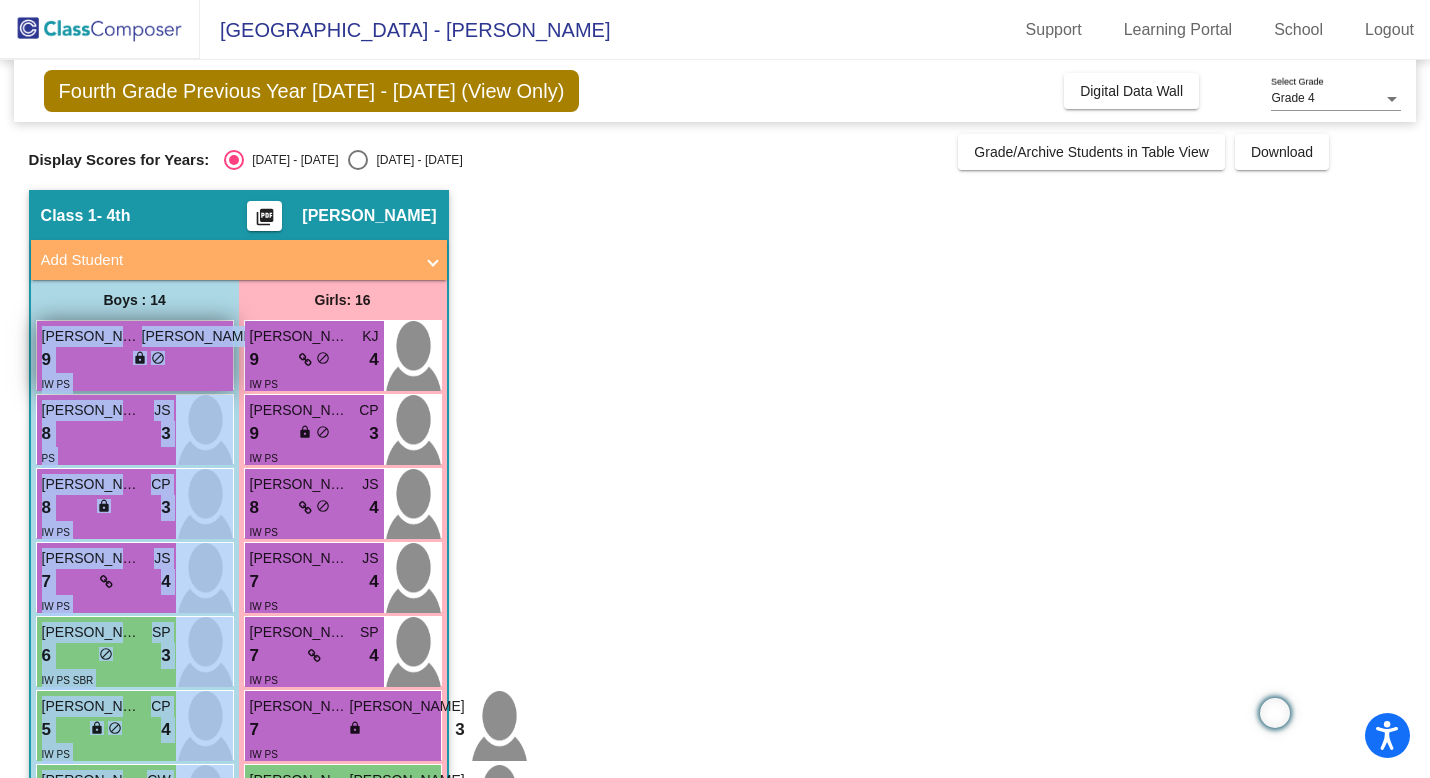 copy on "Emerson Booker JO 9 lock do_not_disturb_alt 4 IW PS Joseph Meraz JS 8 lock do_not_disturb_alt 3 PS Xavier Grundy CP 8 lock do_not_disturb_alt 3 IW PS Albert Jacob Mateo JS 7 lock do_not_disturb_alt 4 IW PS Daniel Diaz SP 6 lock do_not_disturb_alt 3 IW PS SBR Logan Taylor CP 5 lock do_not_disturb_alt 4 IW PS Noah Roman CW 4 lock do_not_disturb_alt 4 IW PS Matthew Garcia Montoya SP 4 lock do_not_disturb_alt 3 ELL Giezi Quinteros JS 3 lock do_not_disturb_alt 4 ELL PS Fabian Martinez JS 2 lock do_not_disturb_alt 3 PS Erick Nava Hernandez KJ 1 lock do_not_disturb_alt 4 ELL IW PS Carlos Maestas SP 4 lock do_not_disturb_alt 1 IW PS SBR Noah Hawley JO 3 lock do_not_disturb_alt 1 SST Jeremy Calderon KJ 2 lock do_not_disturb_alt 1 SAI PS SBR" 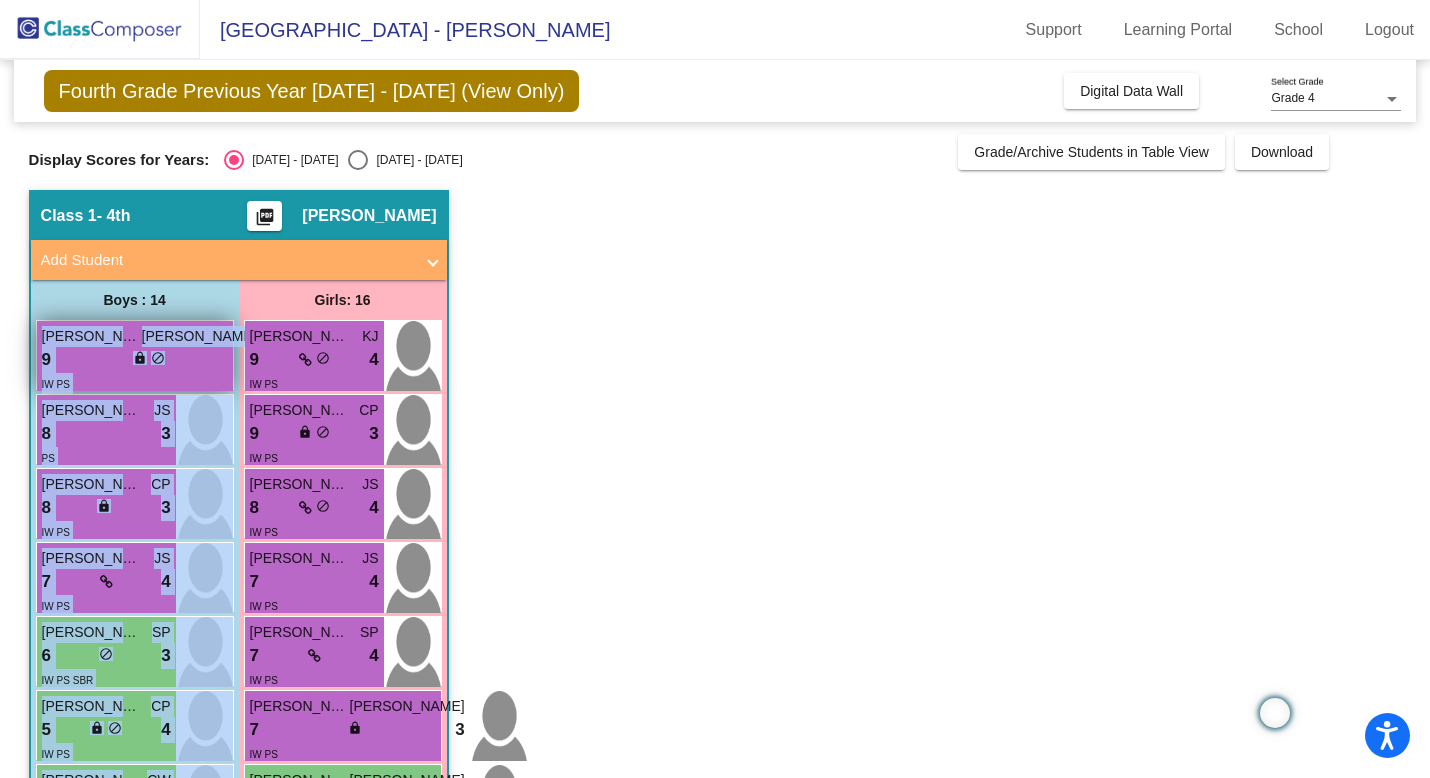 click on "9 lock do_not_disturb_alt 4" at bounding box center [149, 360] 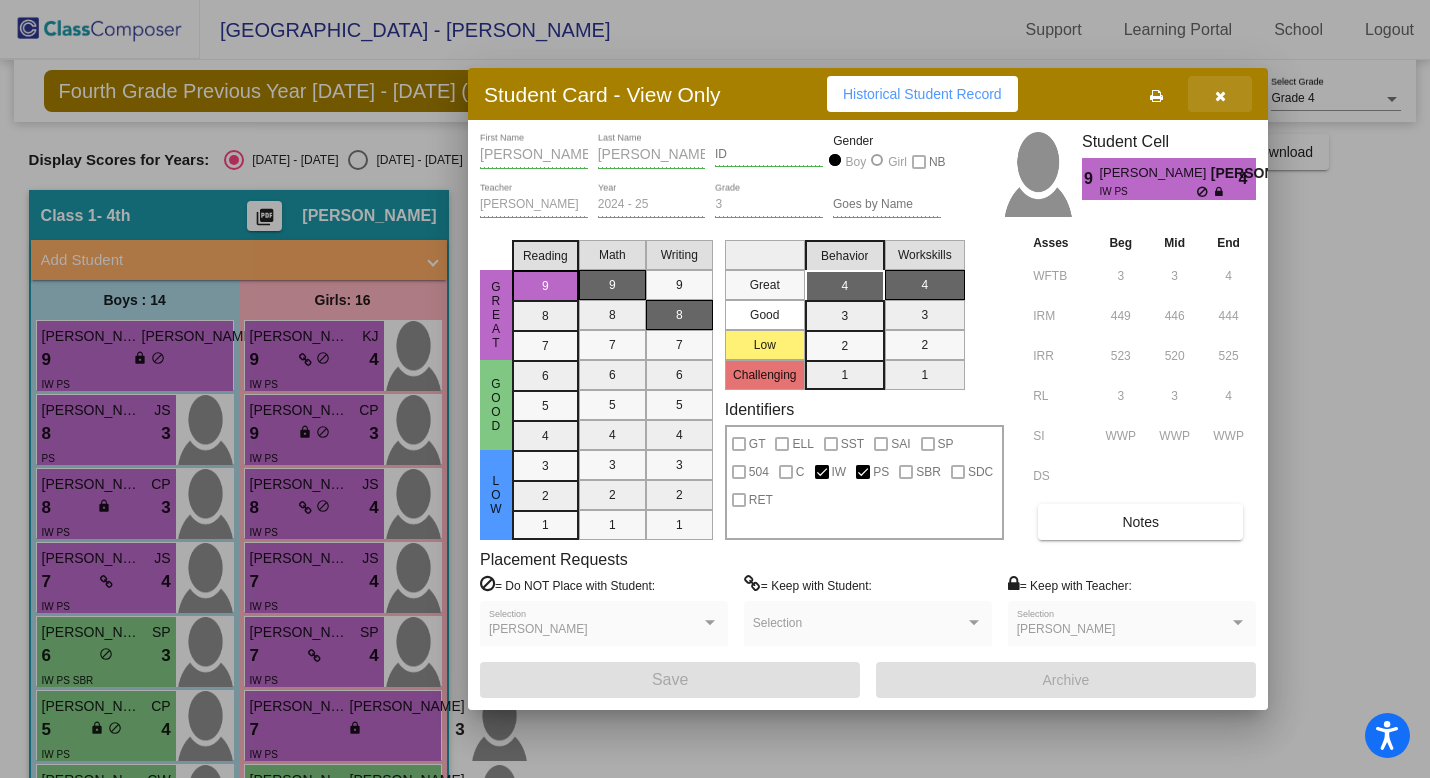 click at bounding box center (1220, 94) 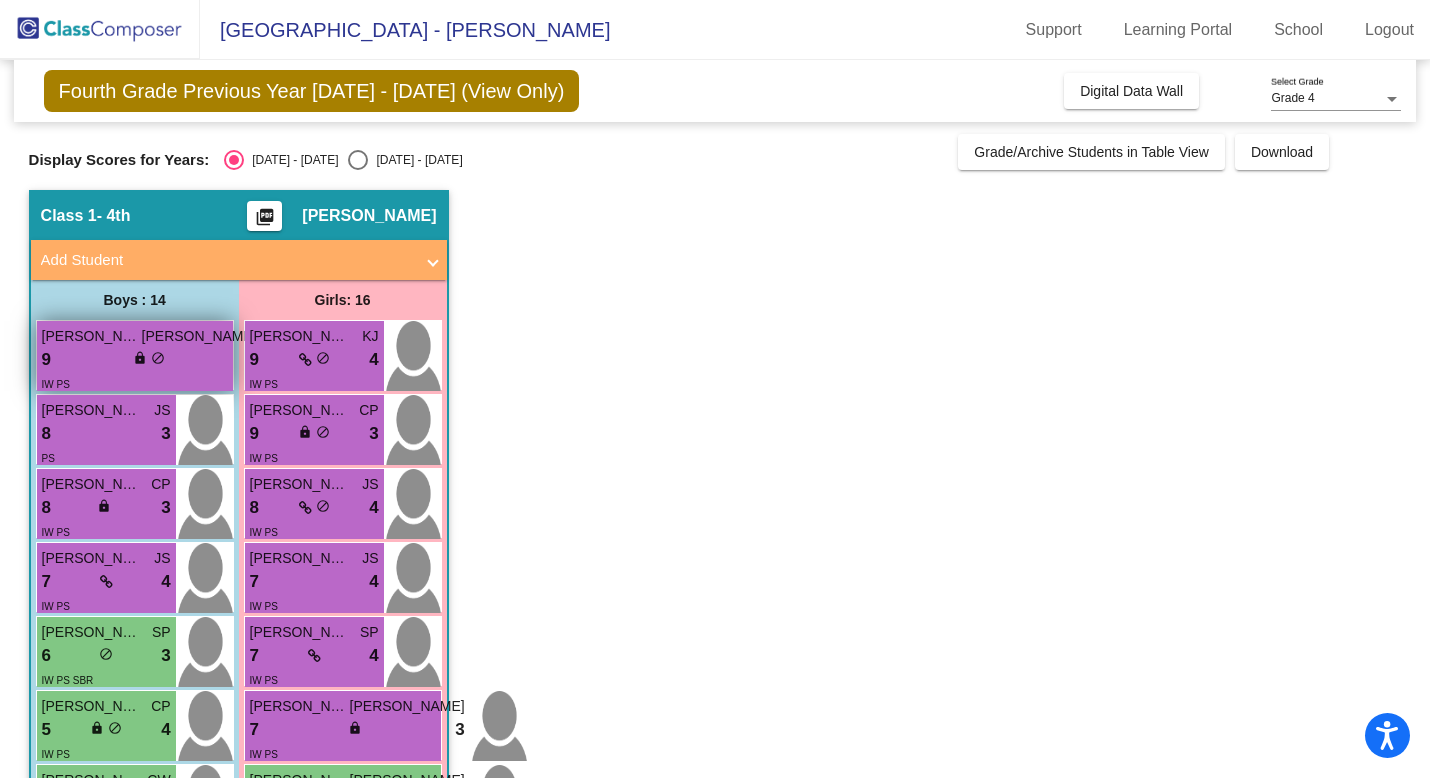 click on "9 lock do_not_disturb_alt 4" at bounding box center [149, 360] 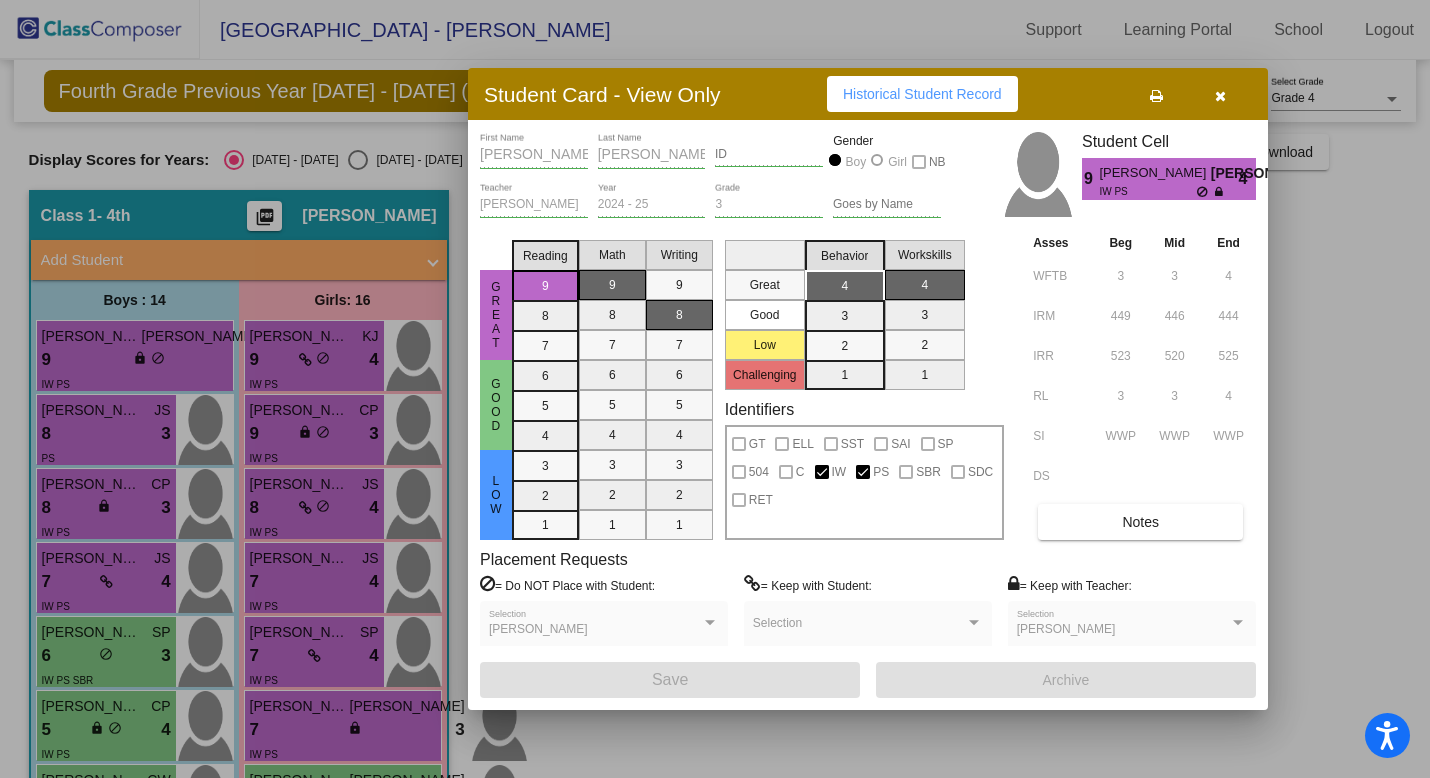 click at bounding box center (1220, 94) 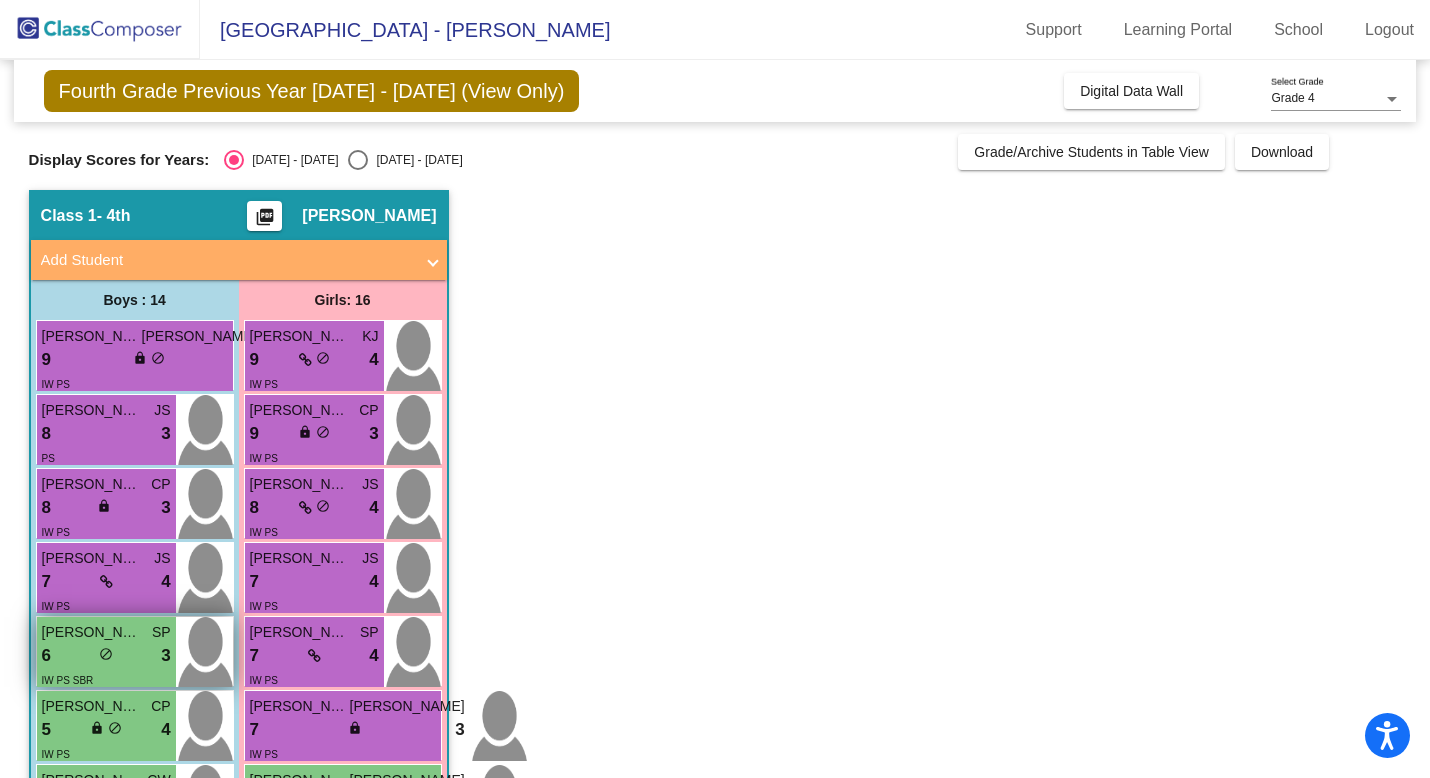 click on "6 lock do_not_disturb_alt 3" at bounding box center (106, 656) 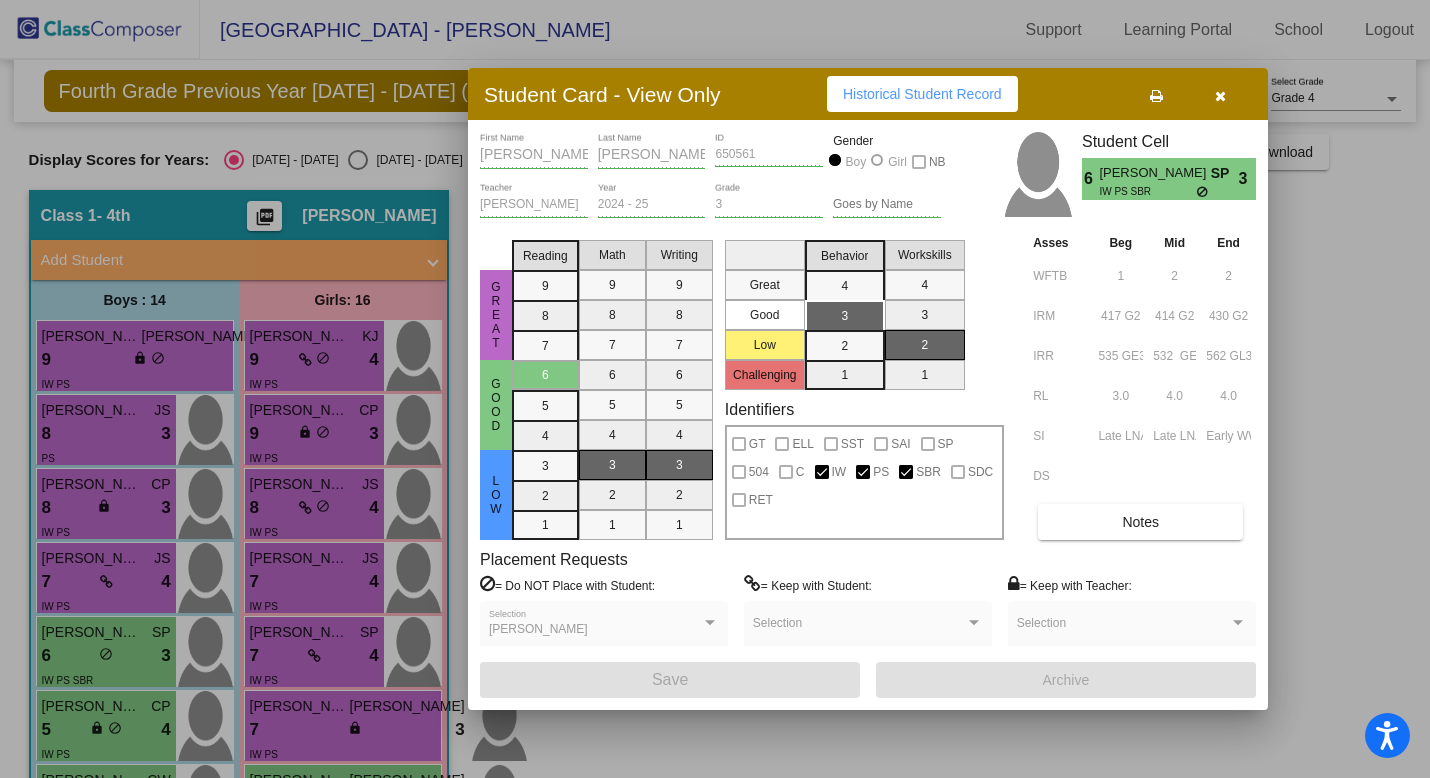 click at bounding box center (1220, 96) 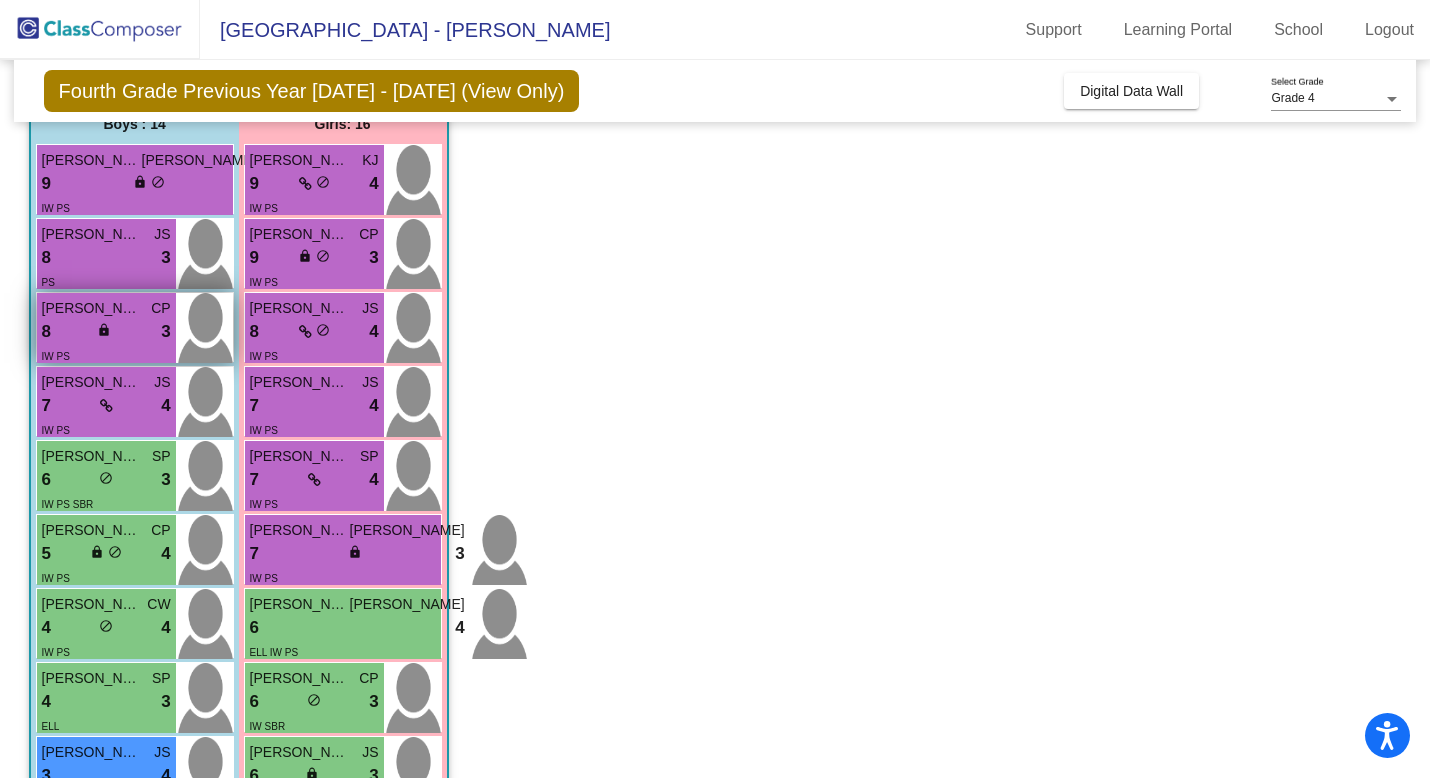 scroll, scrollTop: 177, scrollLeft: 0, axis: vertical 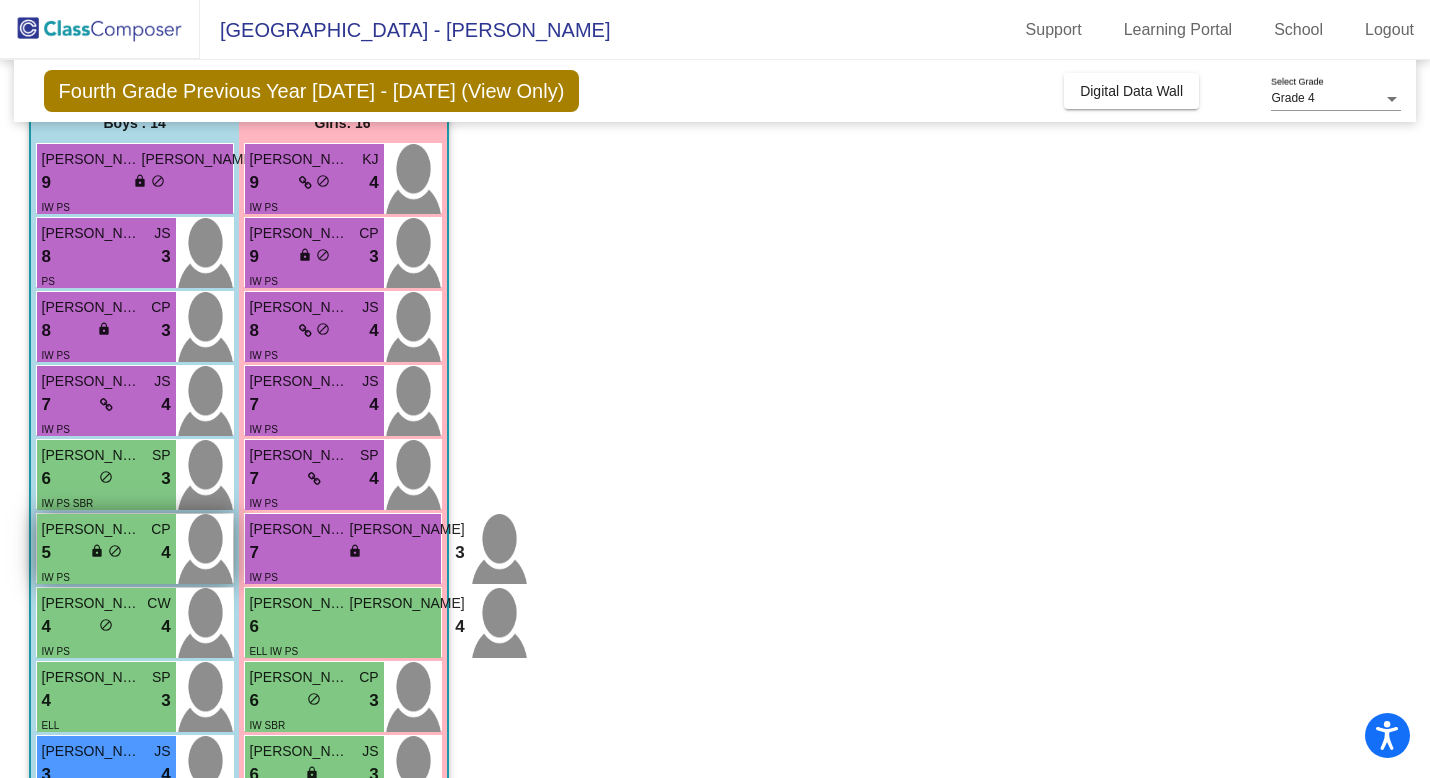 click on "do_not_disturb_alt" at bounding box center [115, 551] 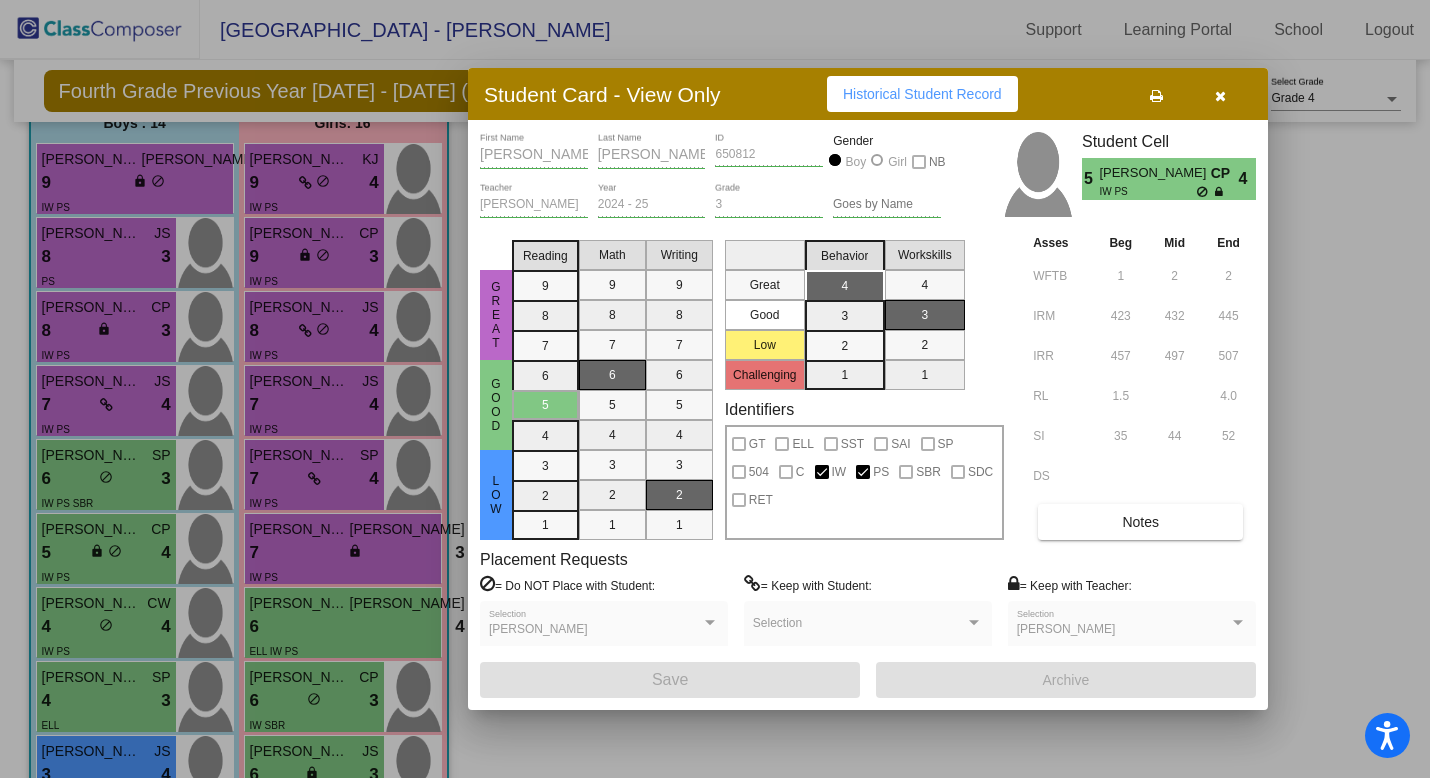 click on "Notes" at bounding box center [1140, 522] 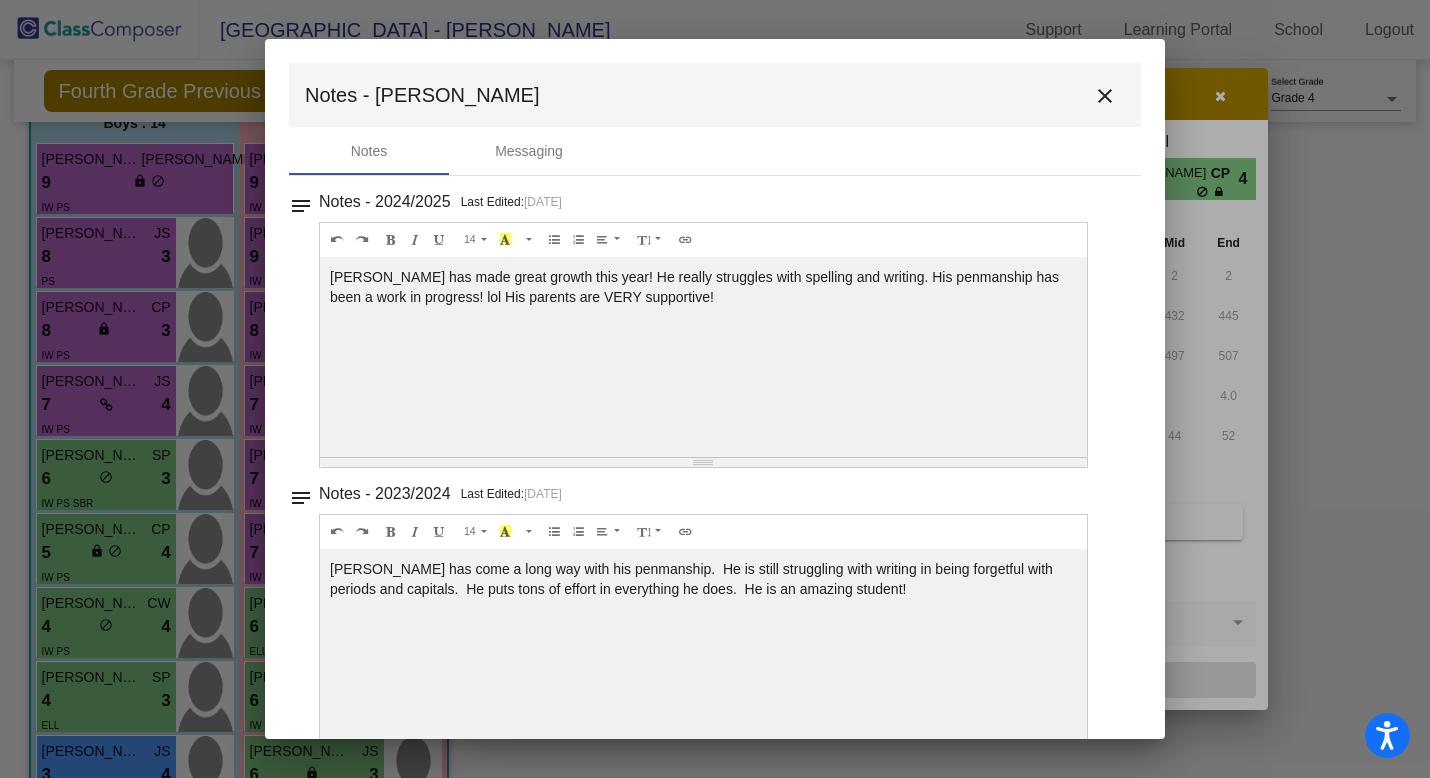 click on "close" at bounding box center (1105, 96) 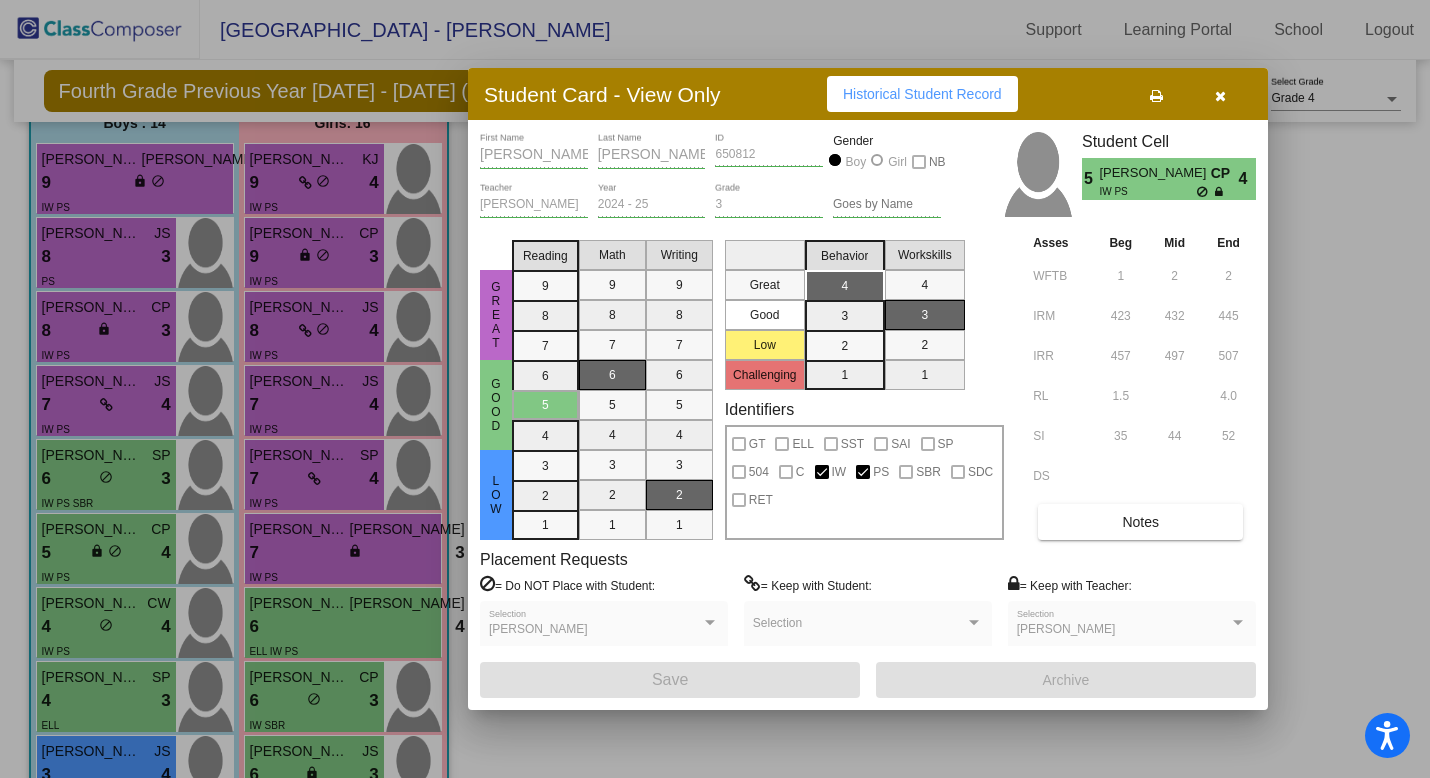 scroll, scrollTop: 0, scrollLeft: 0, axis: both 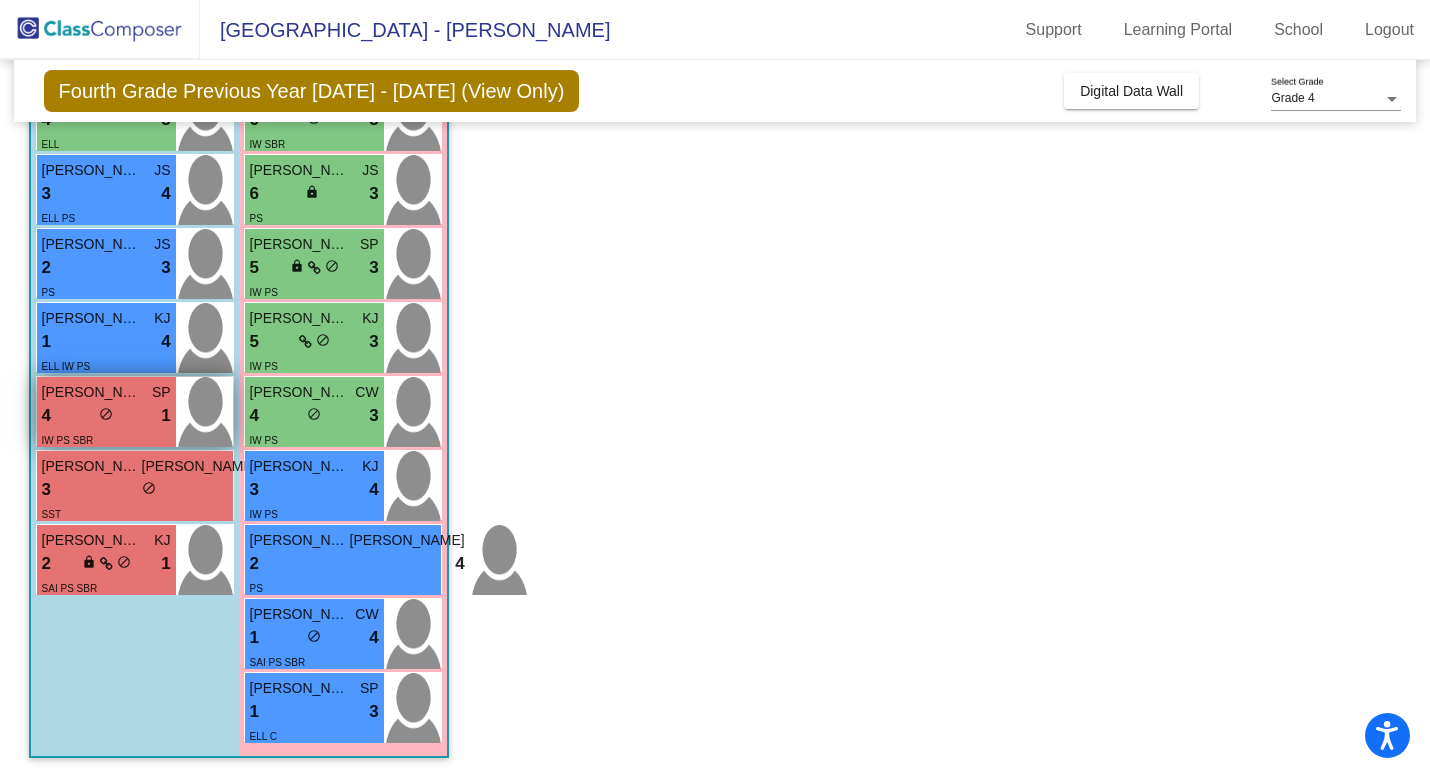click on "[PERSON_NAME]" at bounding box center [92, 392] 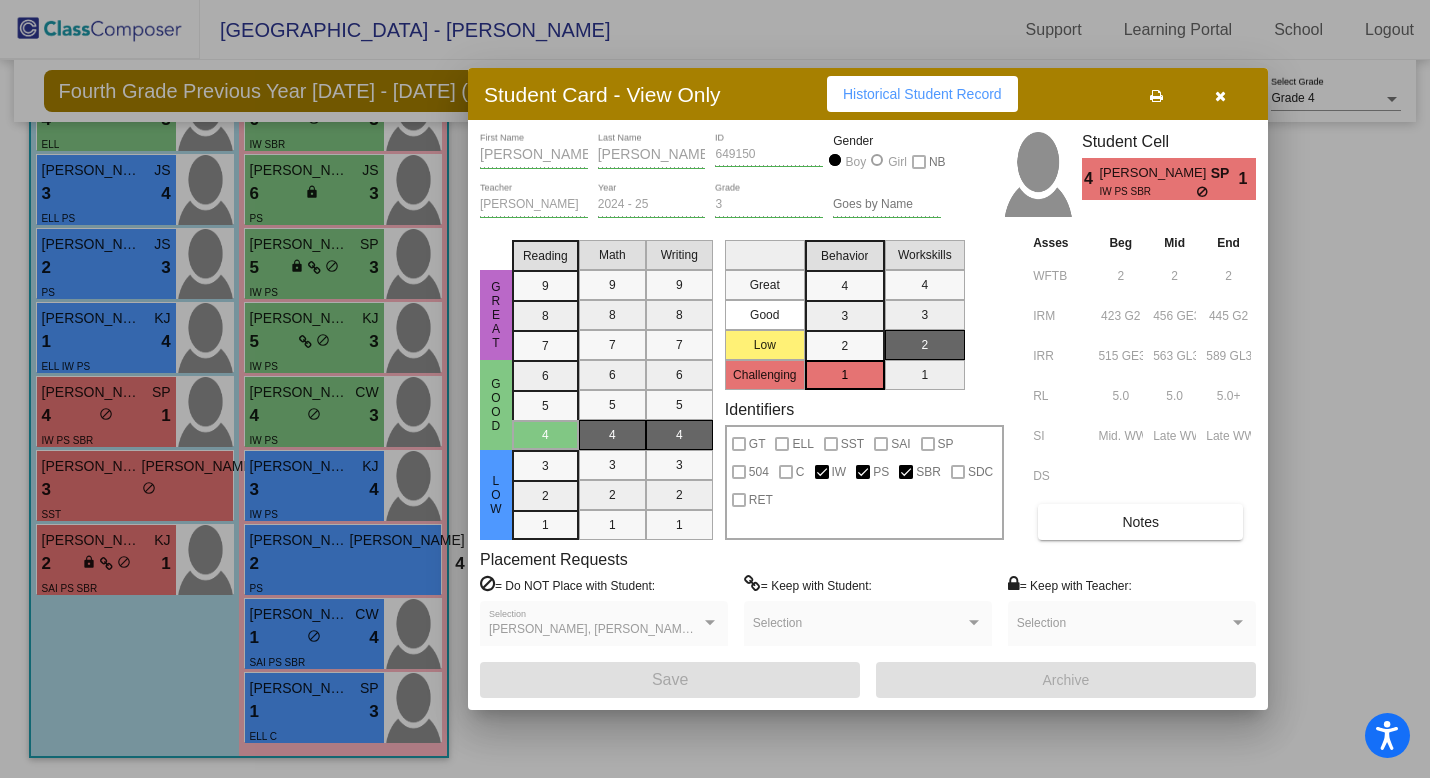 click on "Notes" at bounding box center [1140, 522] 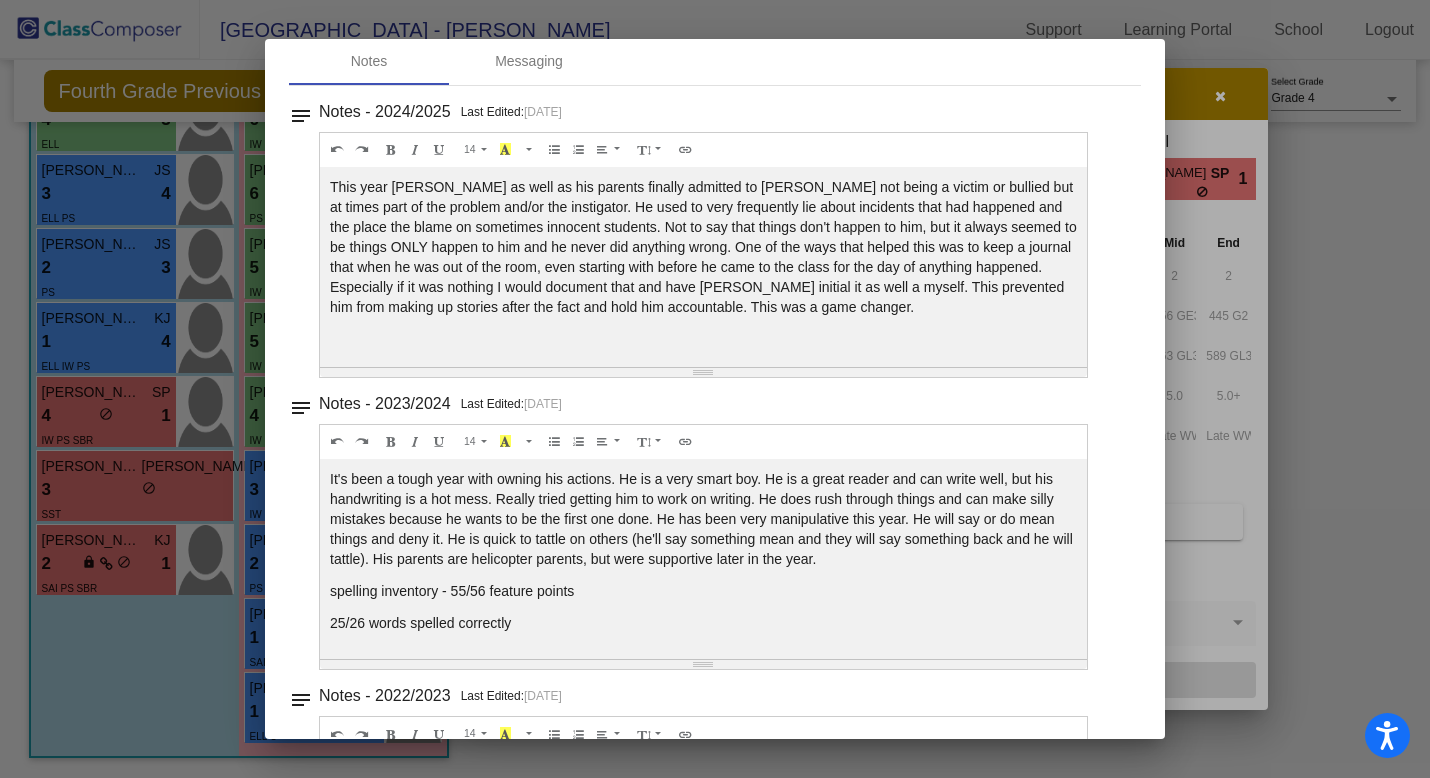 scroll, scrollTop: 0, scrollLeft: 0, axis: both 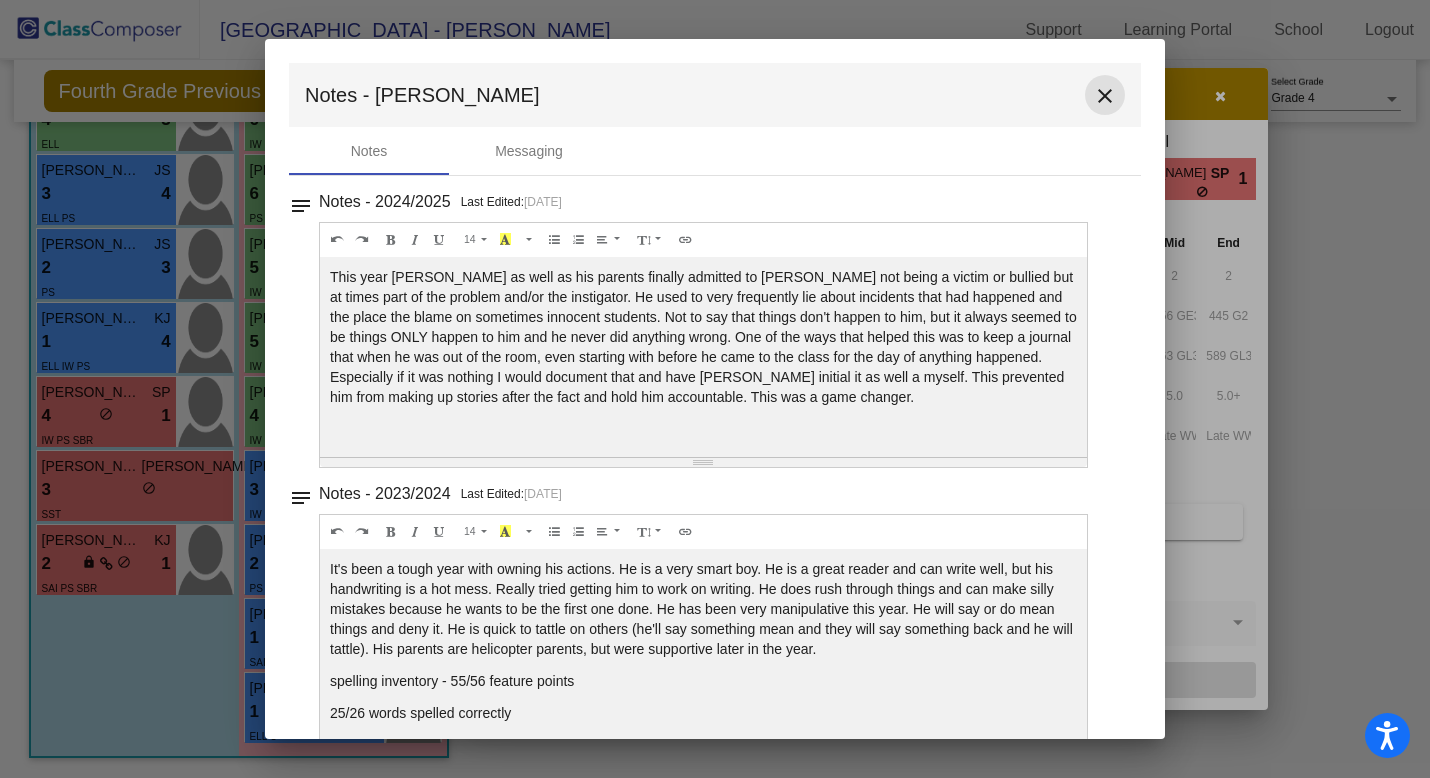 click on "close" at bounding box center (1105, 96) 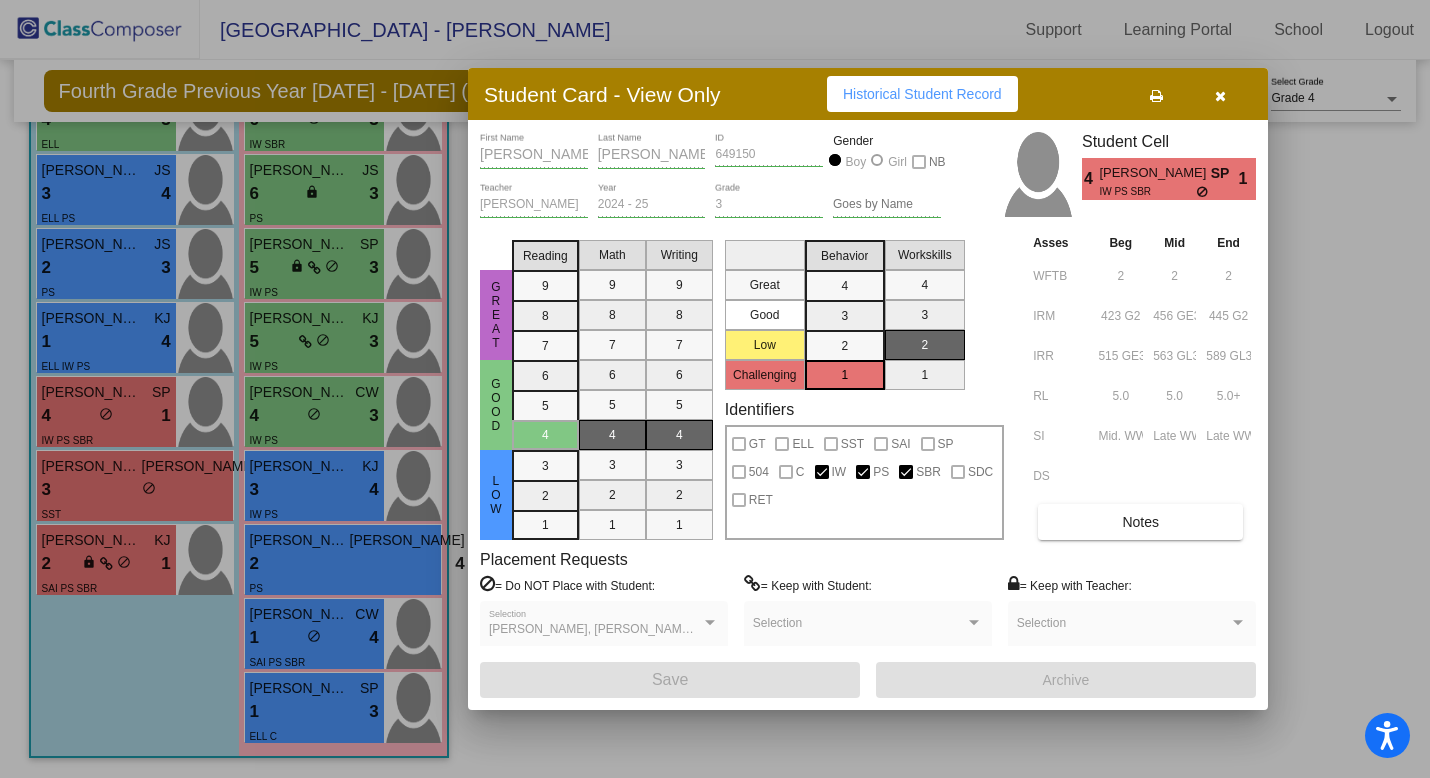 click on "SP" at bounding box center [1225, 173] 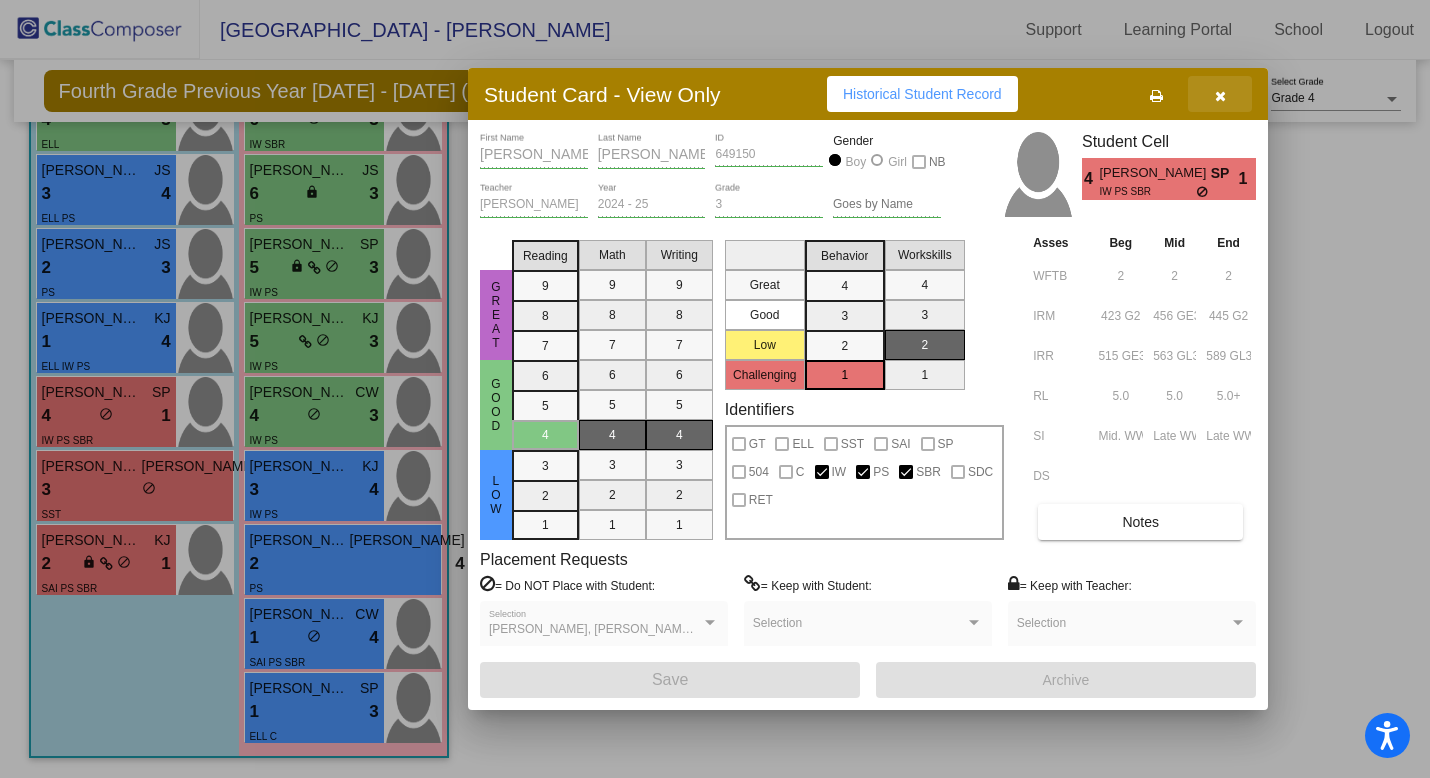 click at bounding box center [1220, 96] 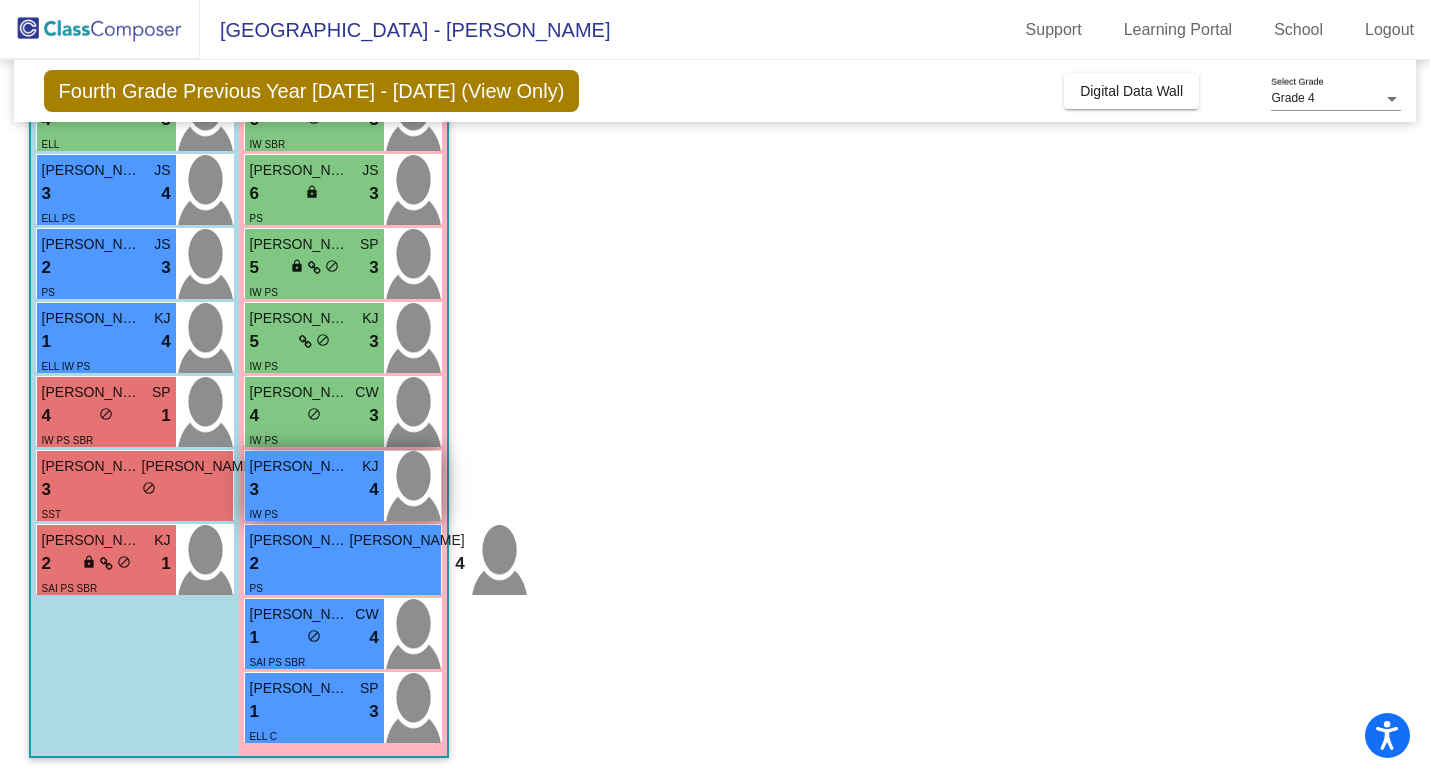 click on "[PERSON_NAME]" at bounding box center (300, 466) 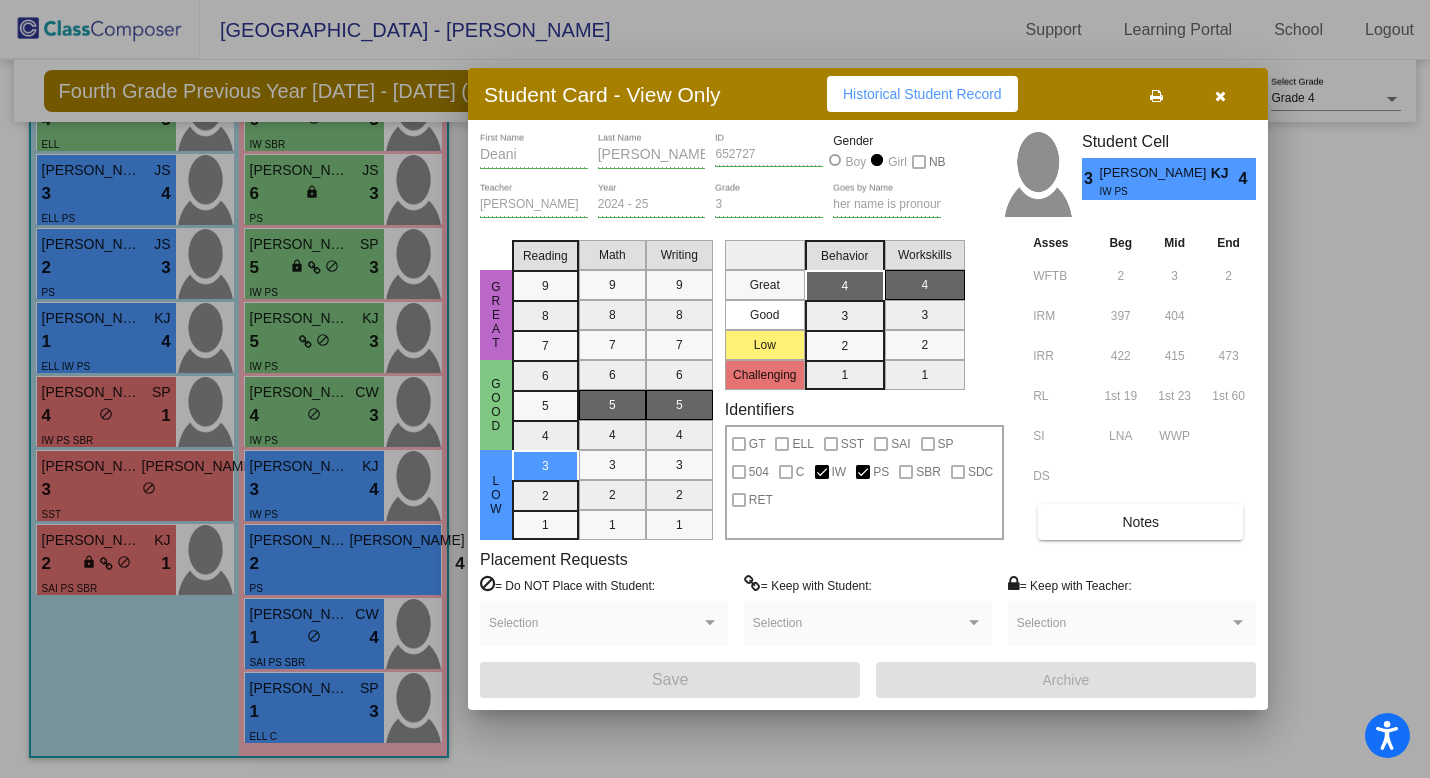 click at bounding box center [1220, 94] 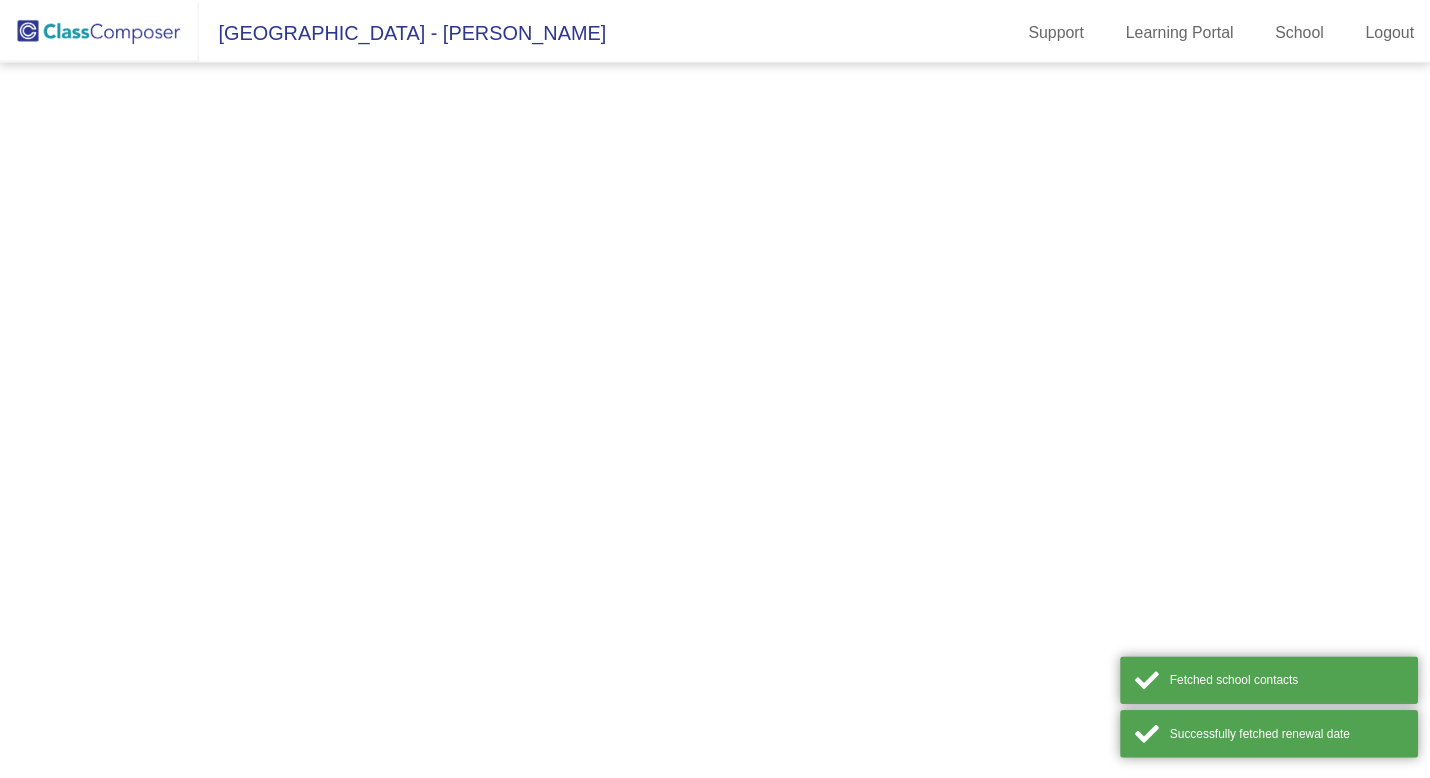 scroll, scrollTop: 0, scrollLeft: 0, axis: both 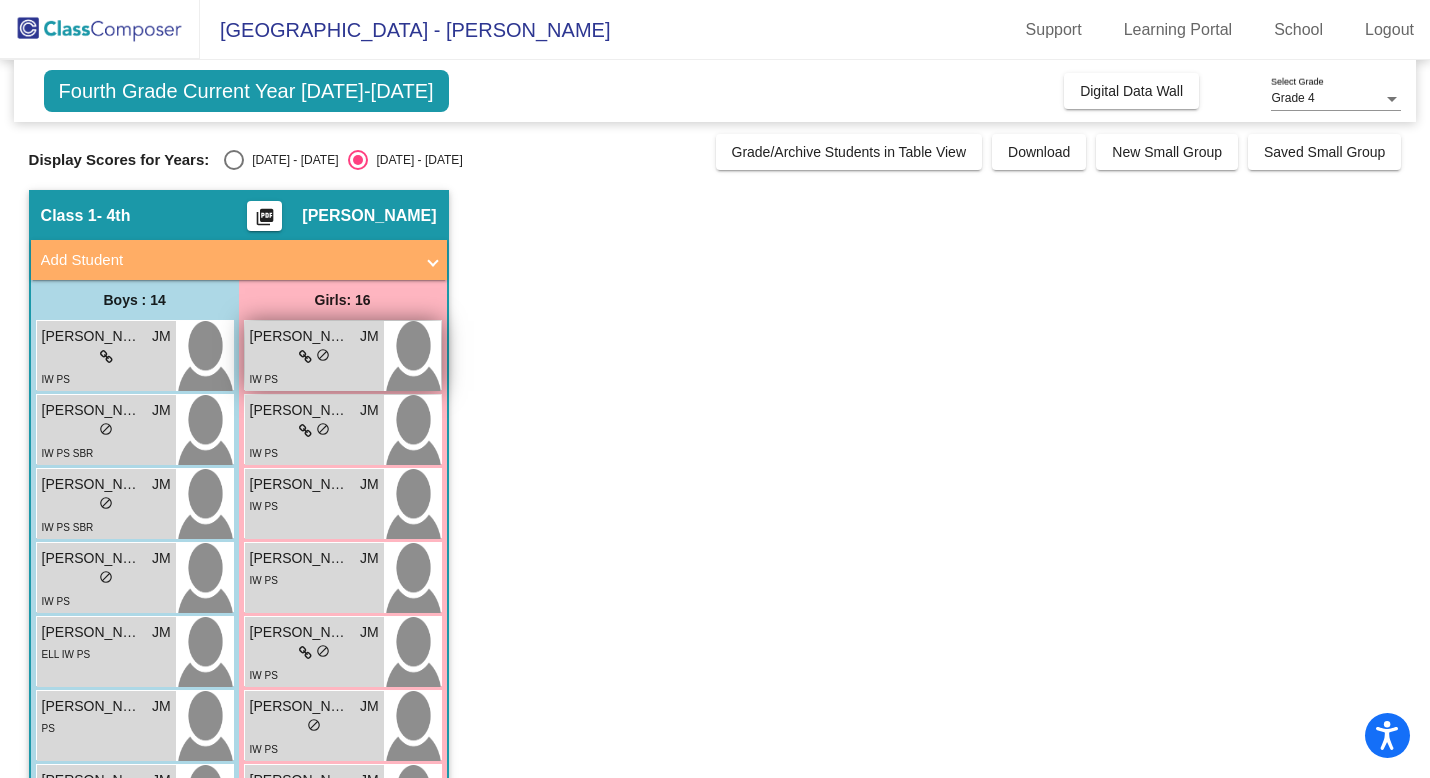 click on "[PERSON_NAME] [PERSON_NAME]" at bounding box center (314, 336) 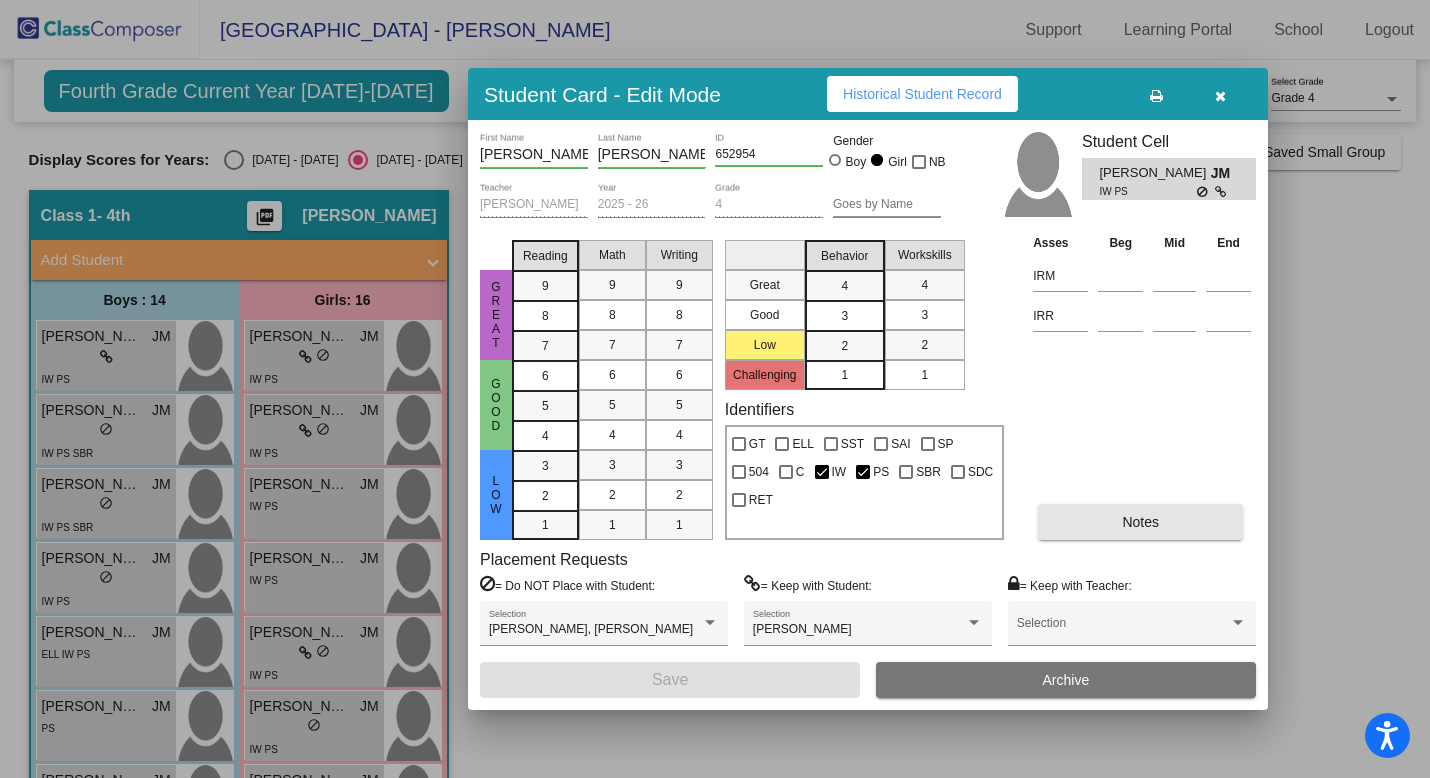 click on "Notes" at bounding box center (1140, 522) 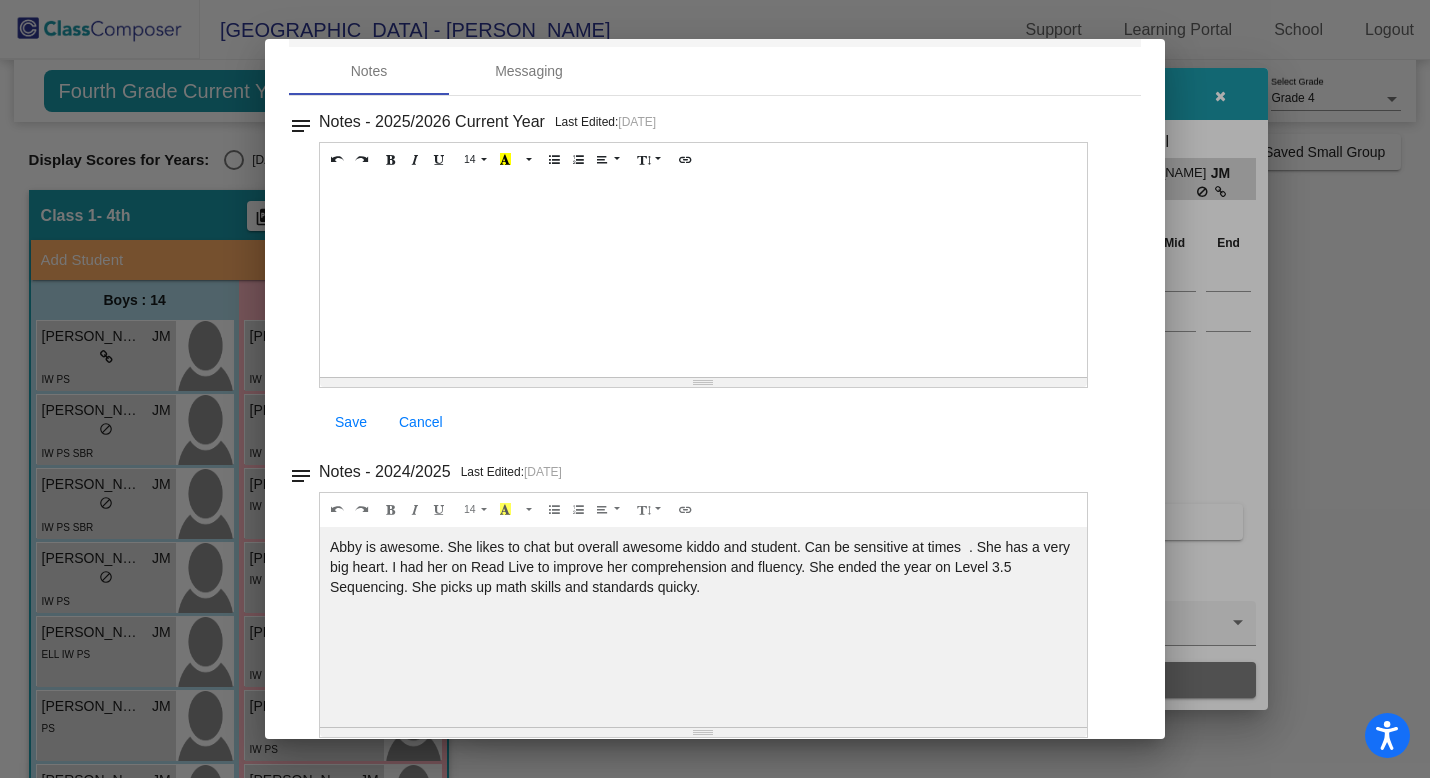 scroll, scrollTop: 83, scrollLeft: 0, axis: vertical 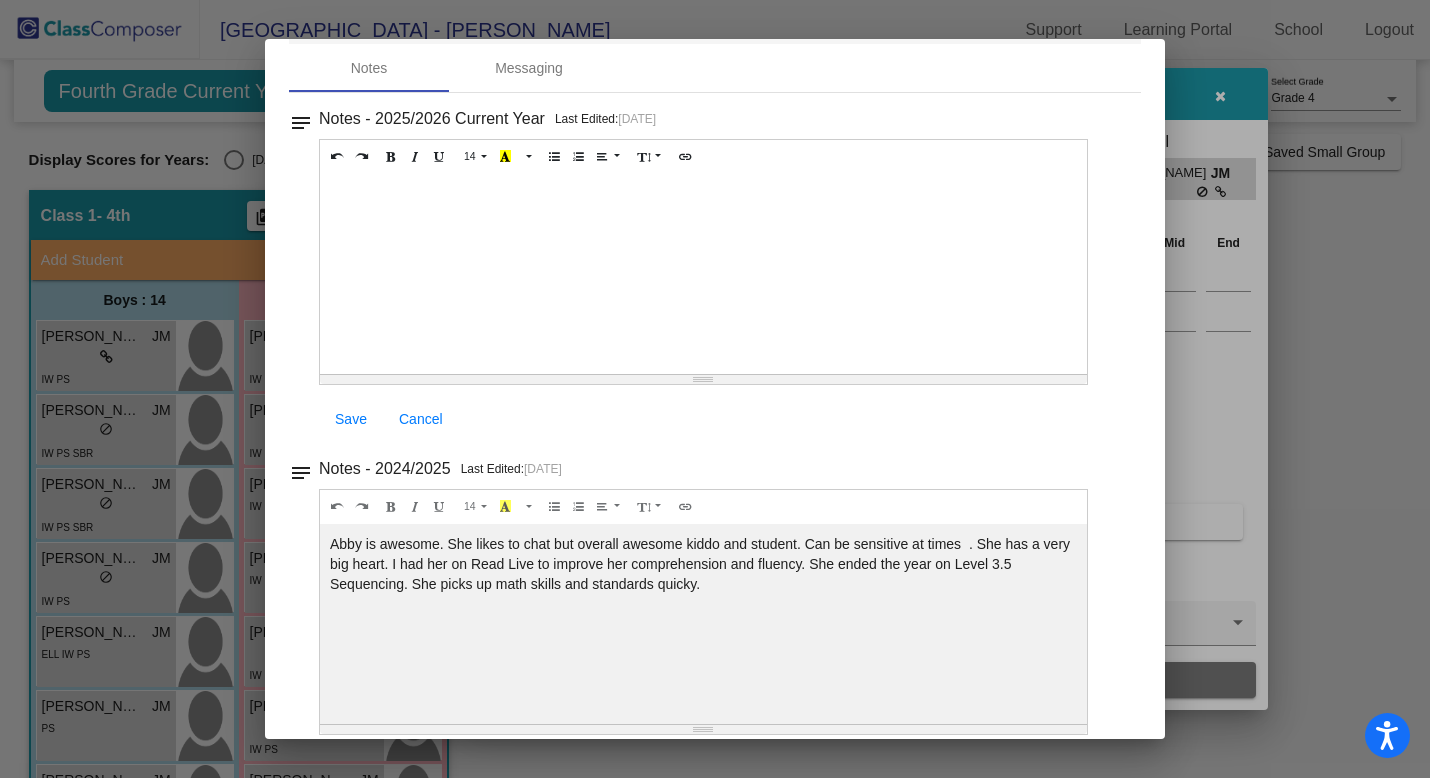 click at bounding box center (715, 389) 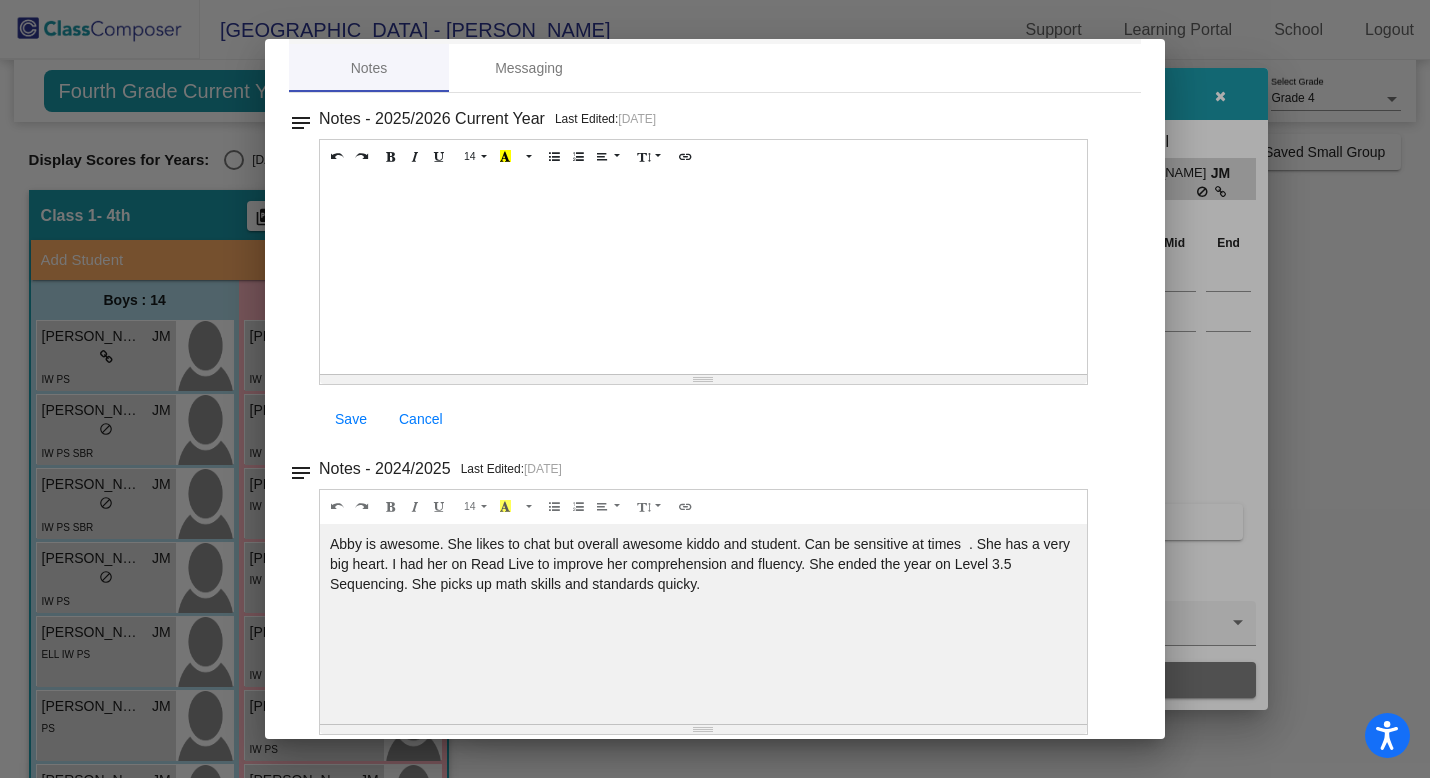 click at bounding box center (715, 389) 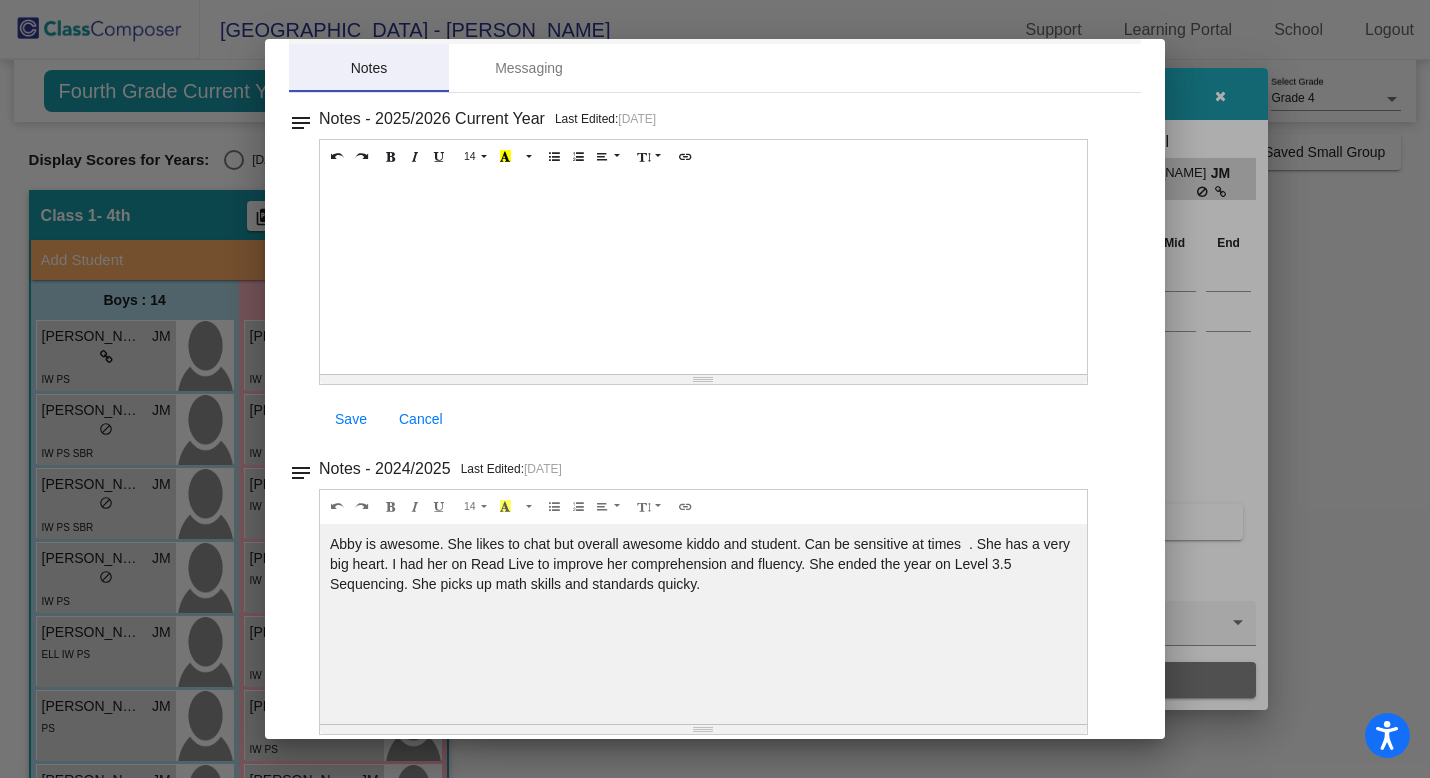 scroll, scrollTop: 0, scrollLeft: 0, axis: both 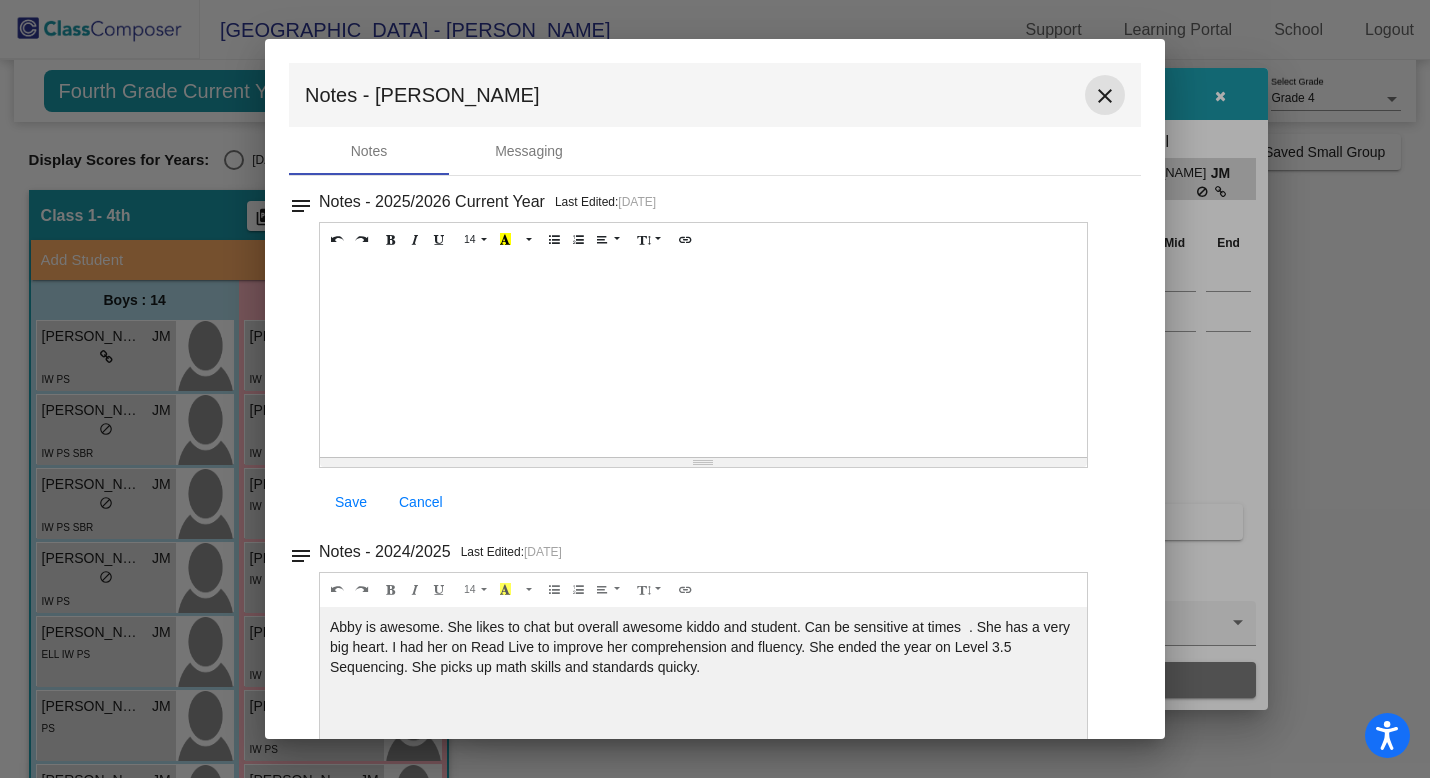 click on "close" at bounding box center (1105, 96) 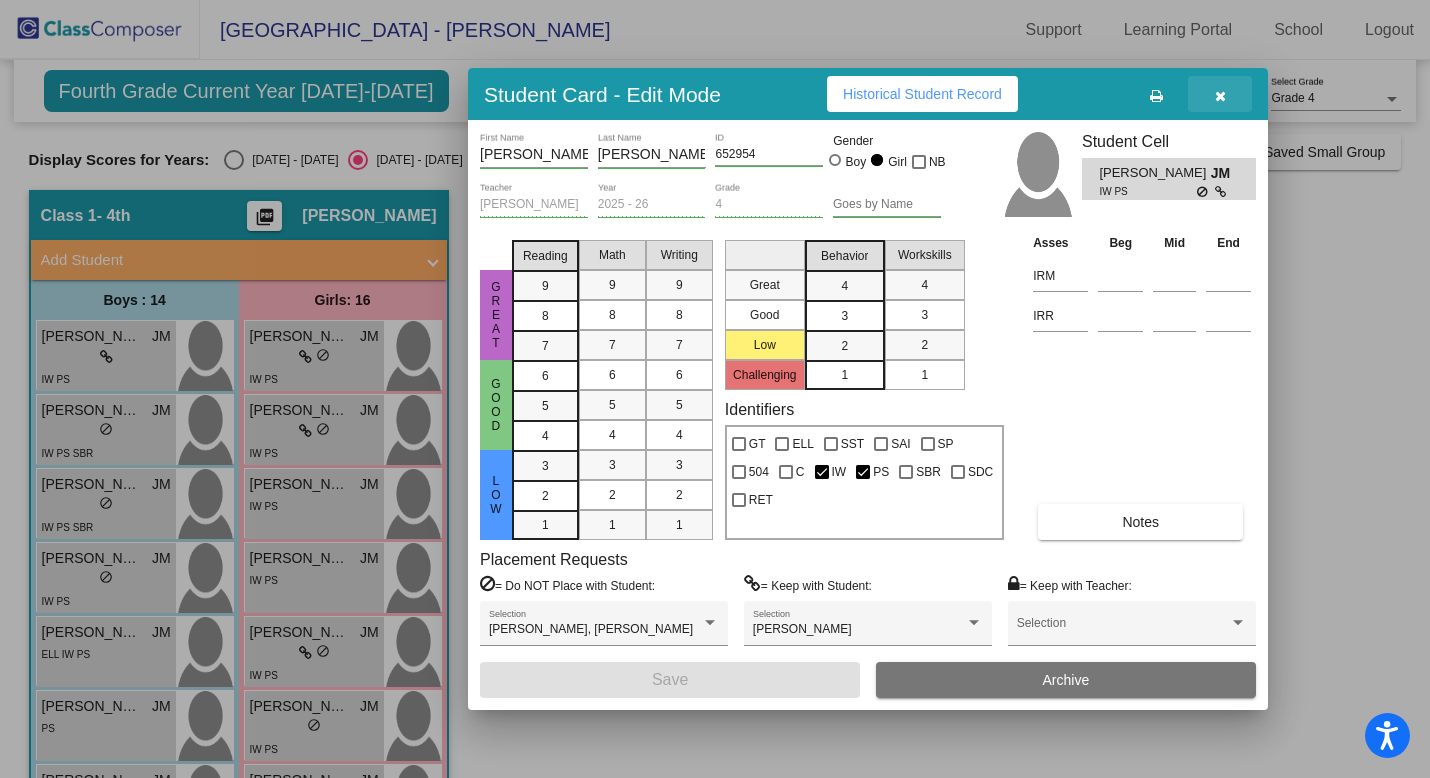click at bounding box center [1220, 94] 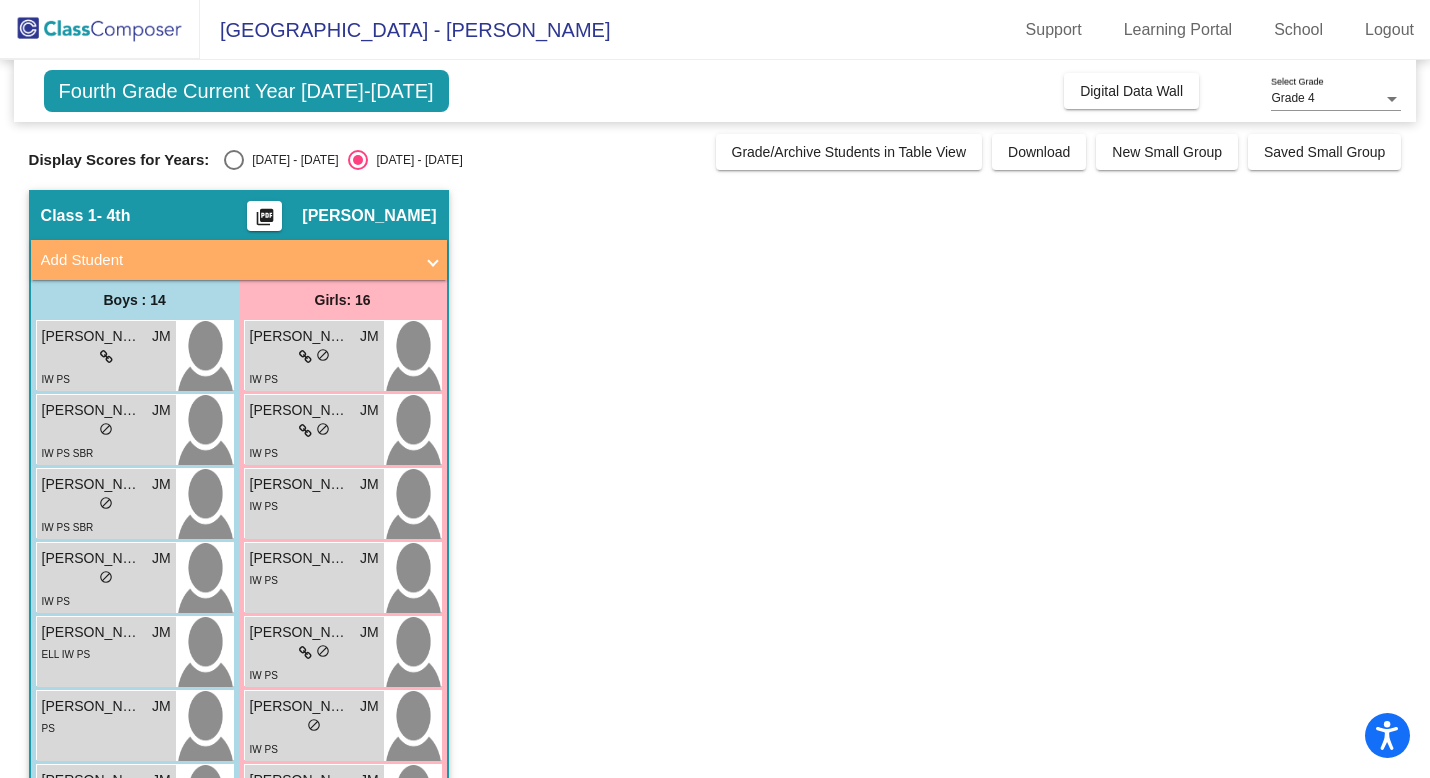 click at bounding box center [234, 160] 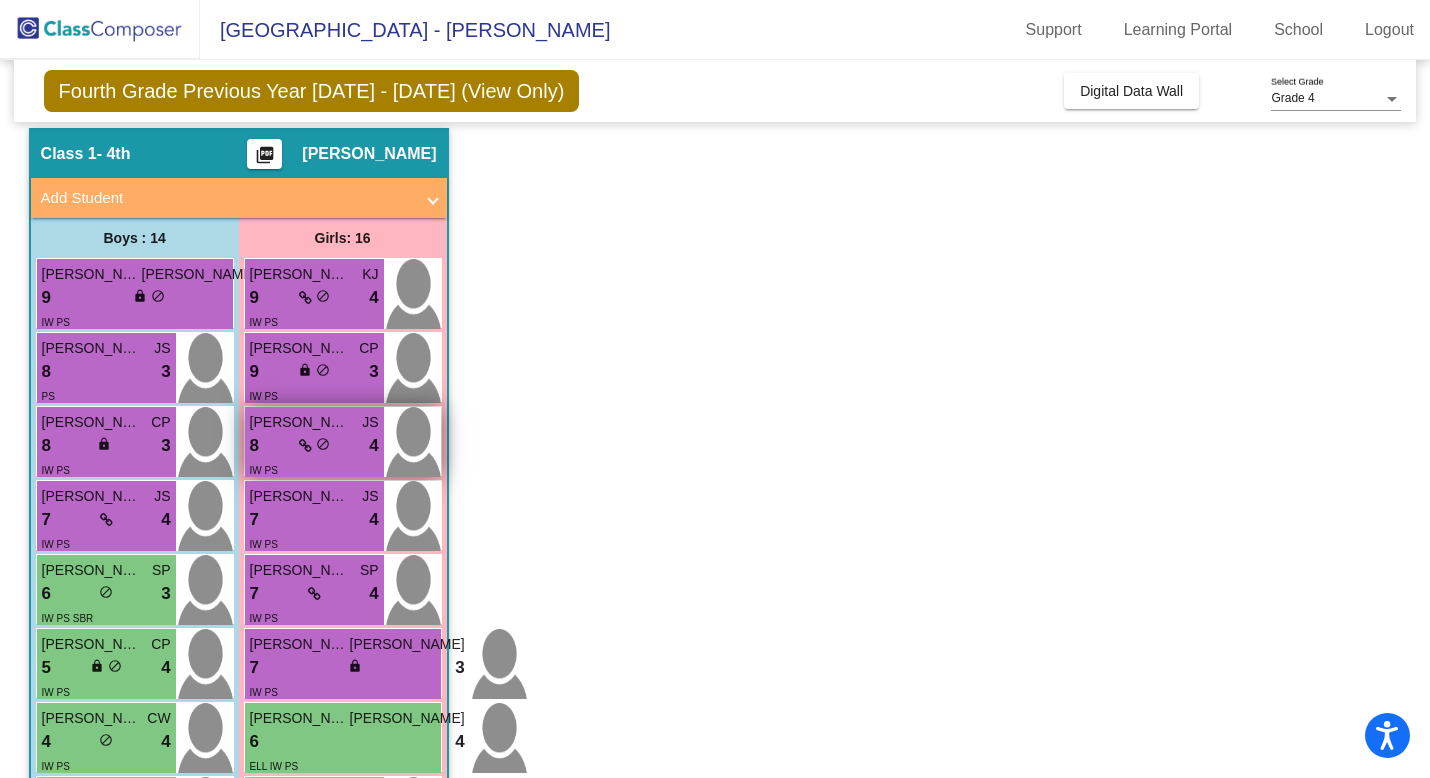 scroll, scrollTop: 63, scrollLeft: 0, axis: vertical 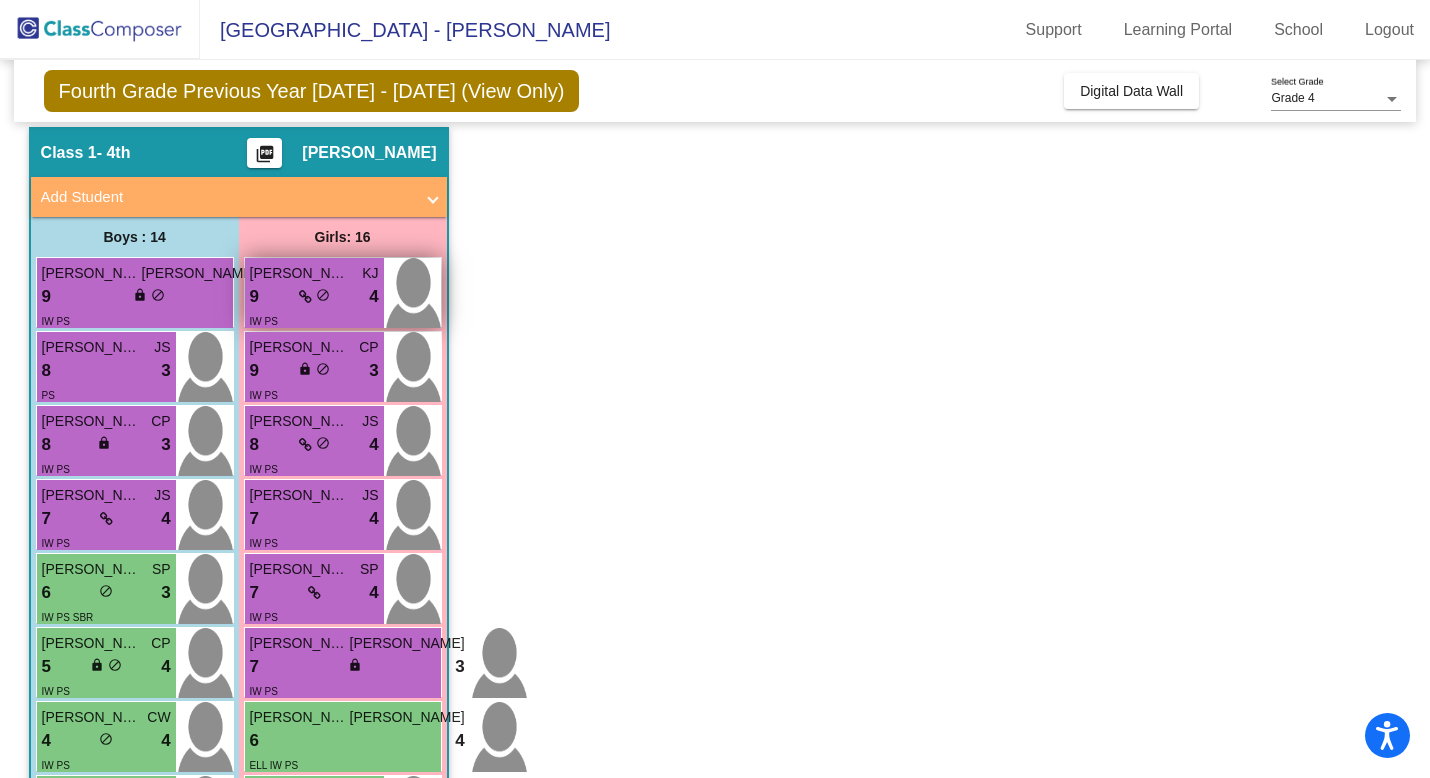 click at bounding box center [305, 297] 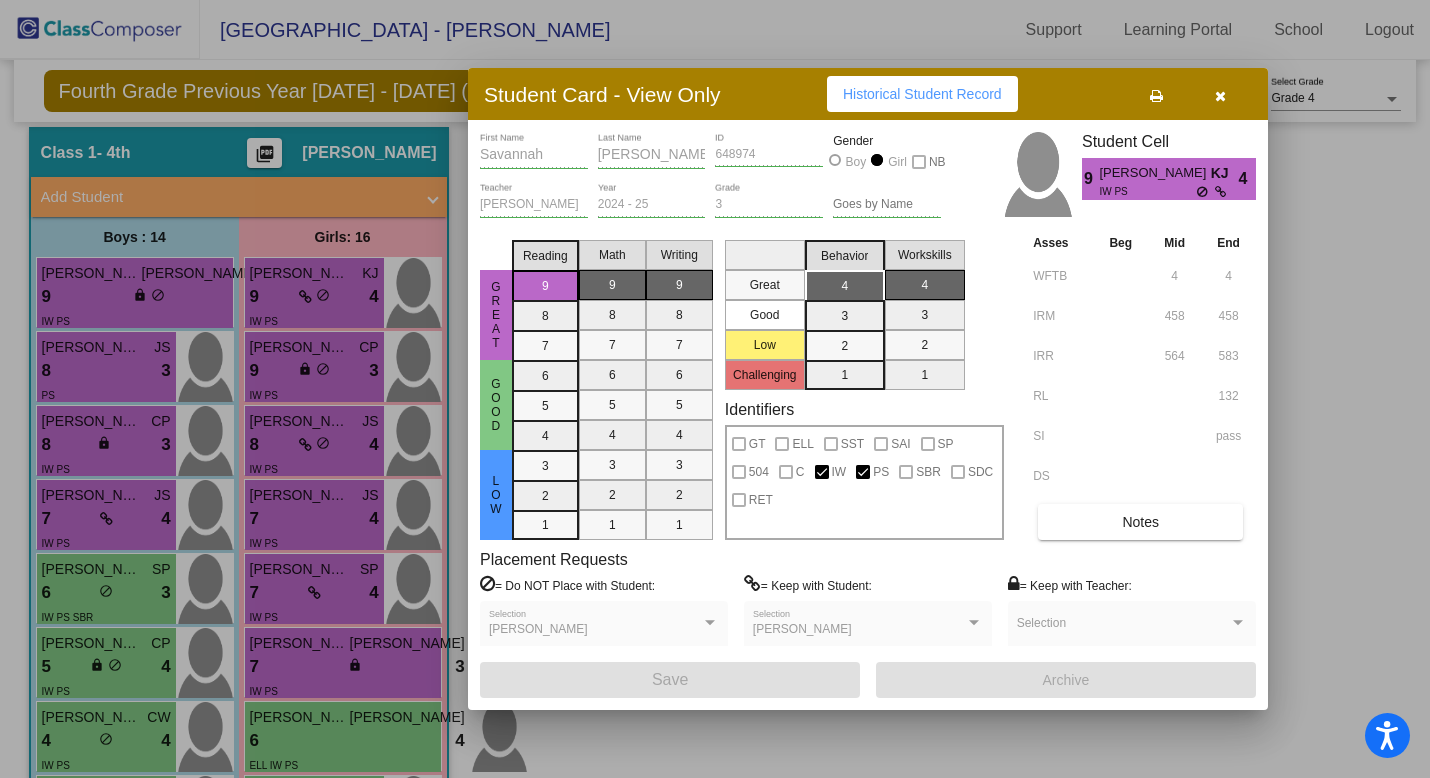 click on "Notes" at bounding box center [1140, 522] 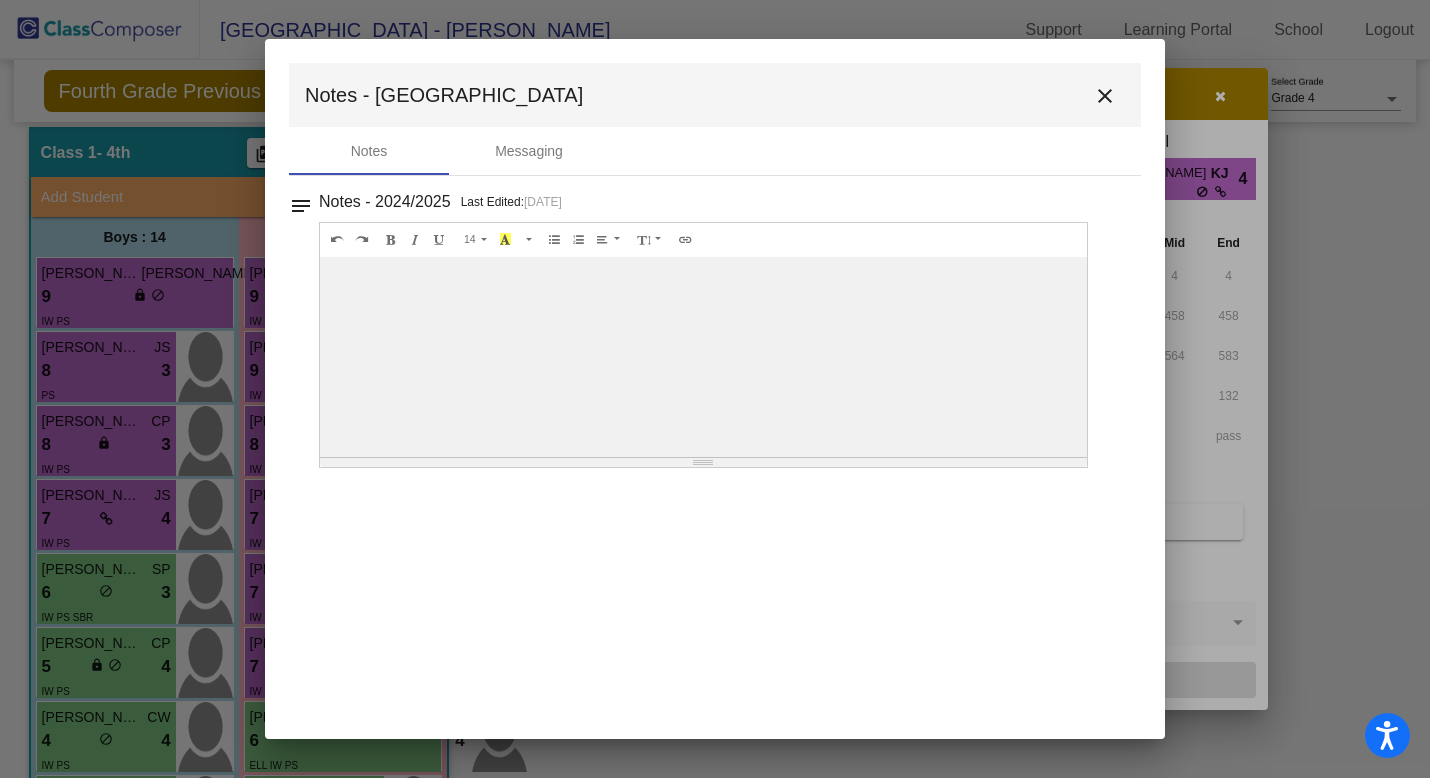 scroll, scrollTop: 0, scrollLeft: 0, axis: both 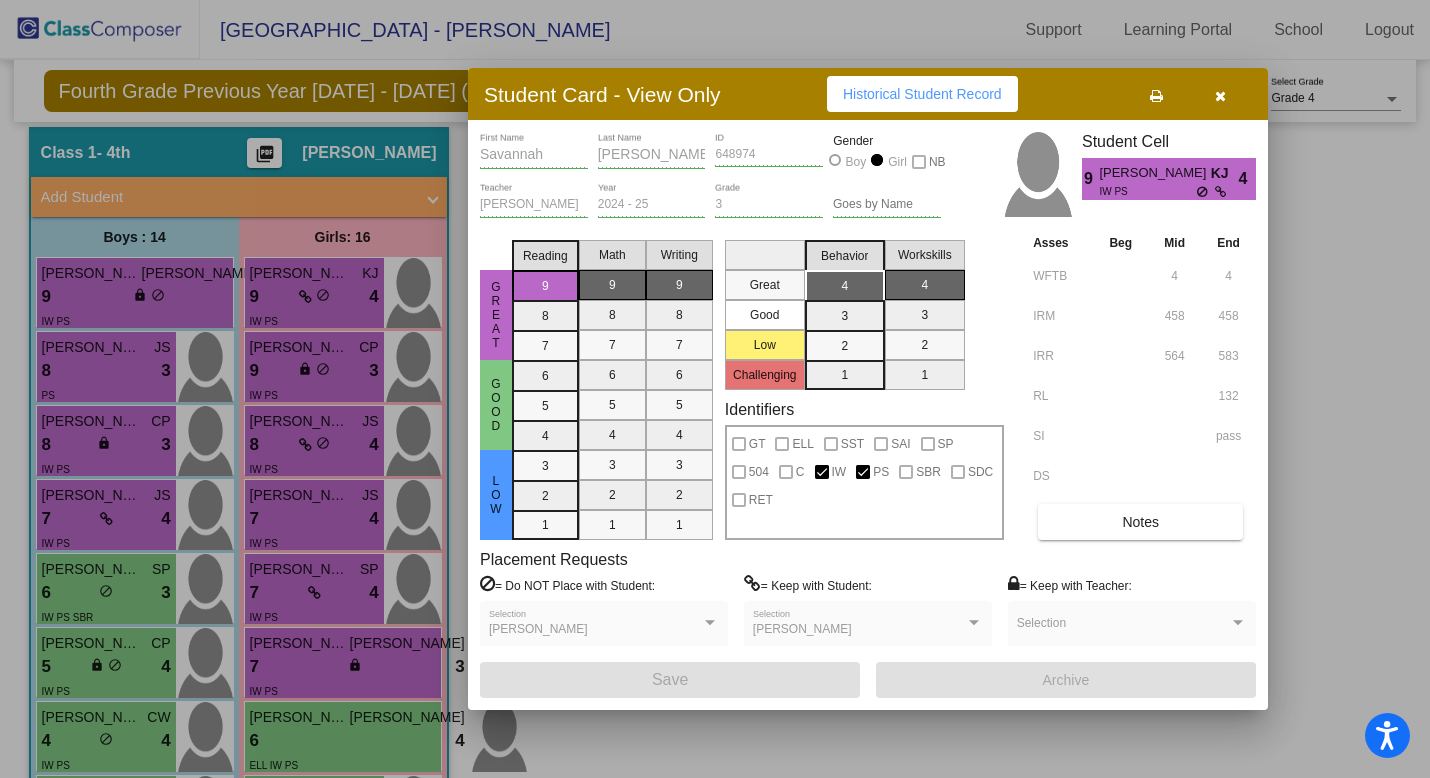 click at bounding box center [715, 389] 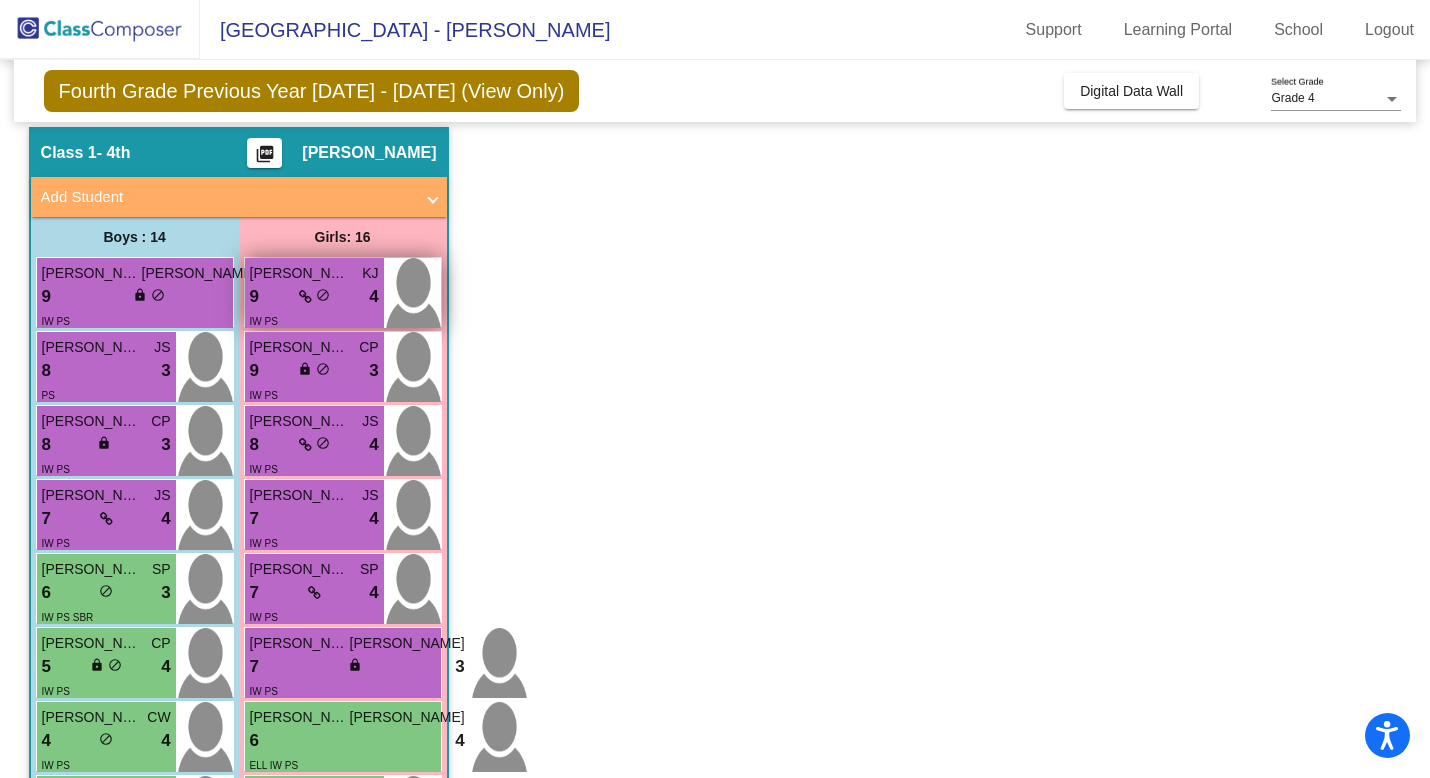 click at bounding box center (305, 297) 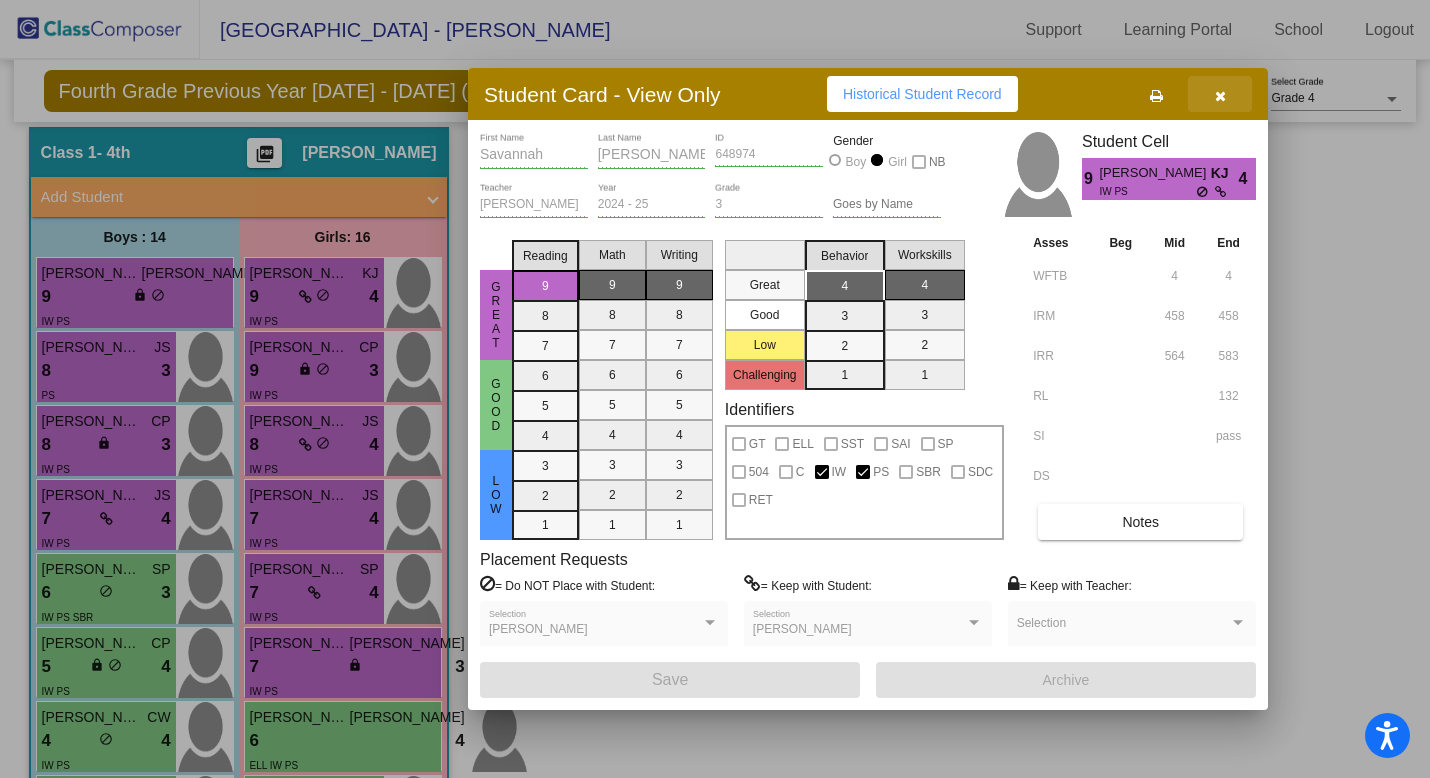 click at bounding box center (1220, 94) 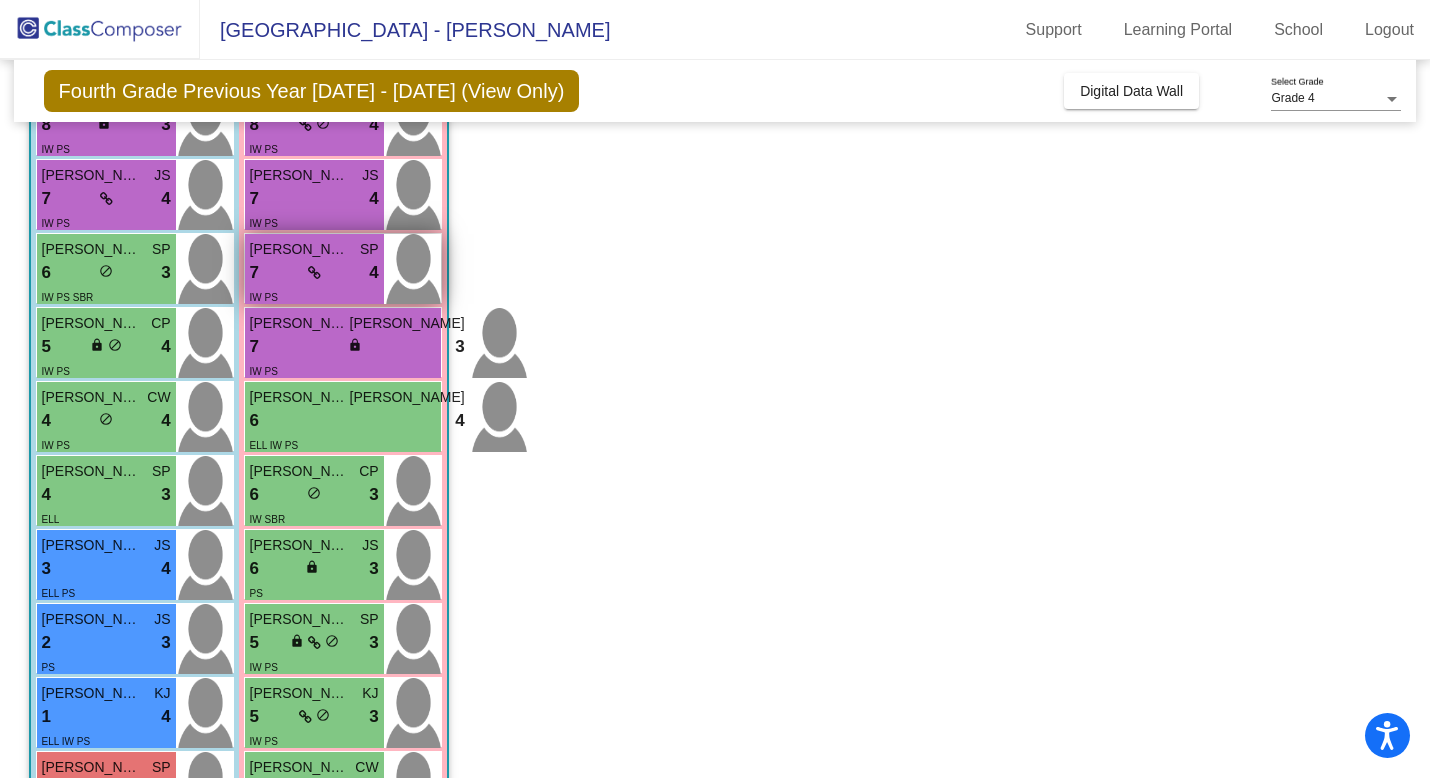 scroll, scrollTop: 407, scrollLeft: 0, axis: vertical 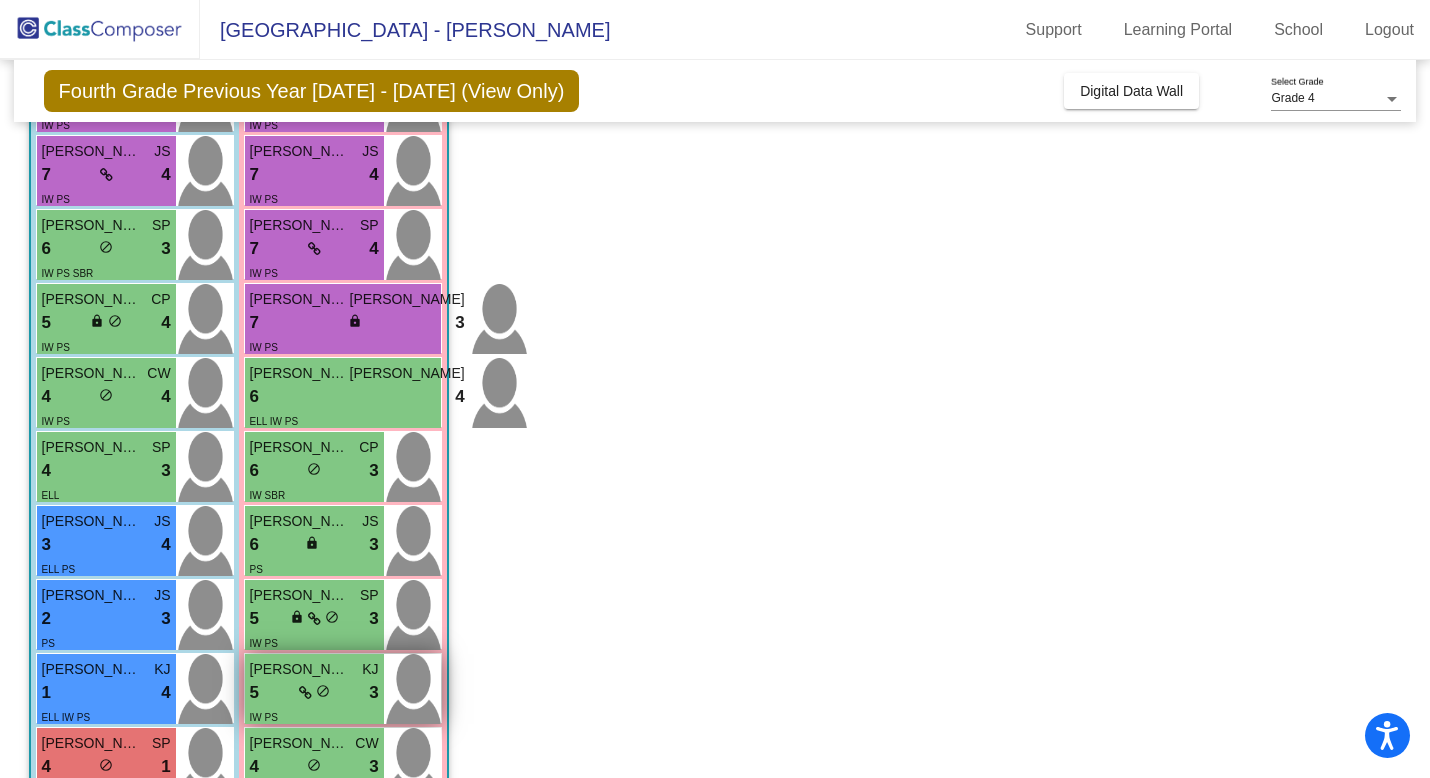 click on "5 lock do_not_disturb_alt 3" at bounding box center (314, 693) 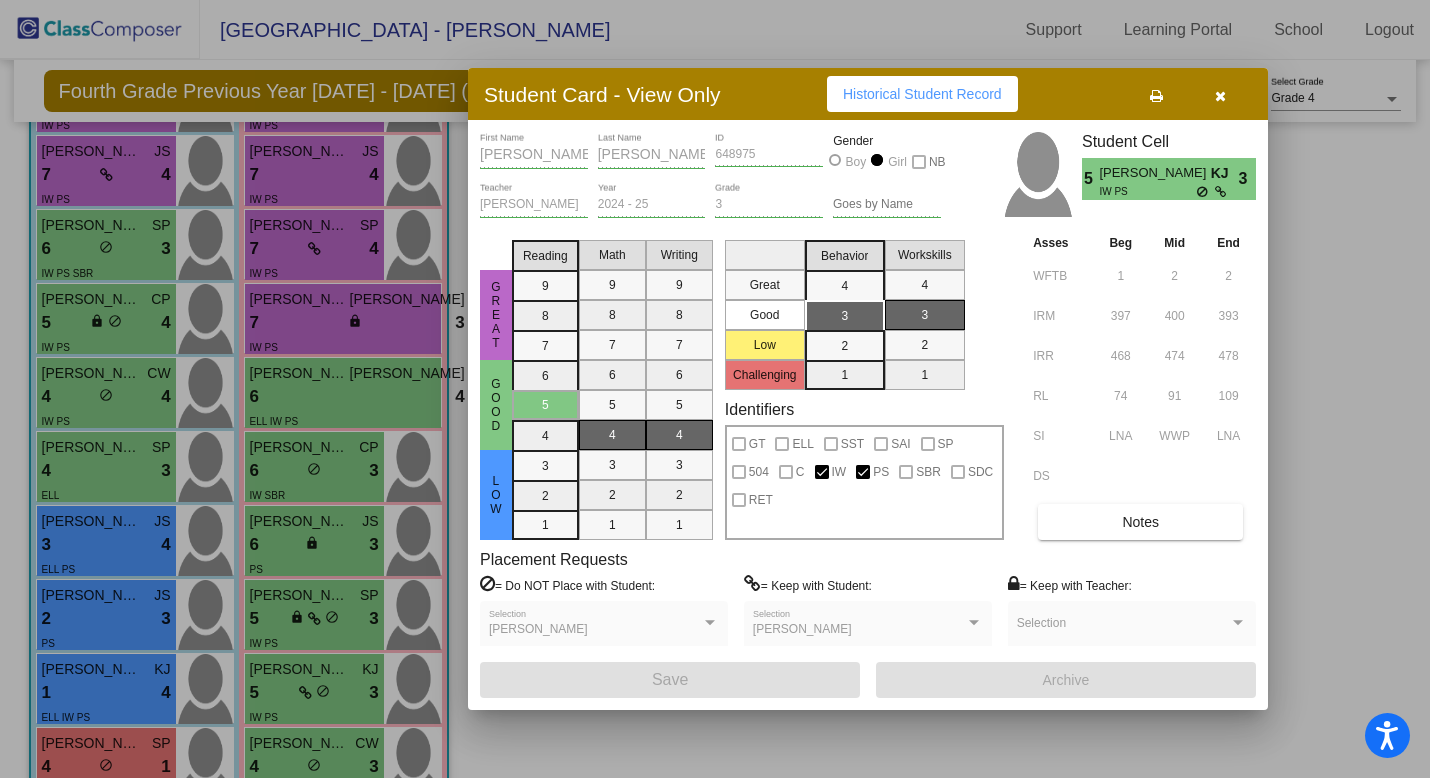 click on "Notes" at bounding box center (1140, 522) 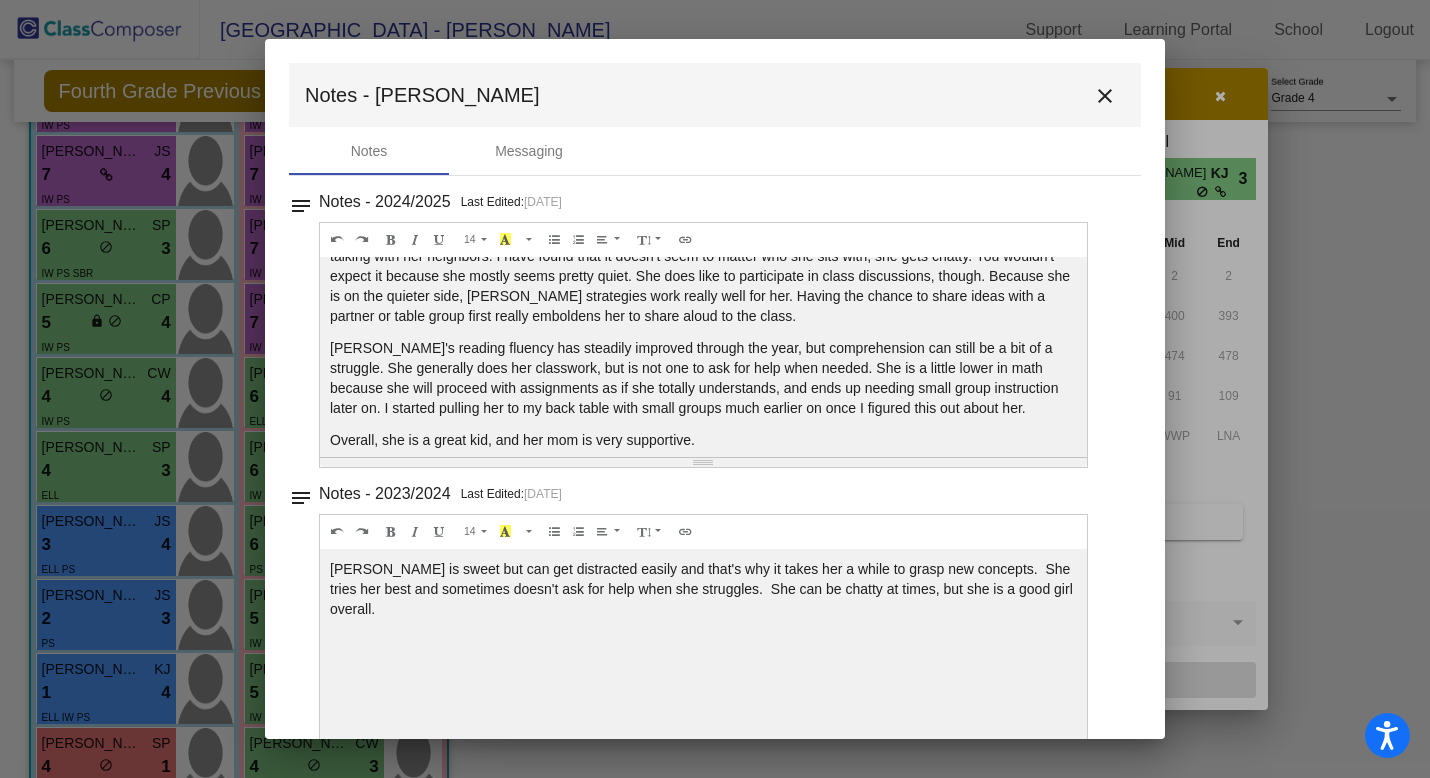 scroll, scrollTop: 56, scrollLeft: 0, axis: vertical 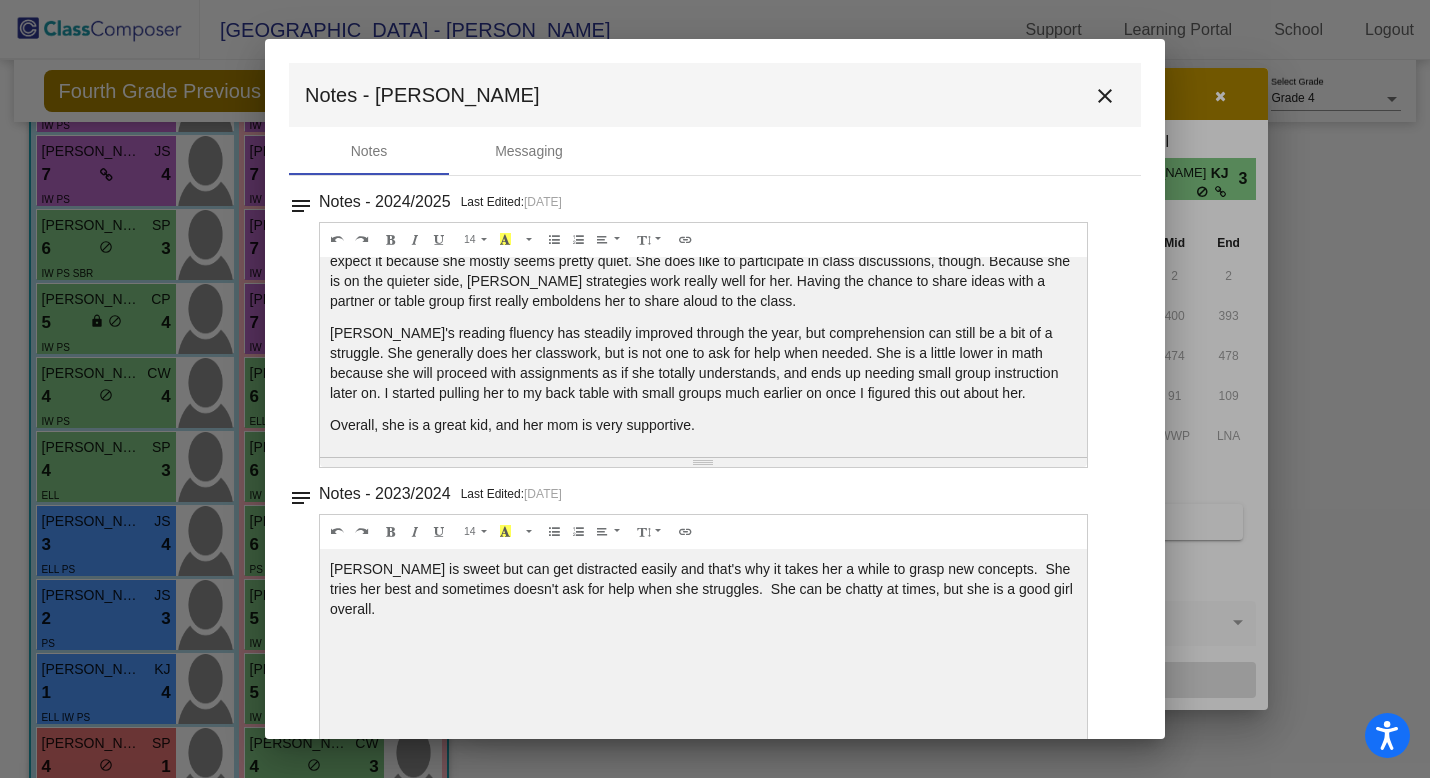 click on "close" at bounding box center [1105, 96] 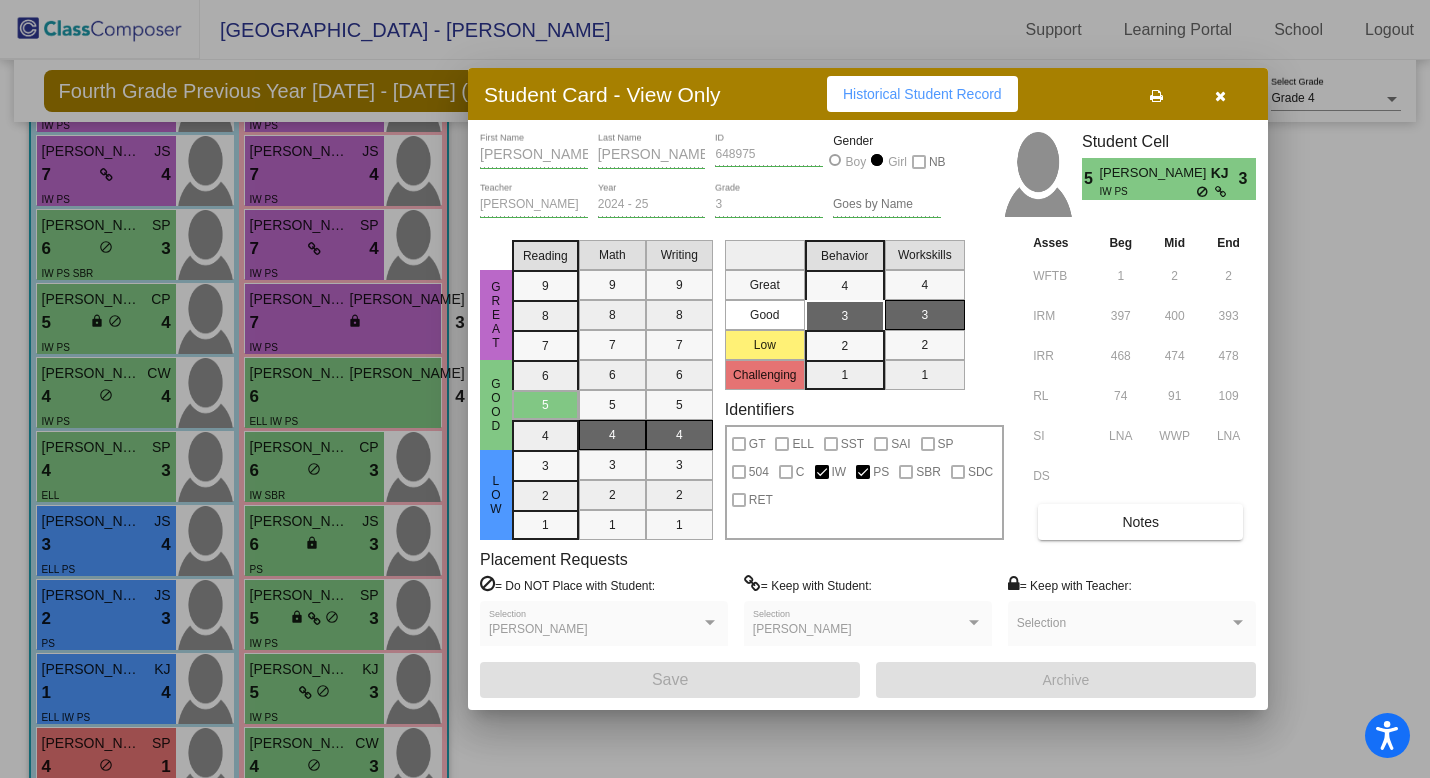 click at bounding box center [715, 389] 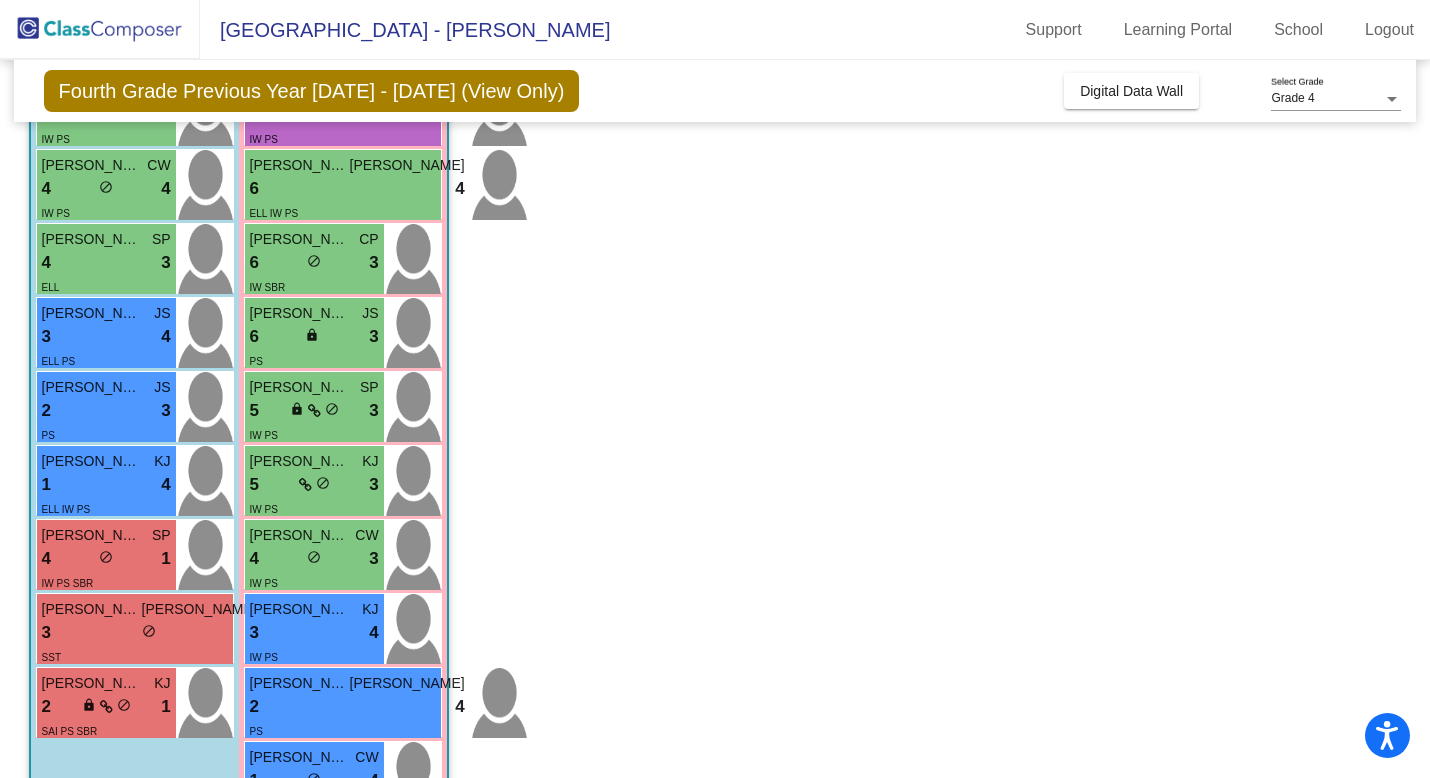 scroll, scrollTop: 619, scrollLeft: 0, axis: vertical 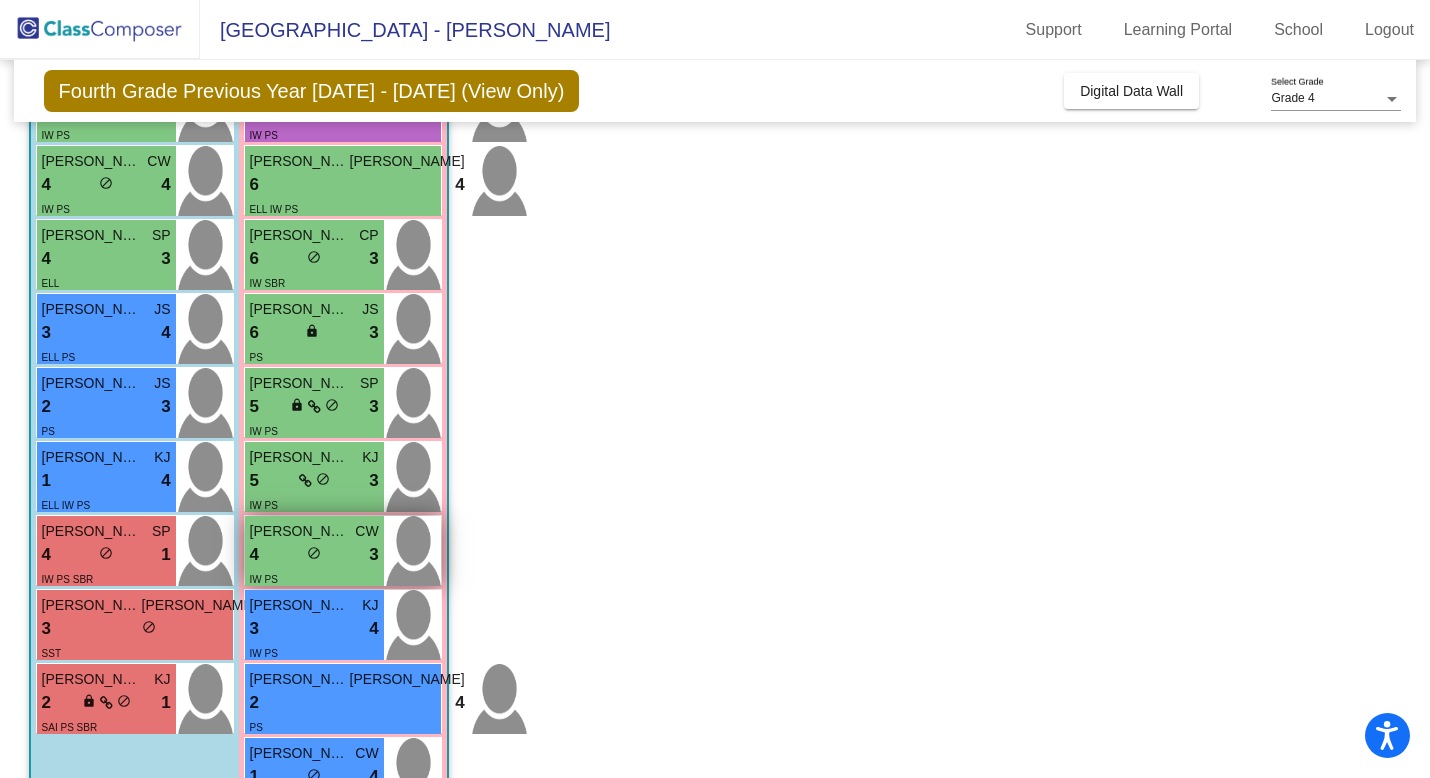 click on "[PERSON_NAME]" at bounding box center (300, 531) 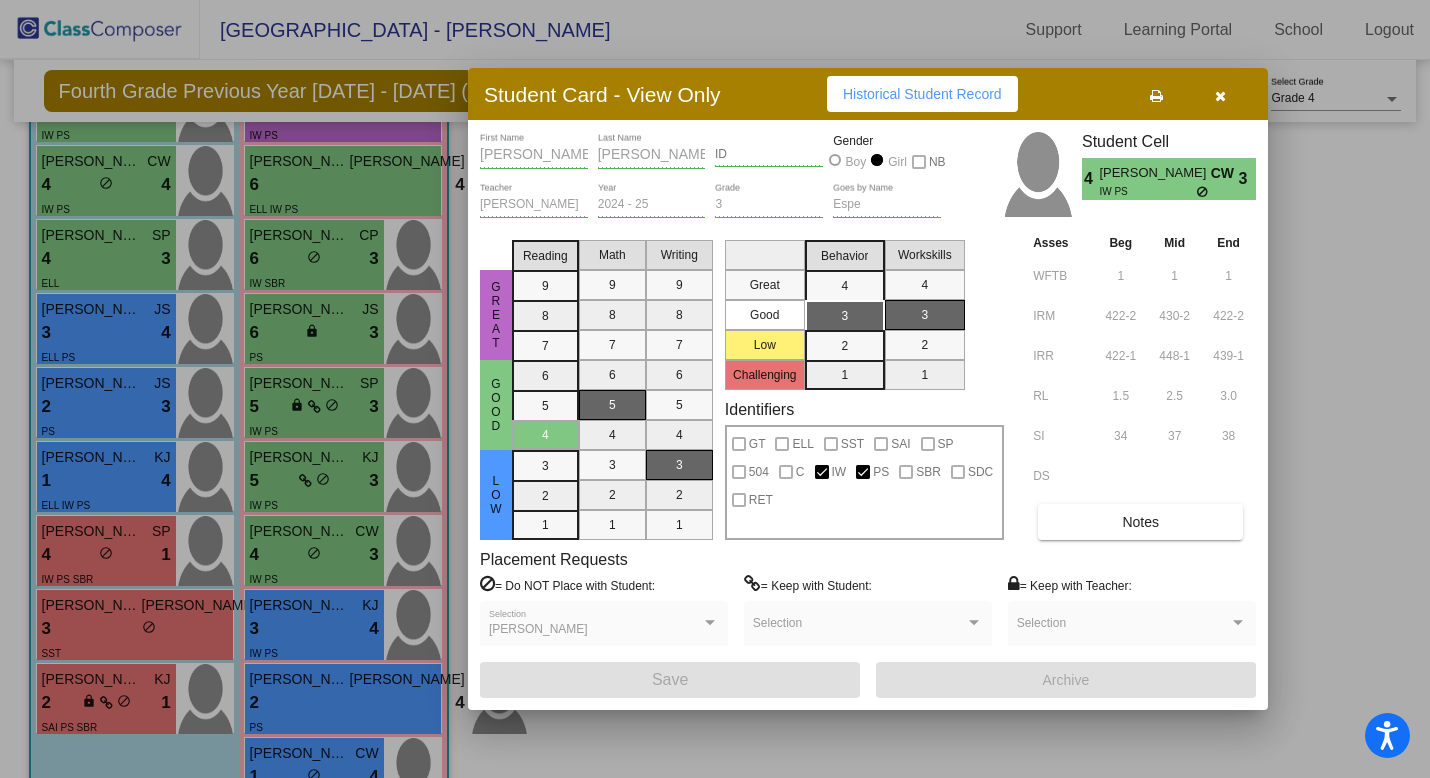 click on "Notes" at bounding box center [1140, 522] 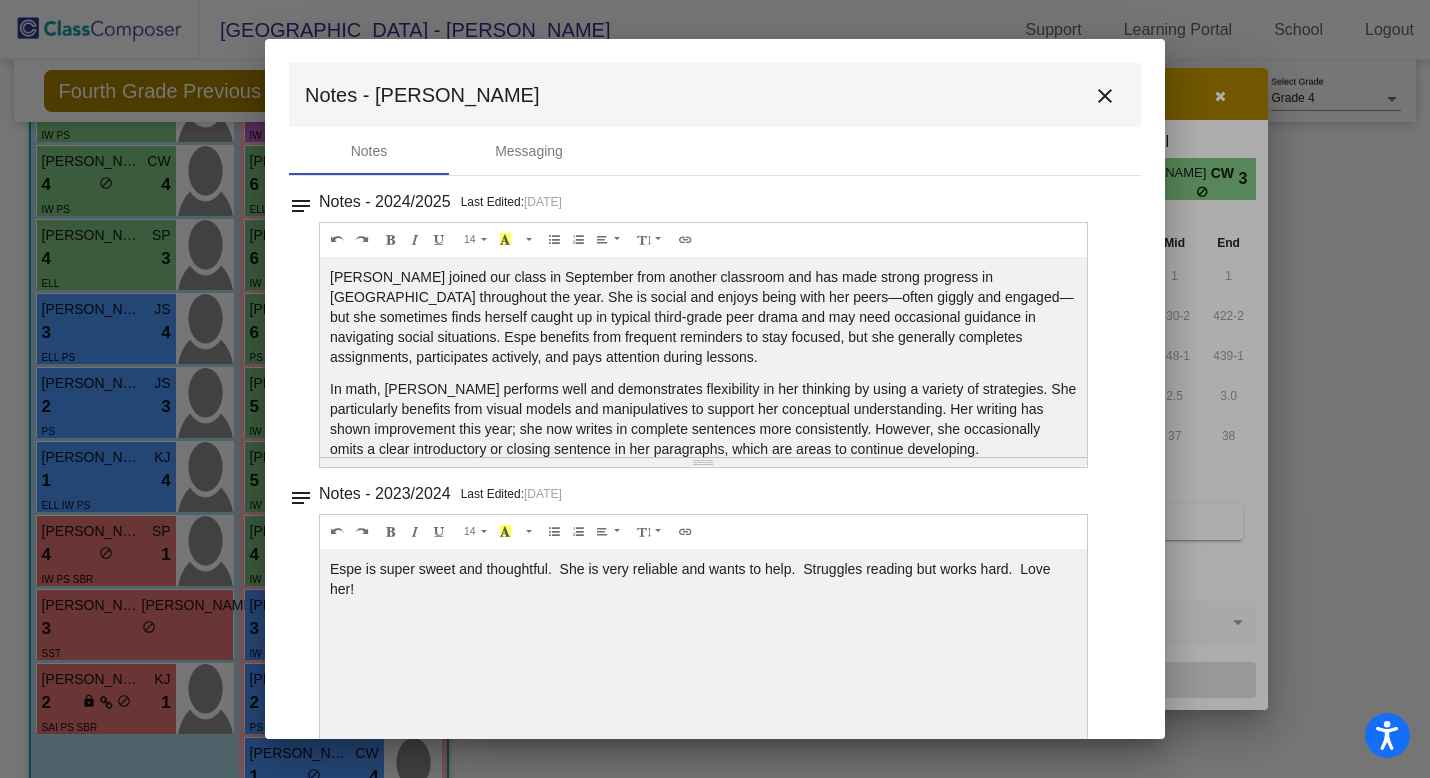 scroll, scrollTop: 14, scrollLeft: 0, axis: vertical 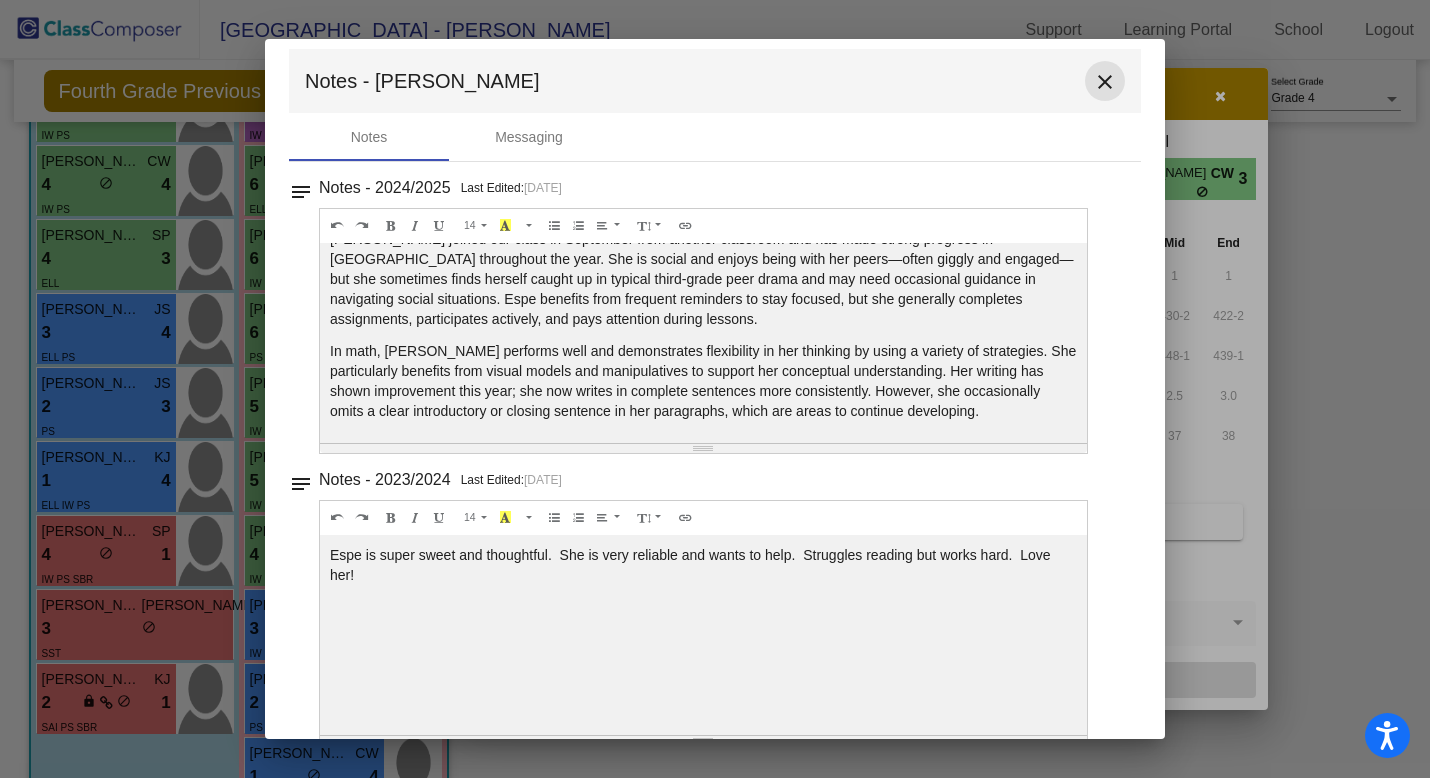 click on "close" at bounding box center (1105, 82) 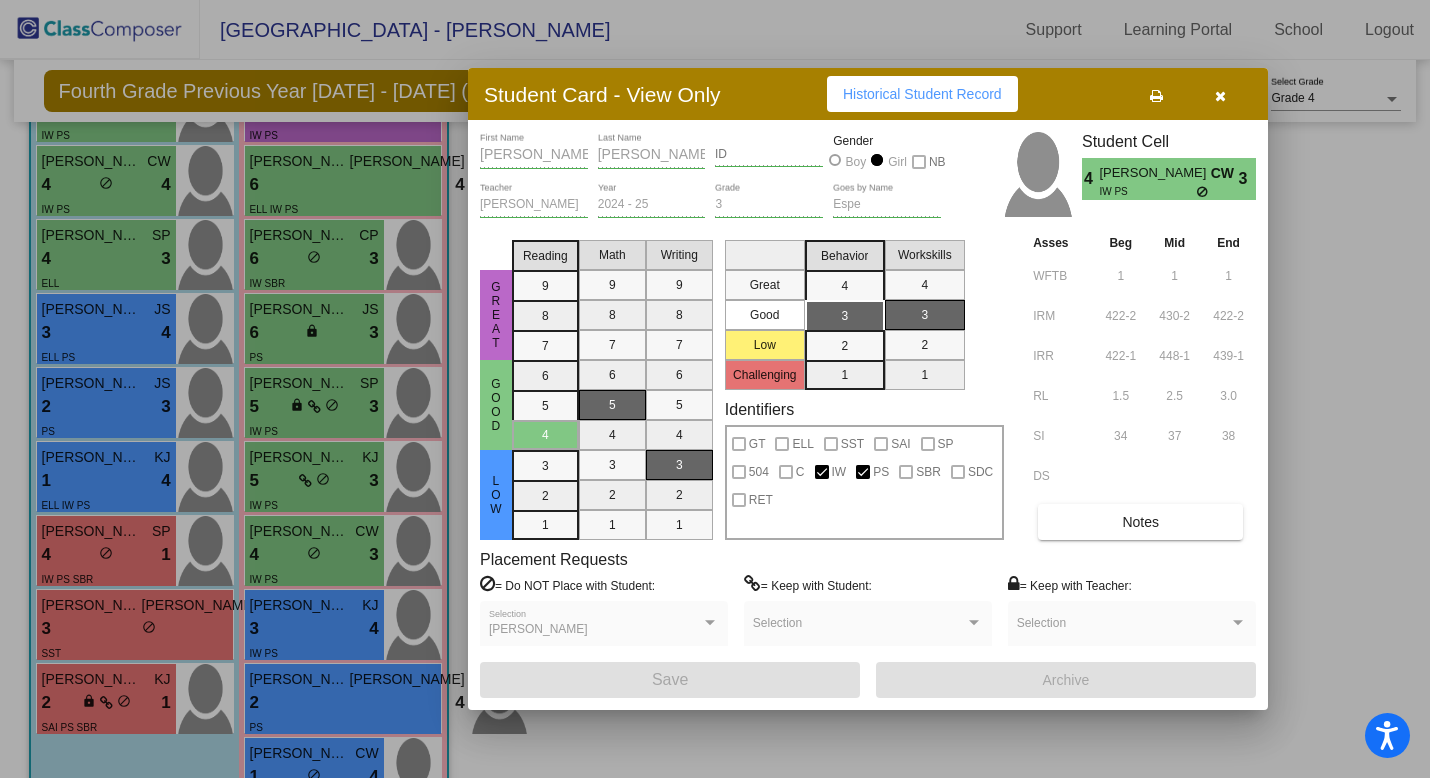 click at bounding box center [1220, 96] 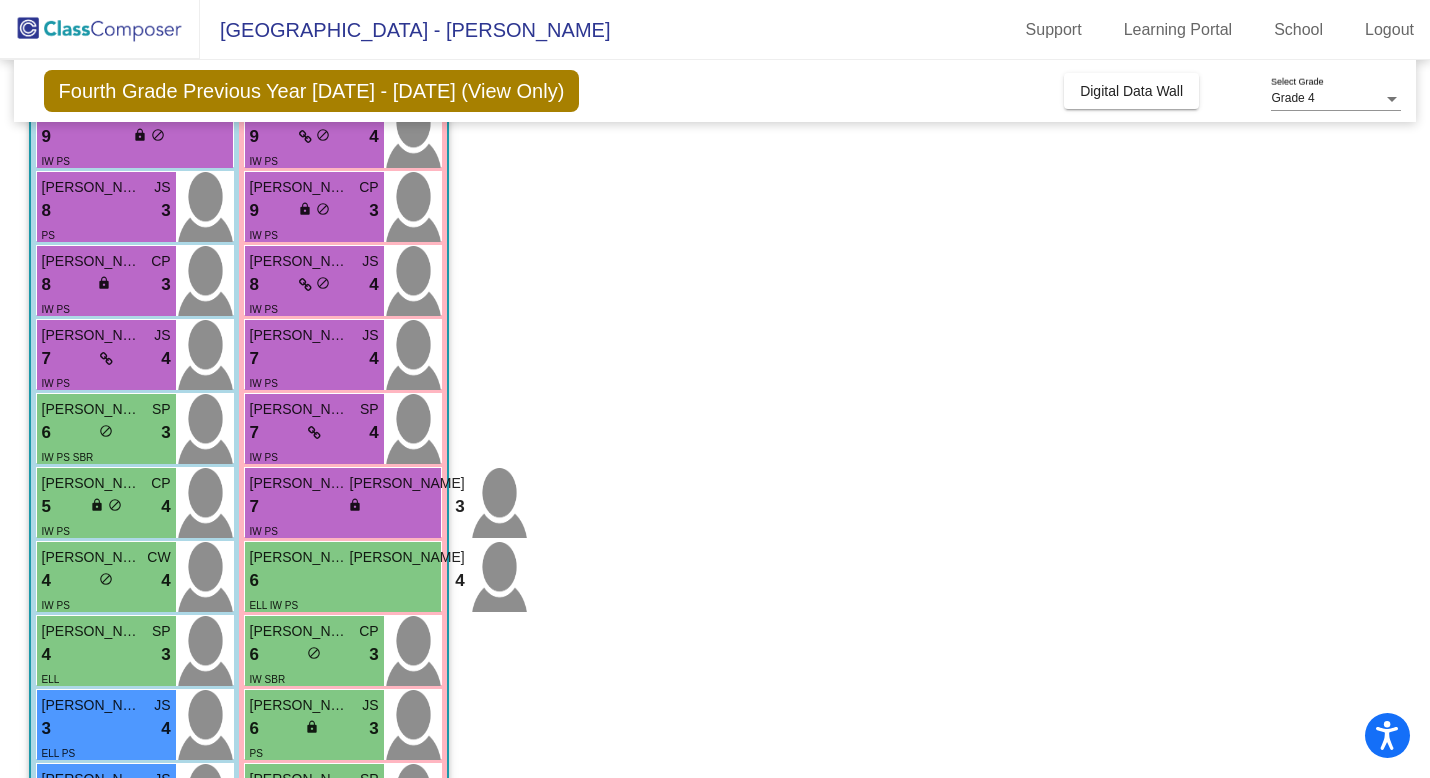 scroll, scrollTop: 0, scrollLeft: 0, axis: both 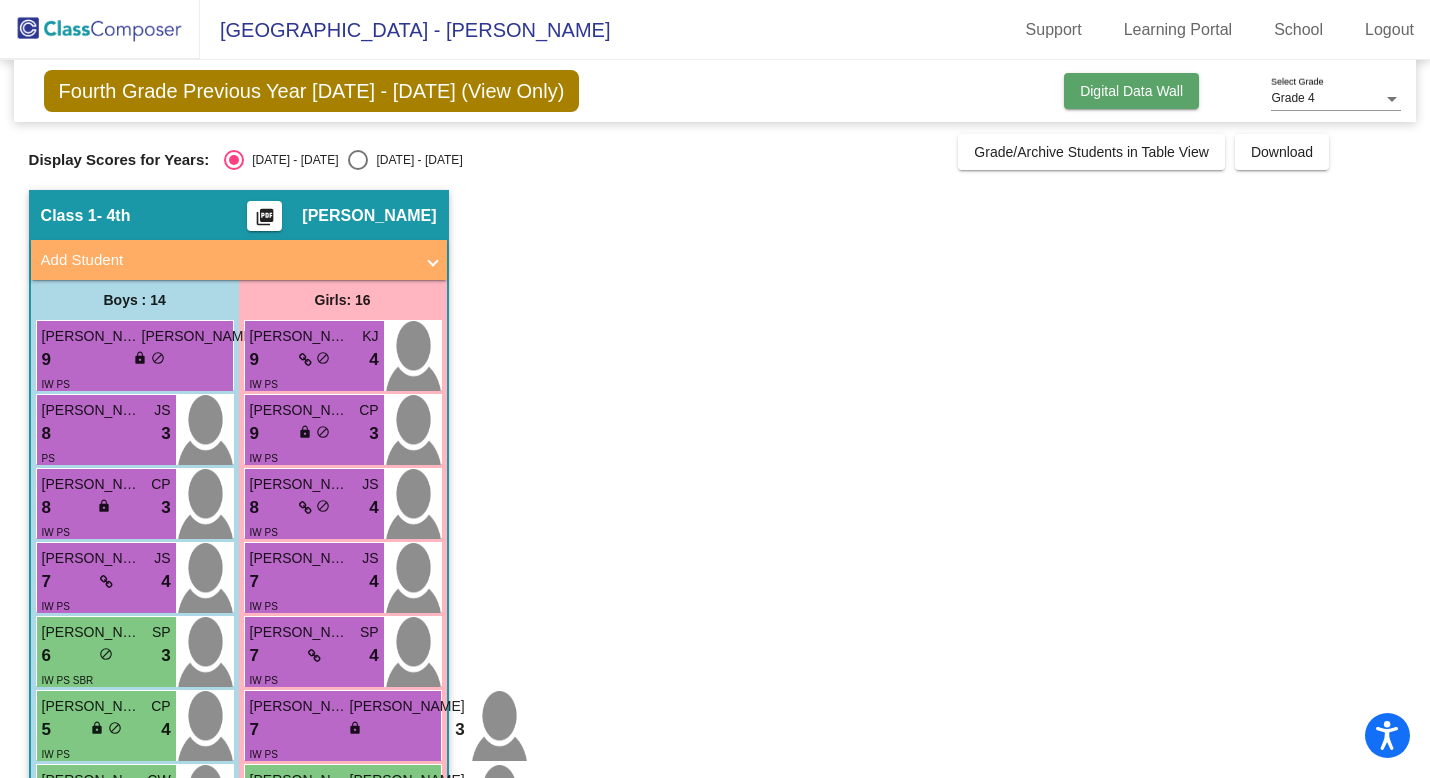 click on "Digital Data Wall" 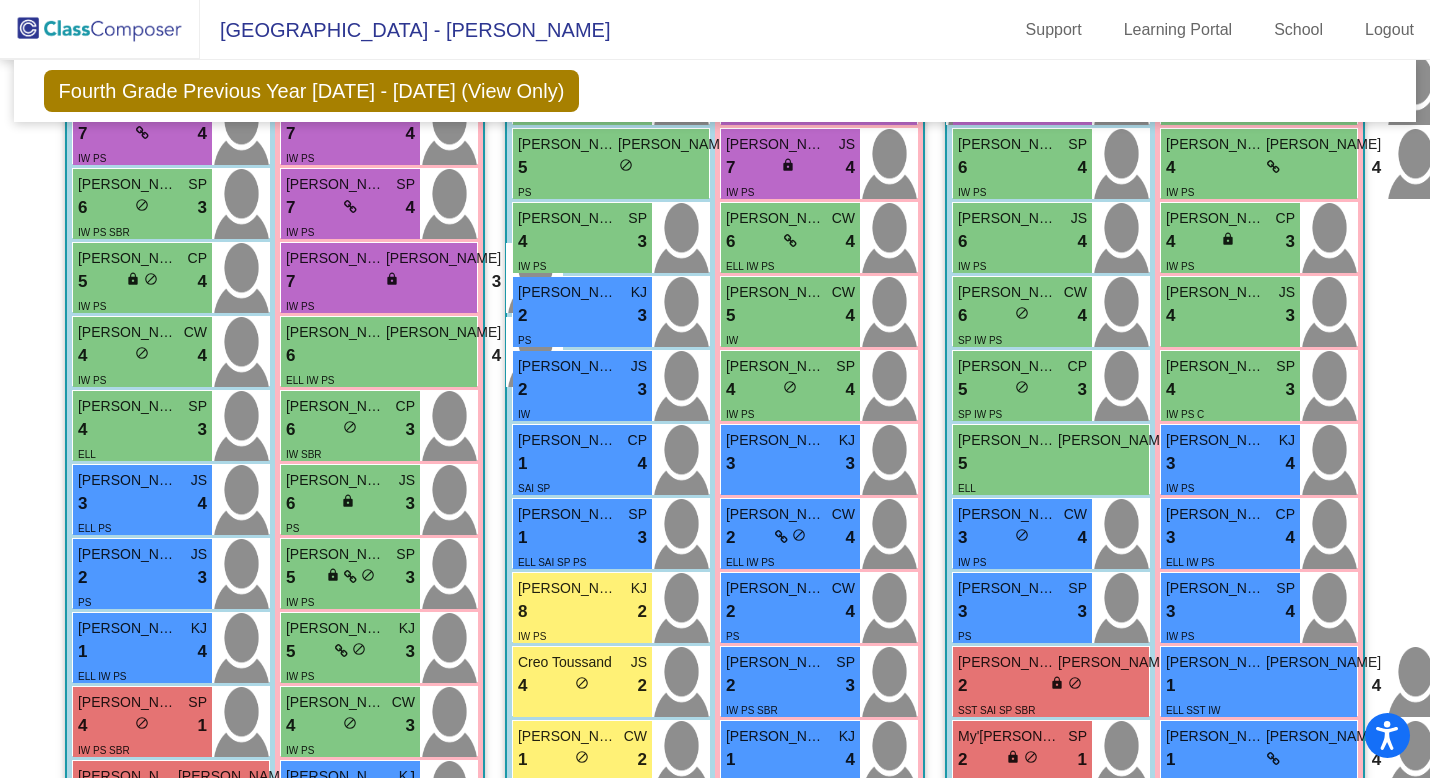 scroll, scrollTop: 818, scrollLeft: 0, axis: vertical 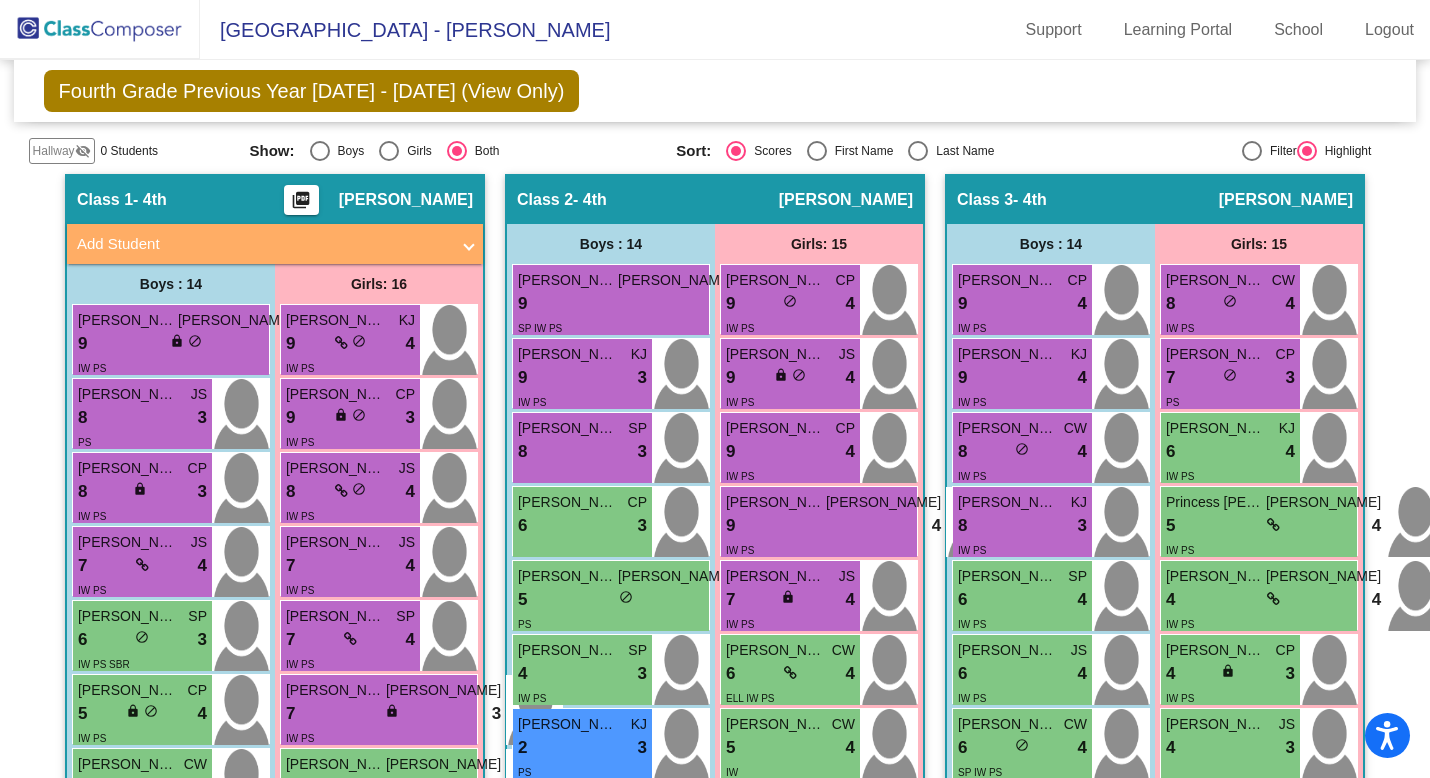 click on "[PERSON_NAME]" at bounding box center [776, 502] 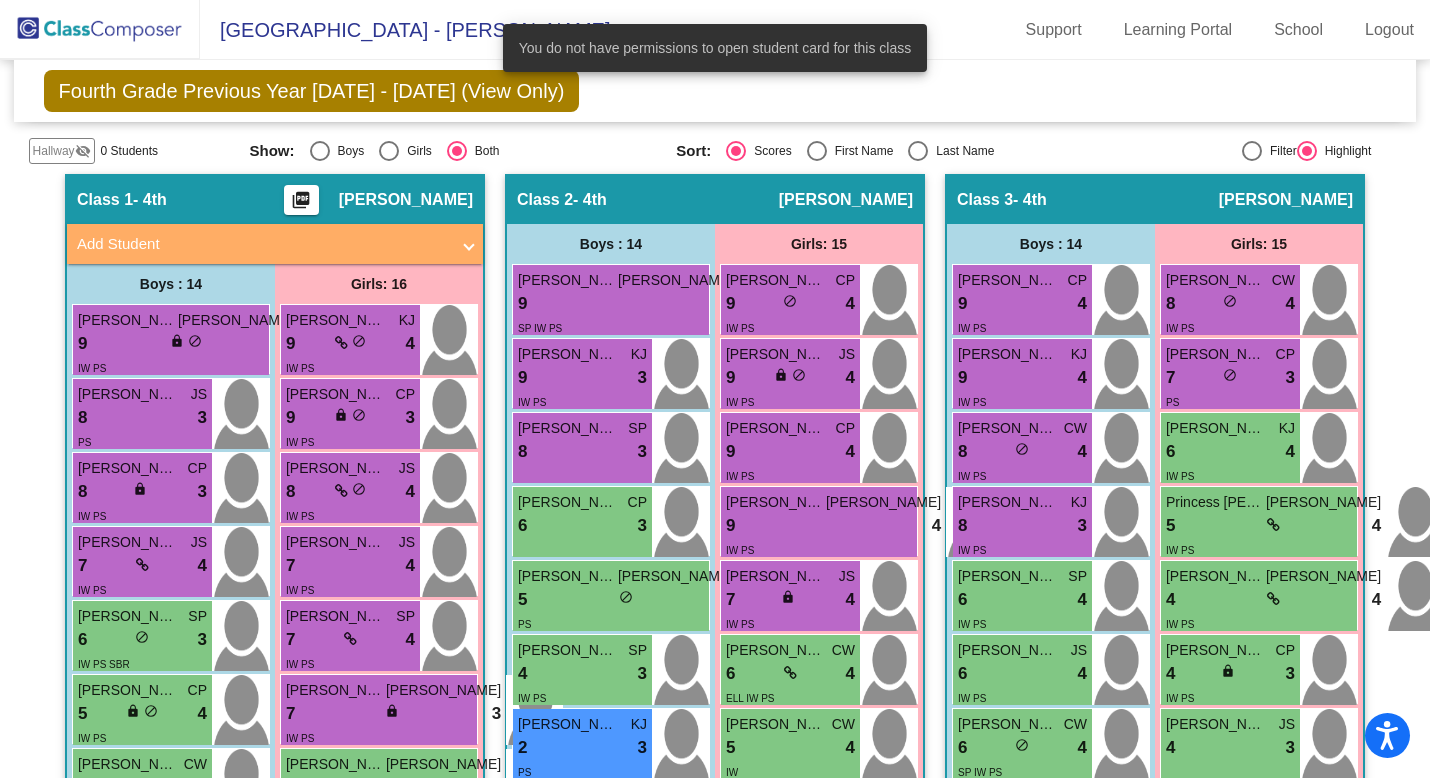 click on "Fourth Grade Previous Year [DATE] - [DATE] (View Only)  Add, Move, or Retain Students Off   On  Incoming   Digital Data Wall" 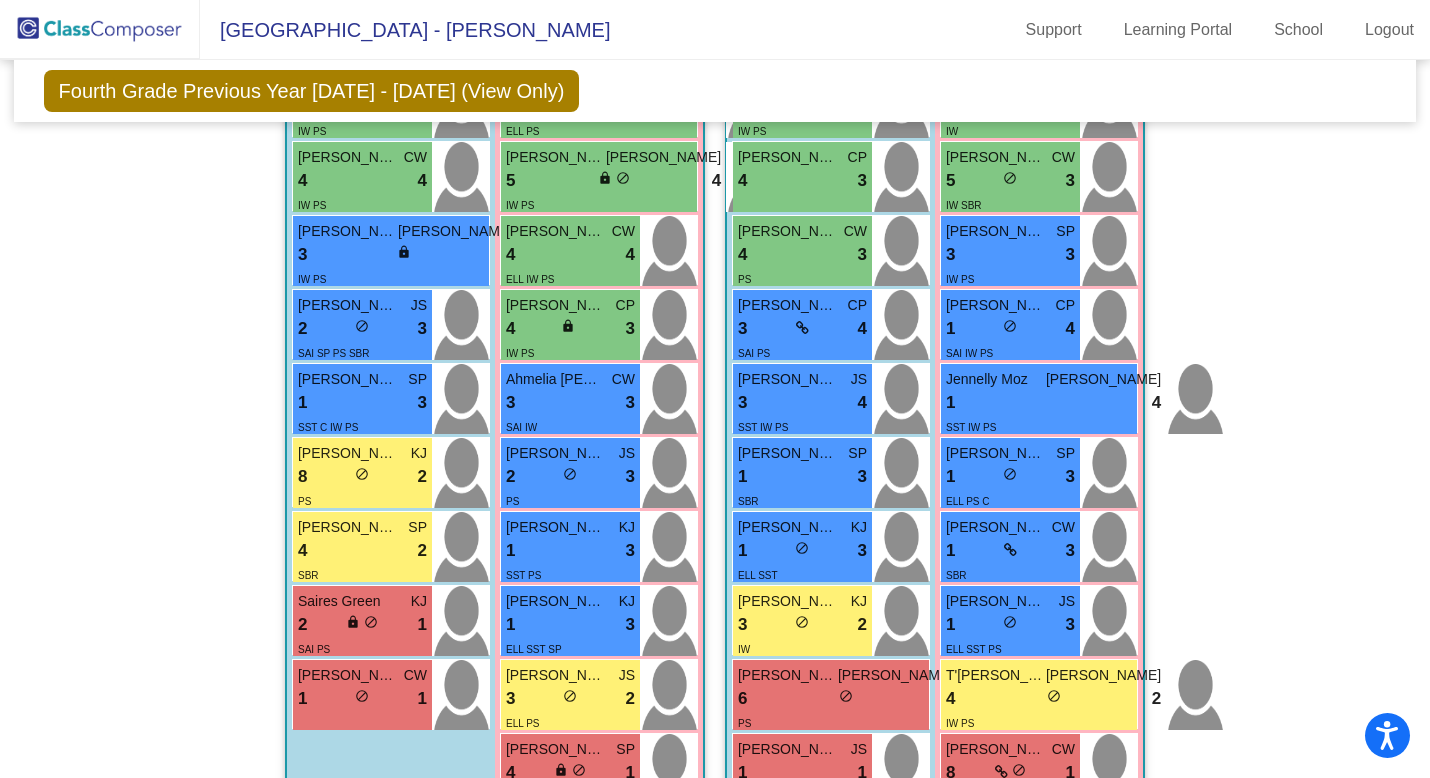scroll, scrollTop: 2378, scrollLeft: 0, axis: vertical 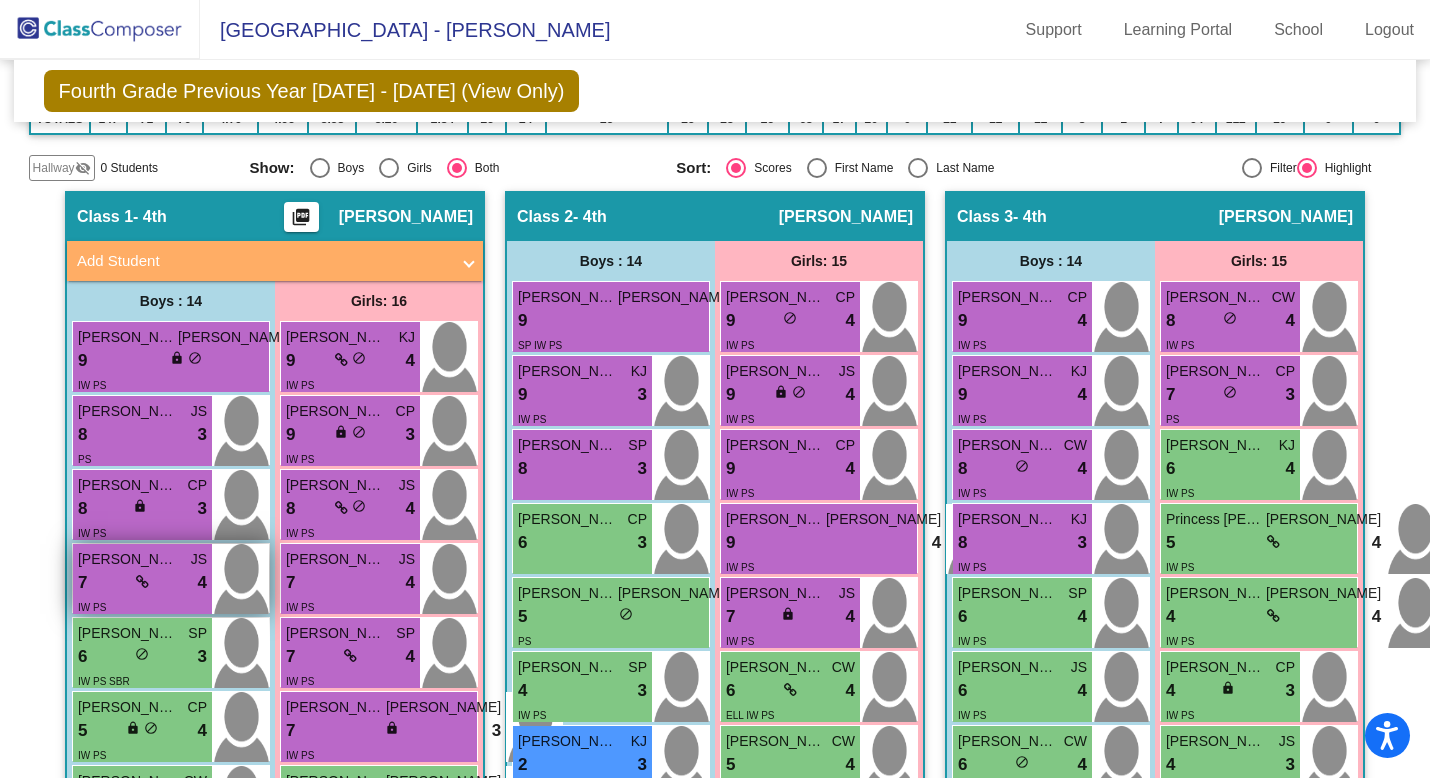 click on "7 lock do_not_disturb_alt 4" at bounding box center [142, 583] 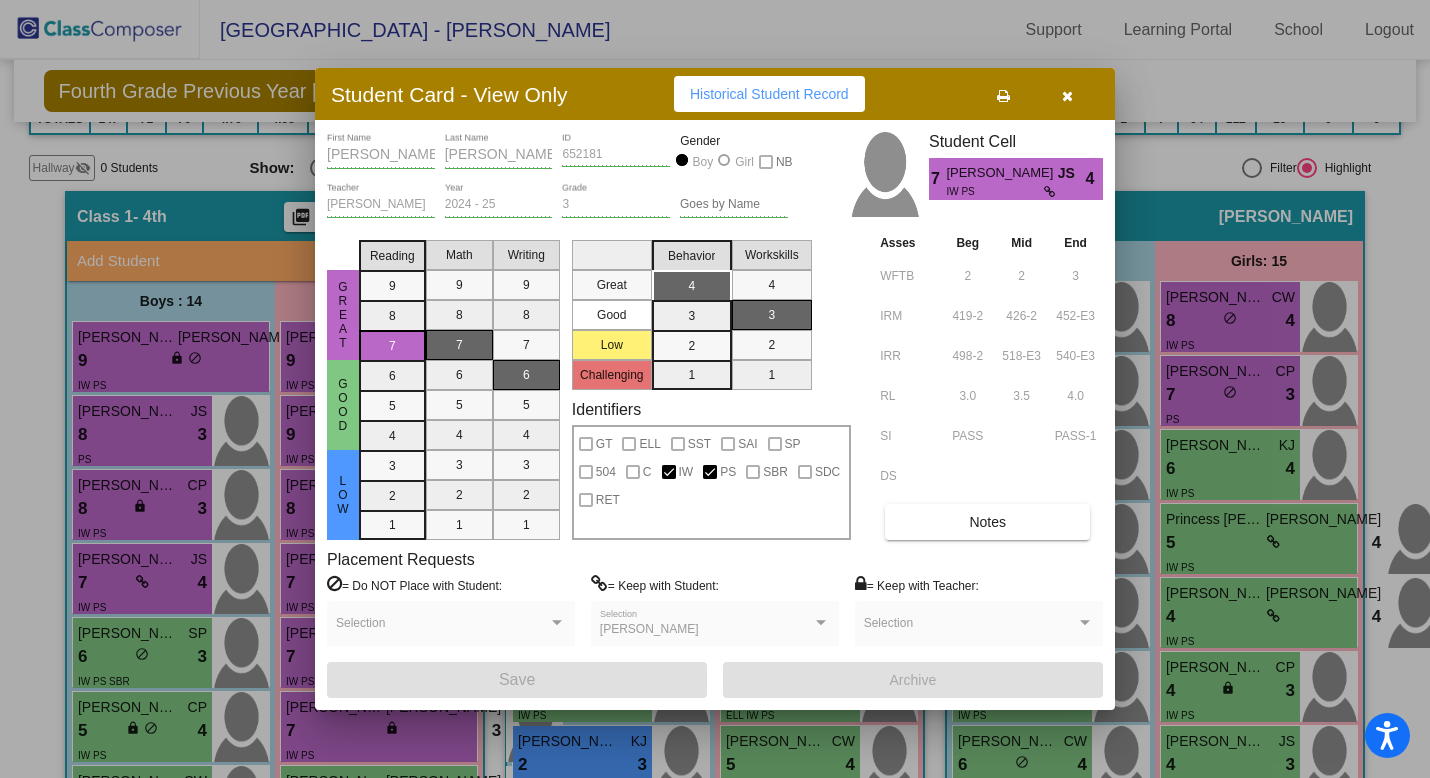 click at bounding box center (970, 630) 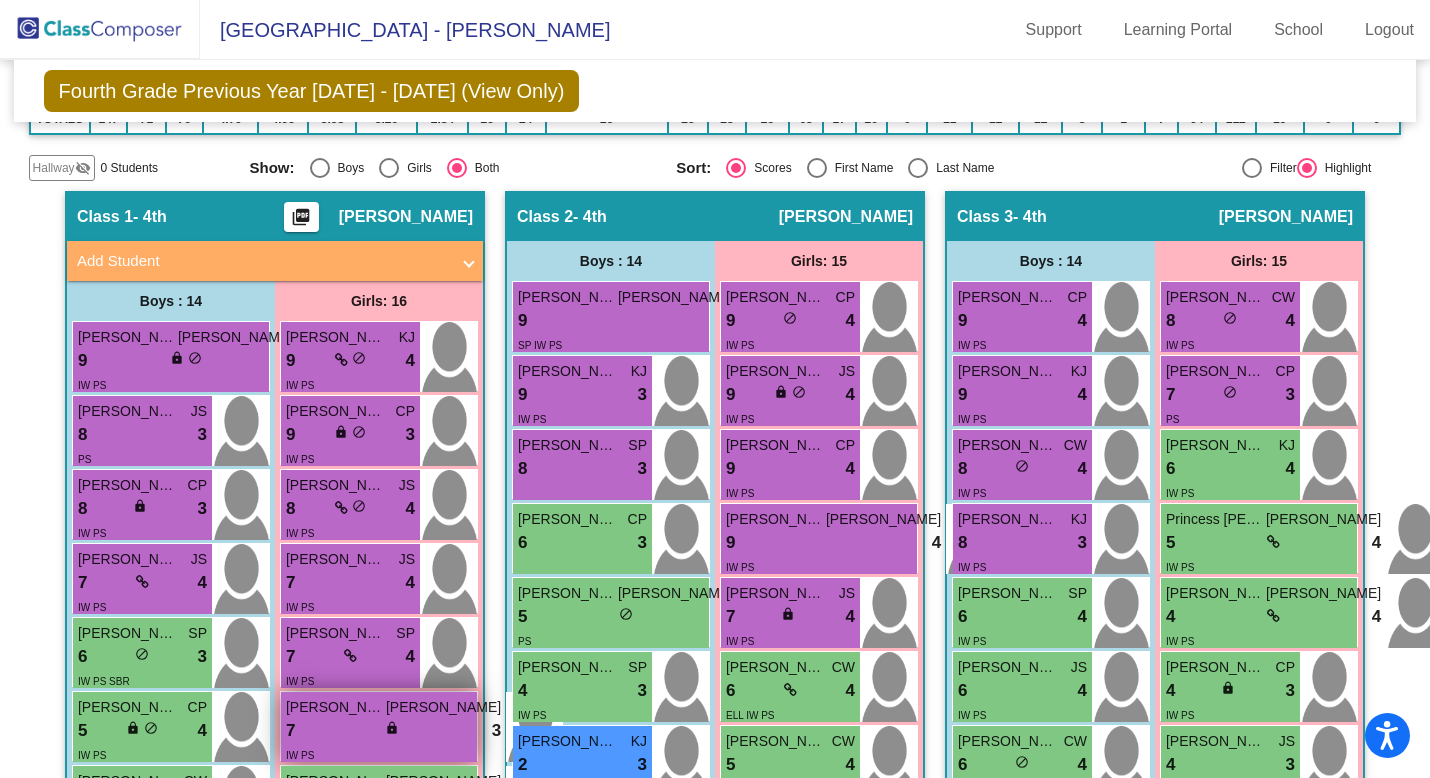 click on "[PERSON_NAME]" at bounding box center (336, 707) 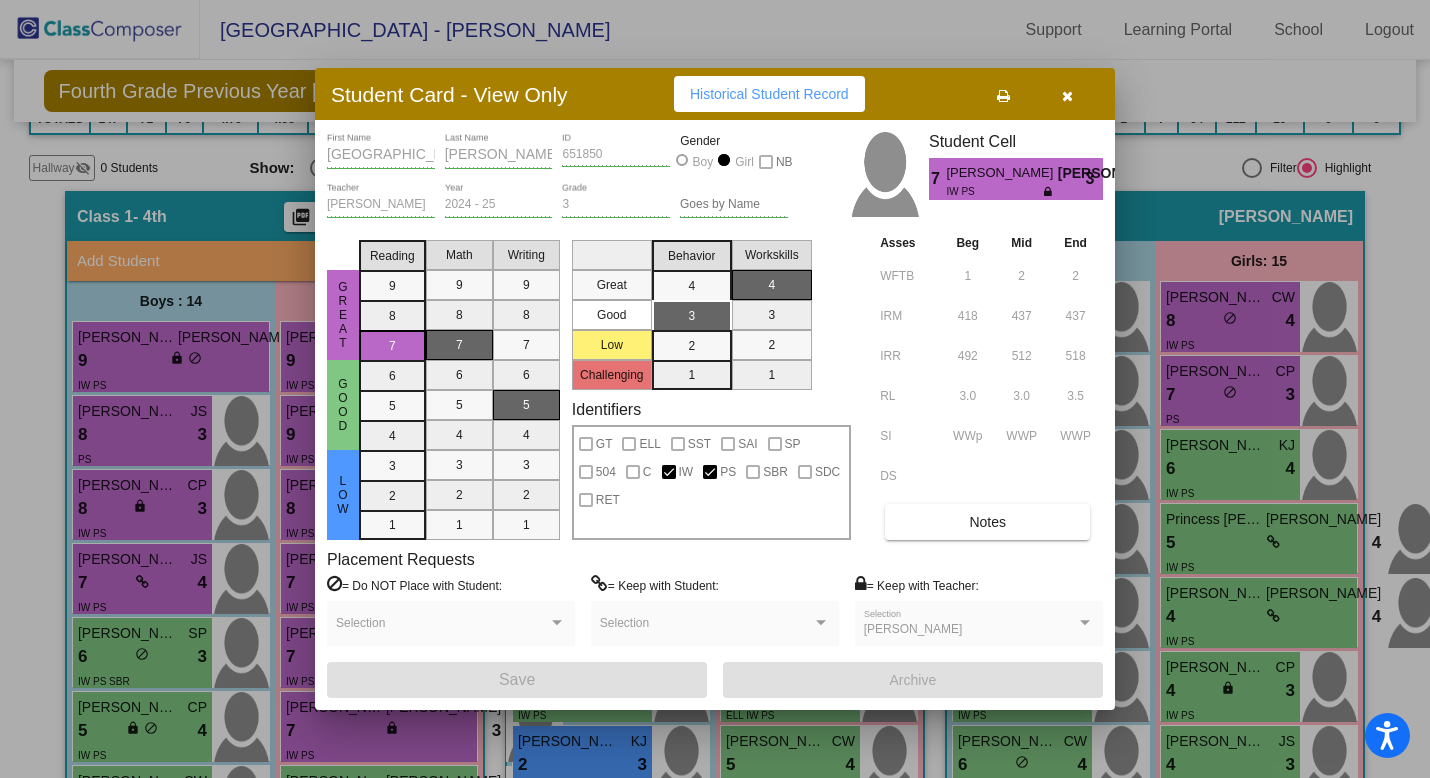 click at bounding box center [1067, 96] 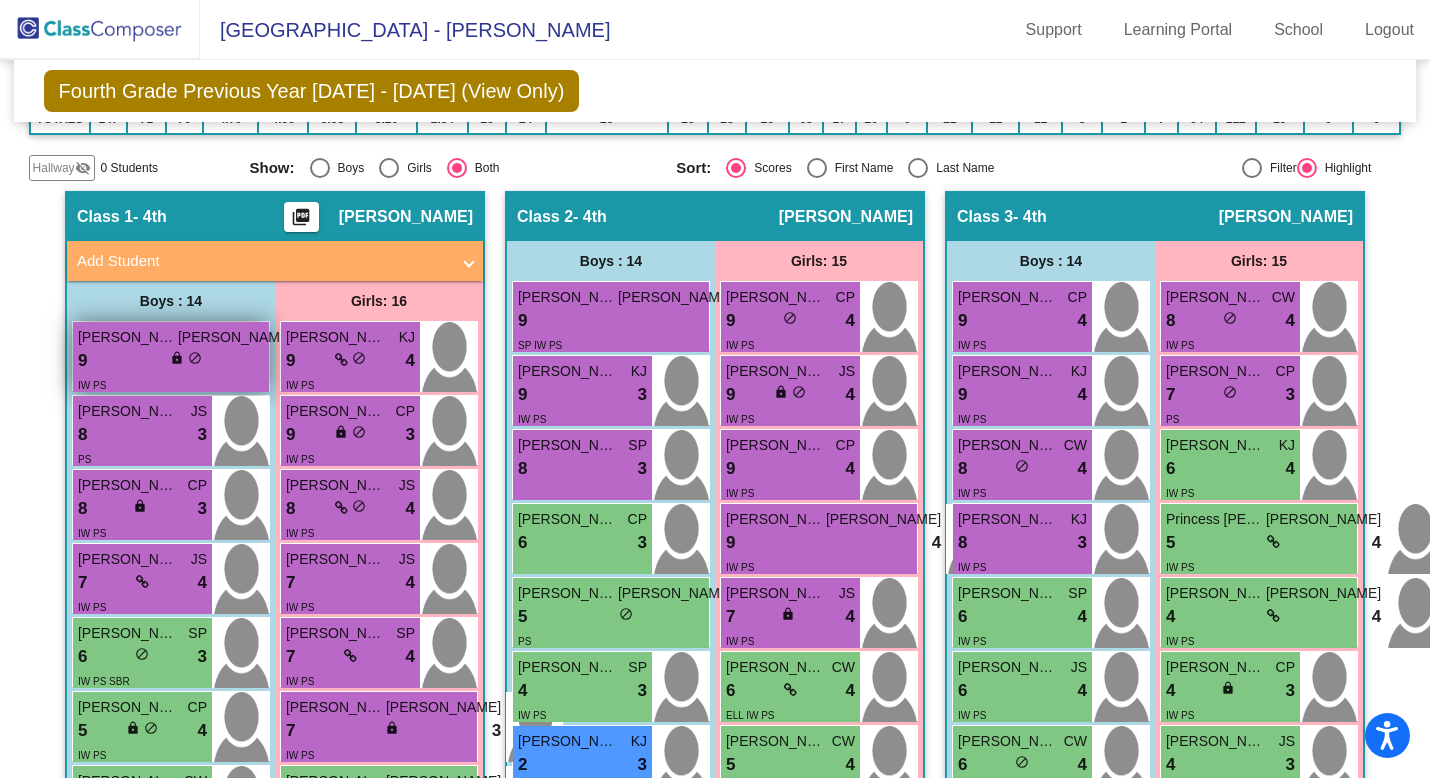 click on "9 lock do_not_disturb_alt 4" at bounding box center (185, 361) 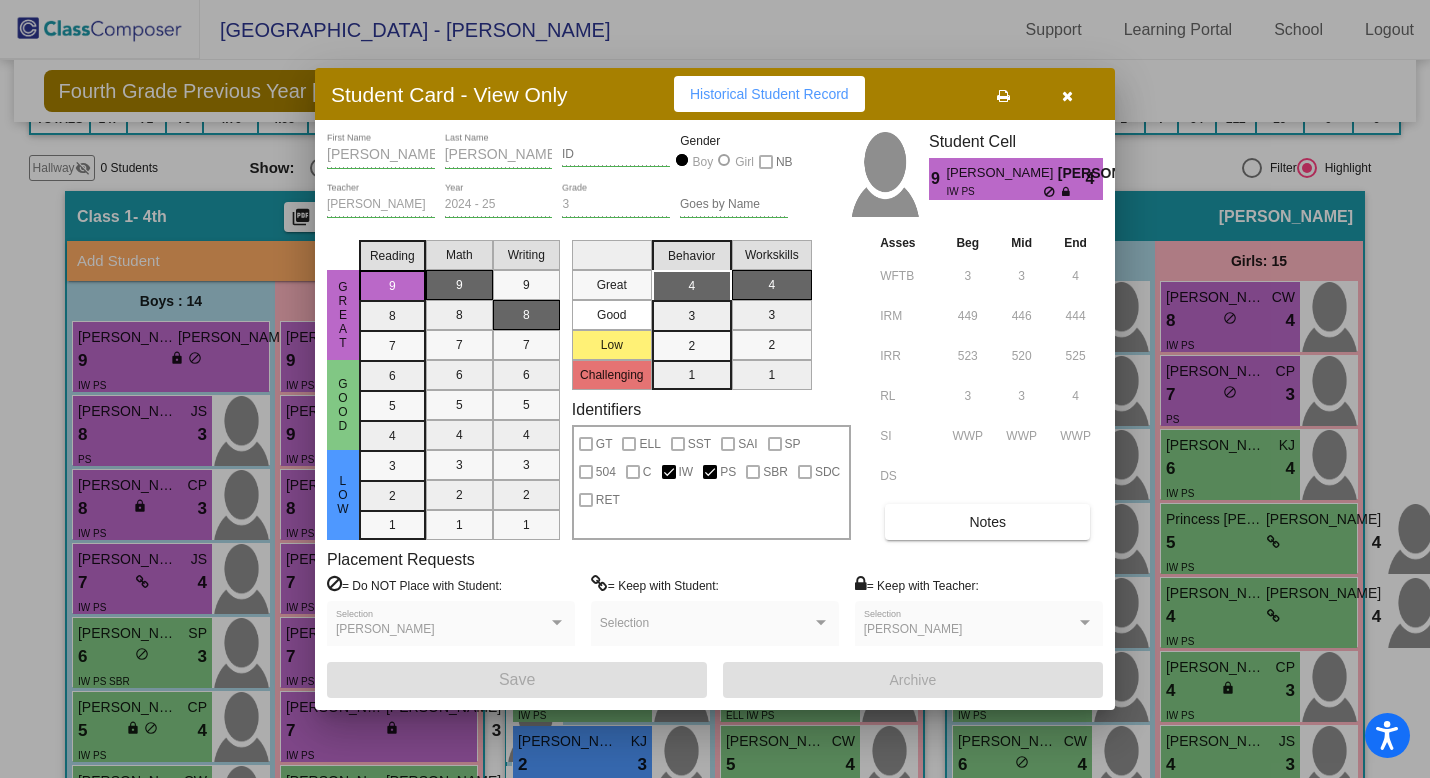 click at bounding box center [715, 389] 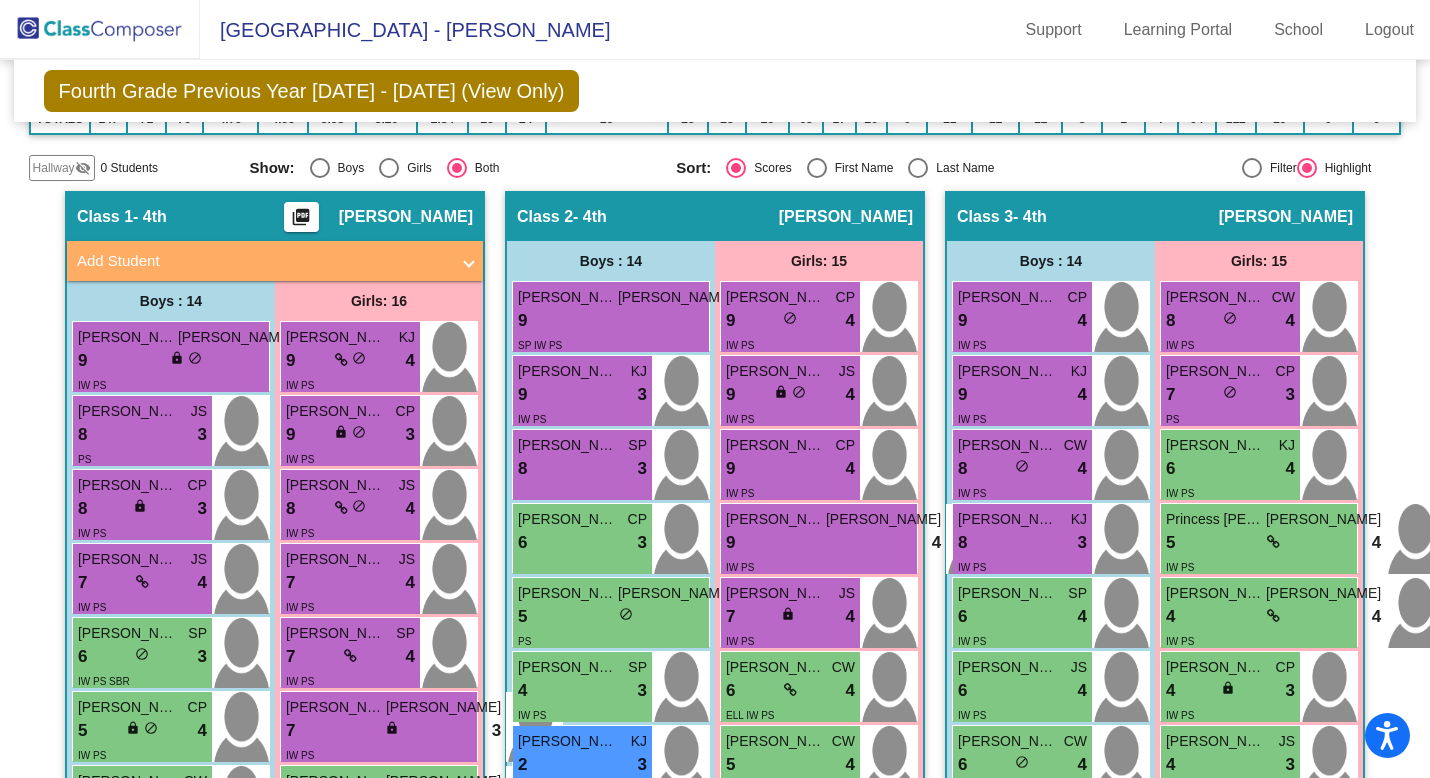 click on "8 lock do_not_disturb_alt 3" at bounding box center (142, 435) 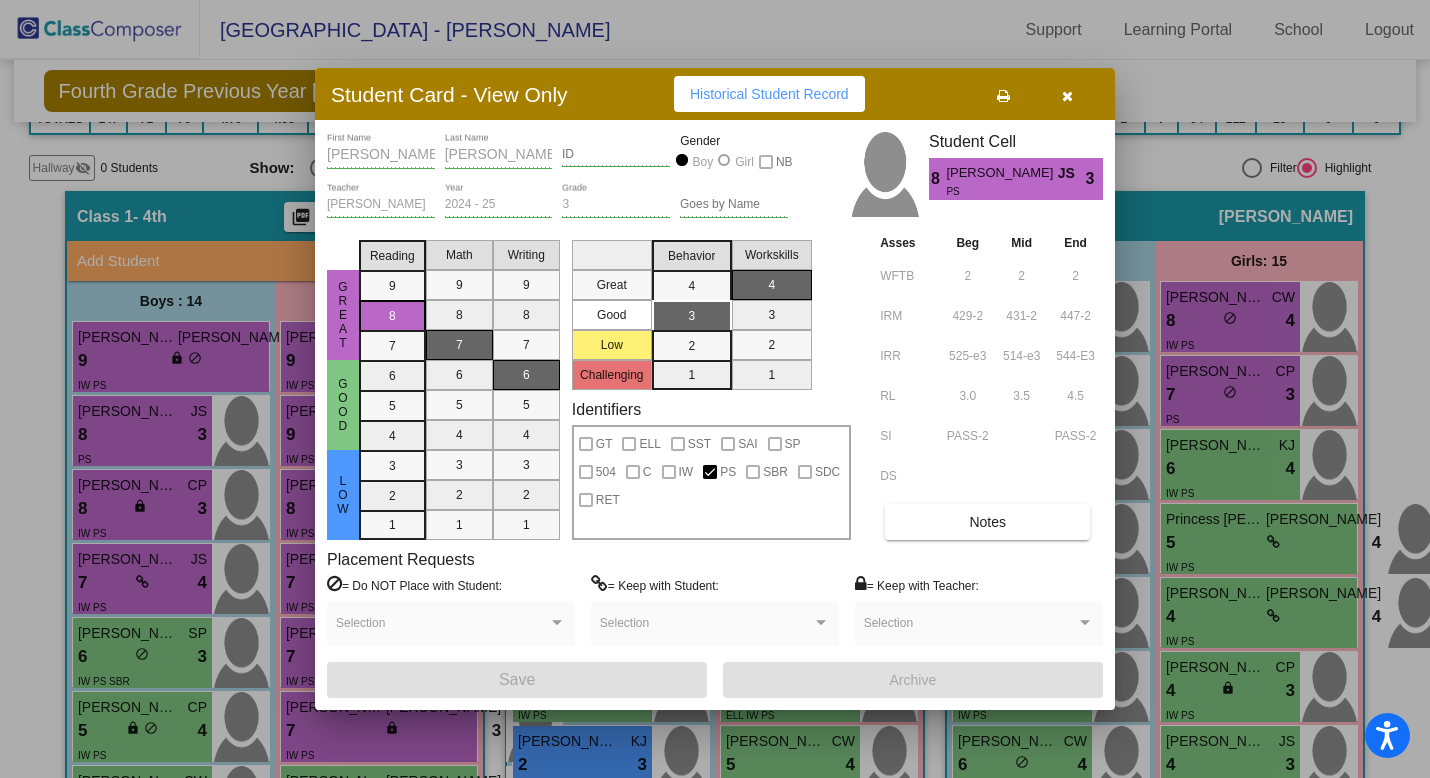 click at bounding box center [715, 389] 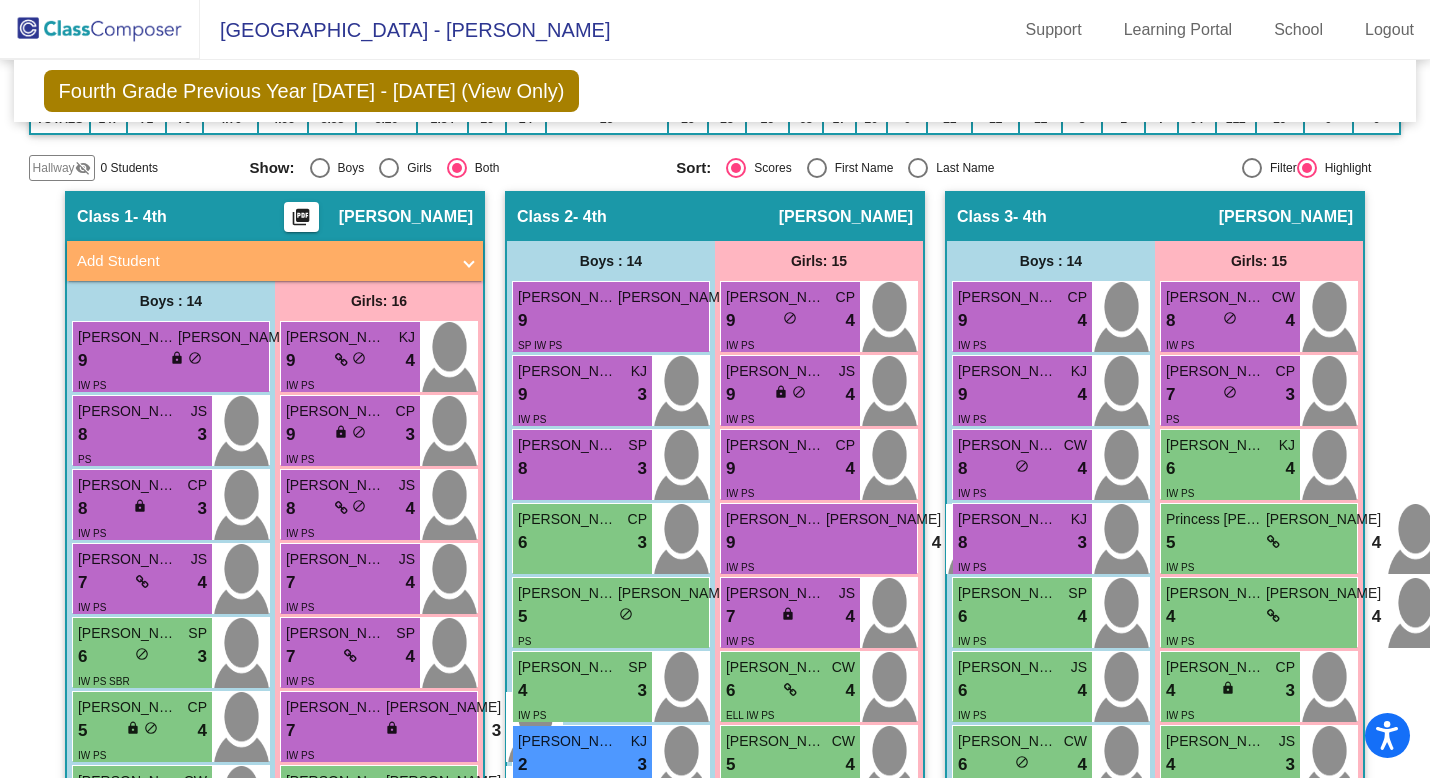 click on "lock do_not_disturb_alt" at bounding box center [142, 508] 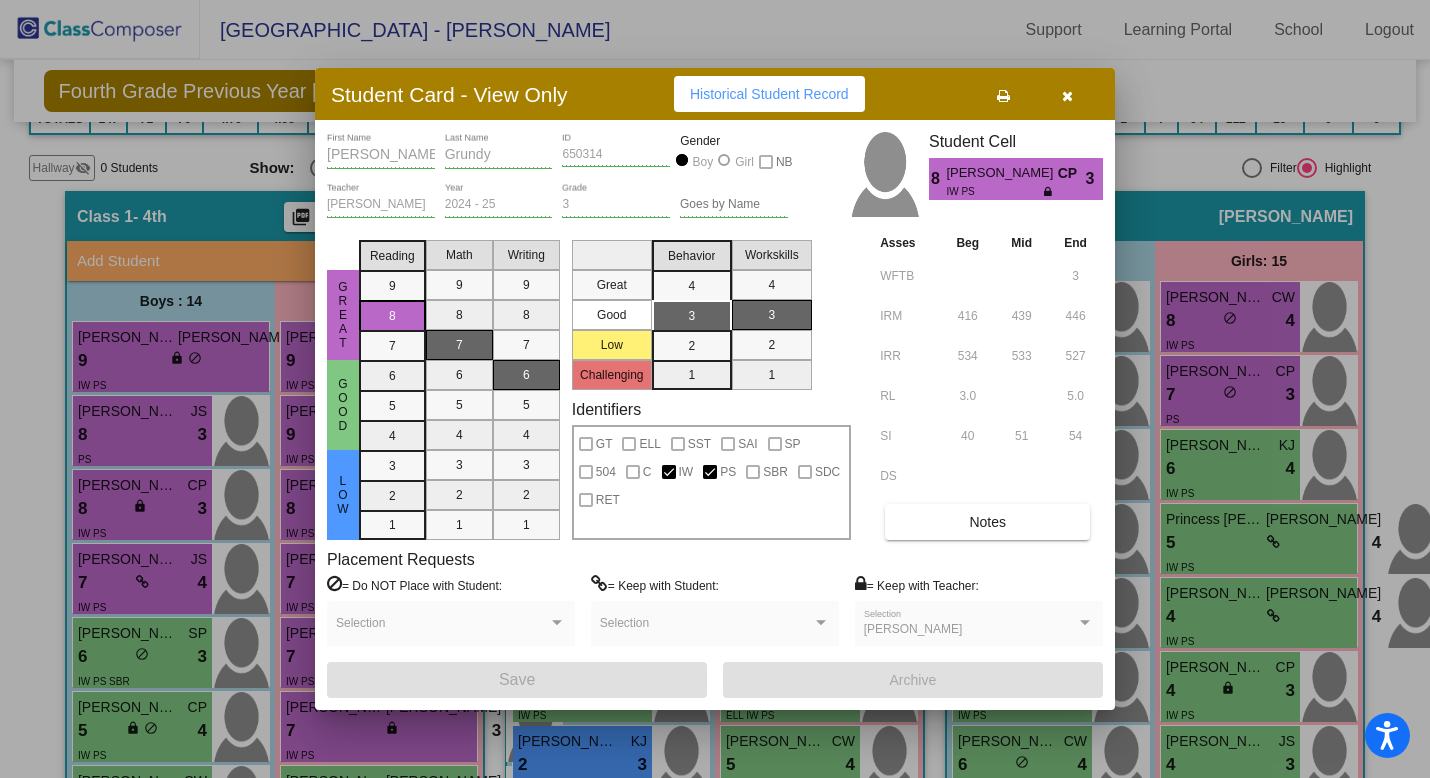 click at bounding box center (715, 389) 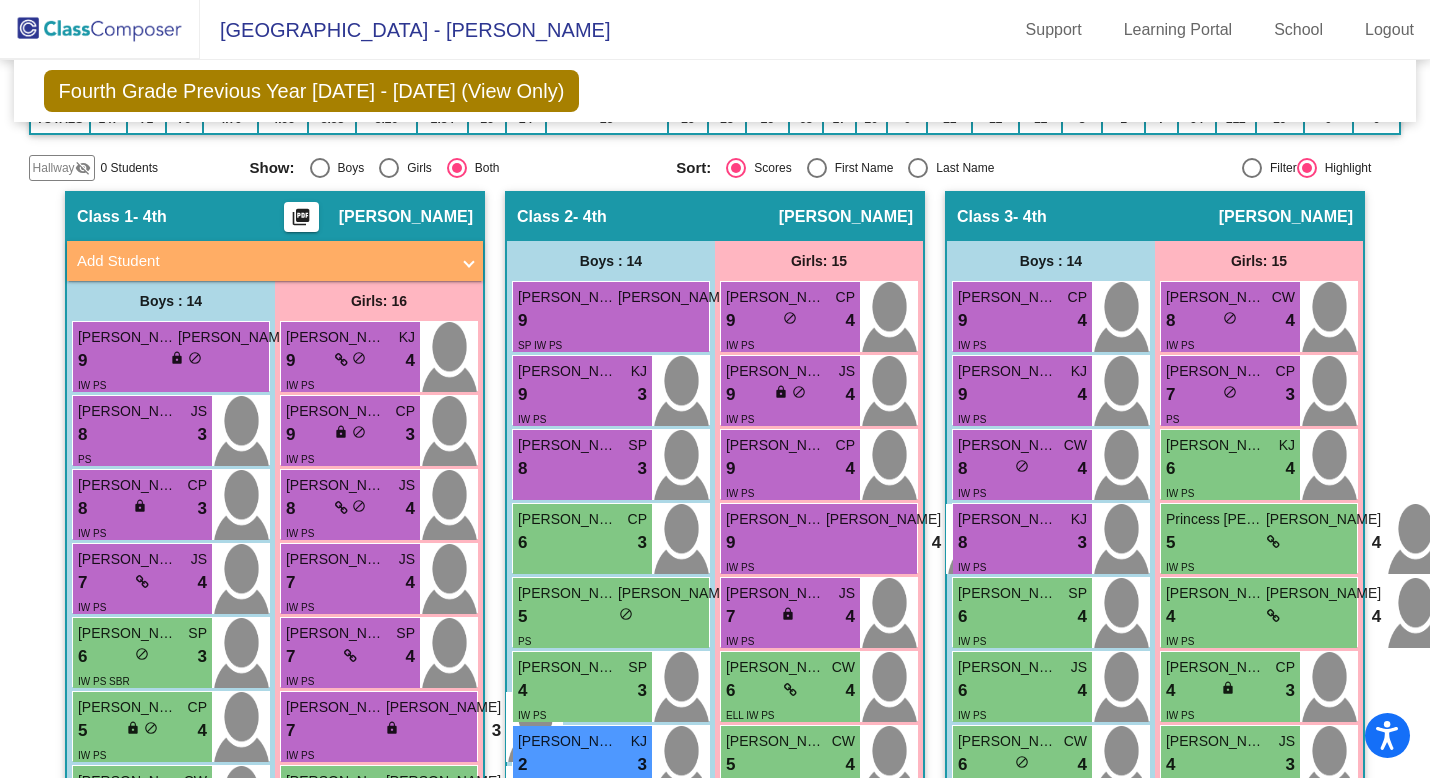 click on "7 lock do_not_disturb_alt 4" at bounding box center (142, 583) 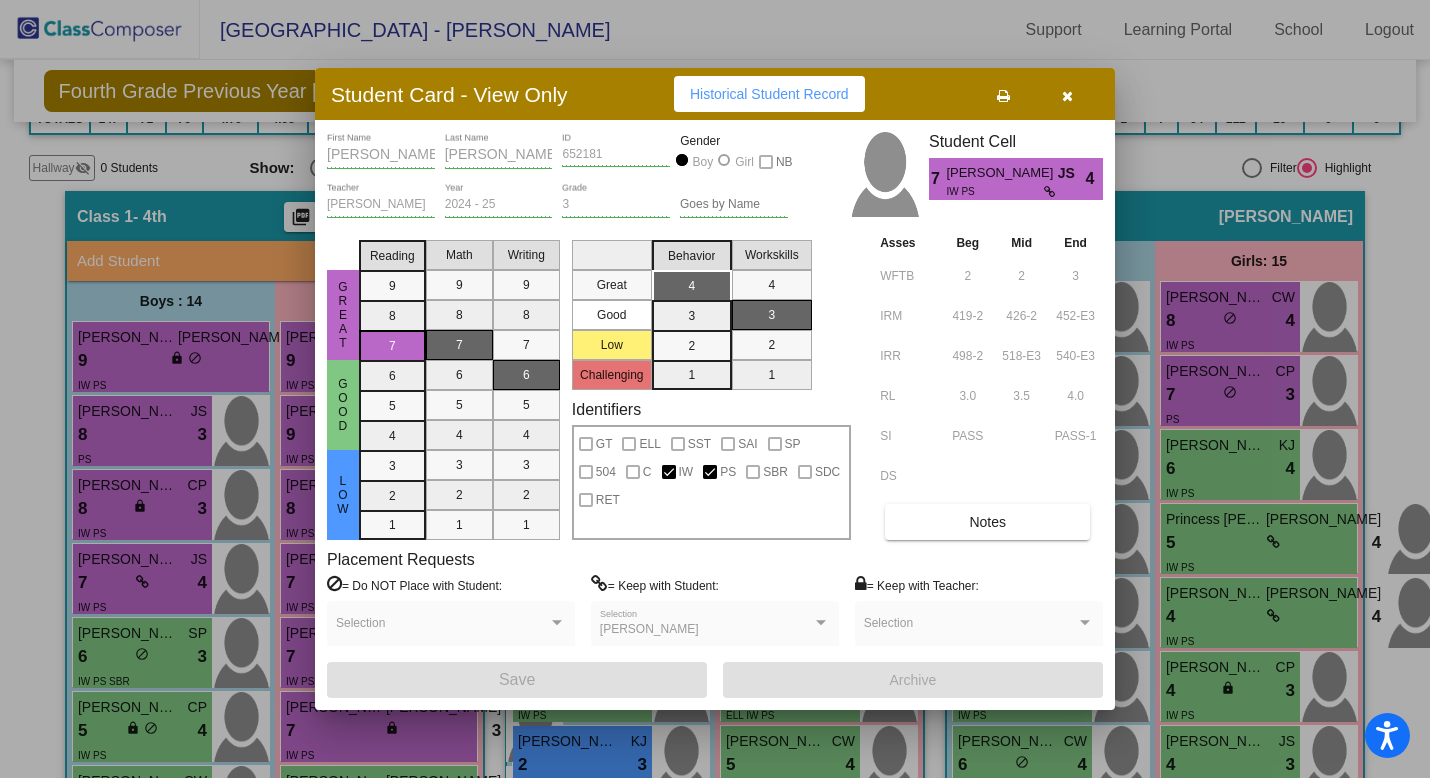 click at bounding box center [715, 389] 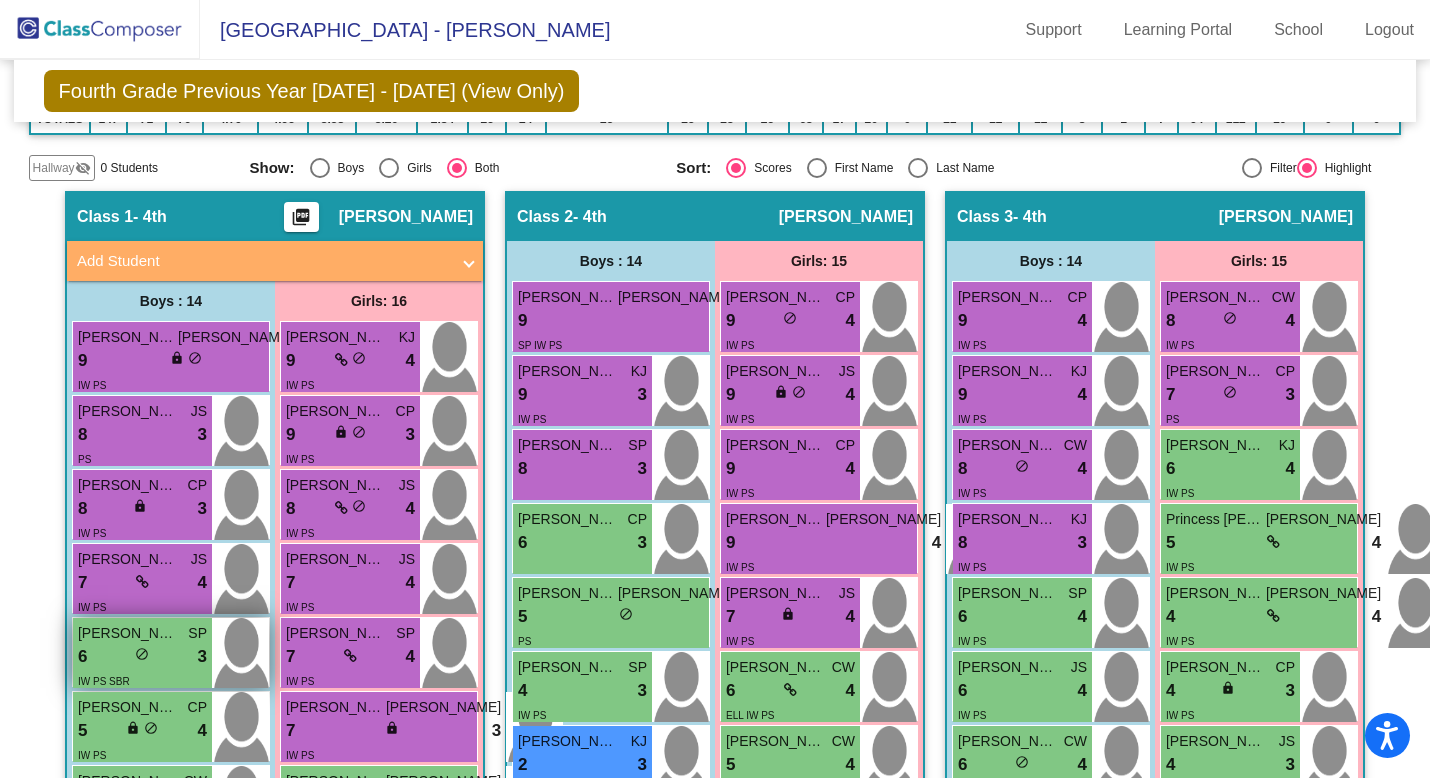 click on "[PERSON_NAME]" at bounding box center [128, 633] 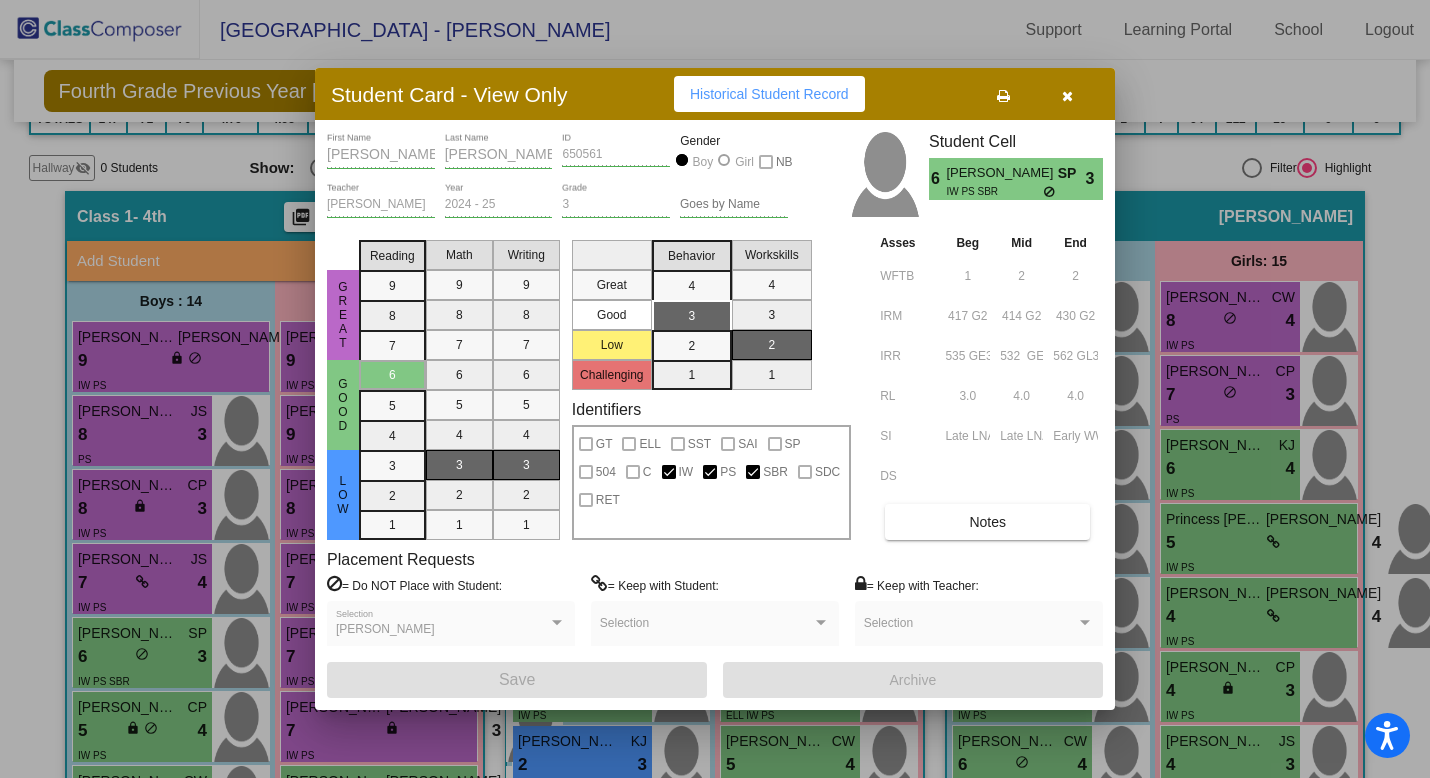 click at bounding box center [715, 389] 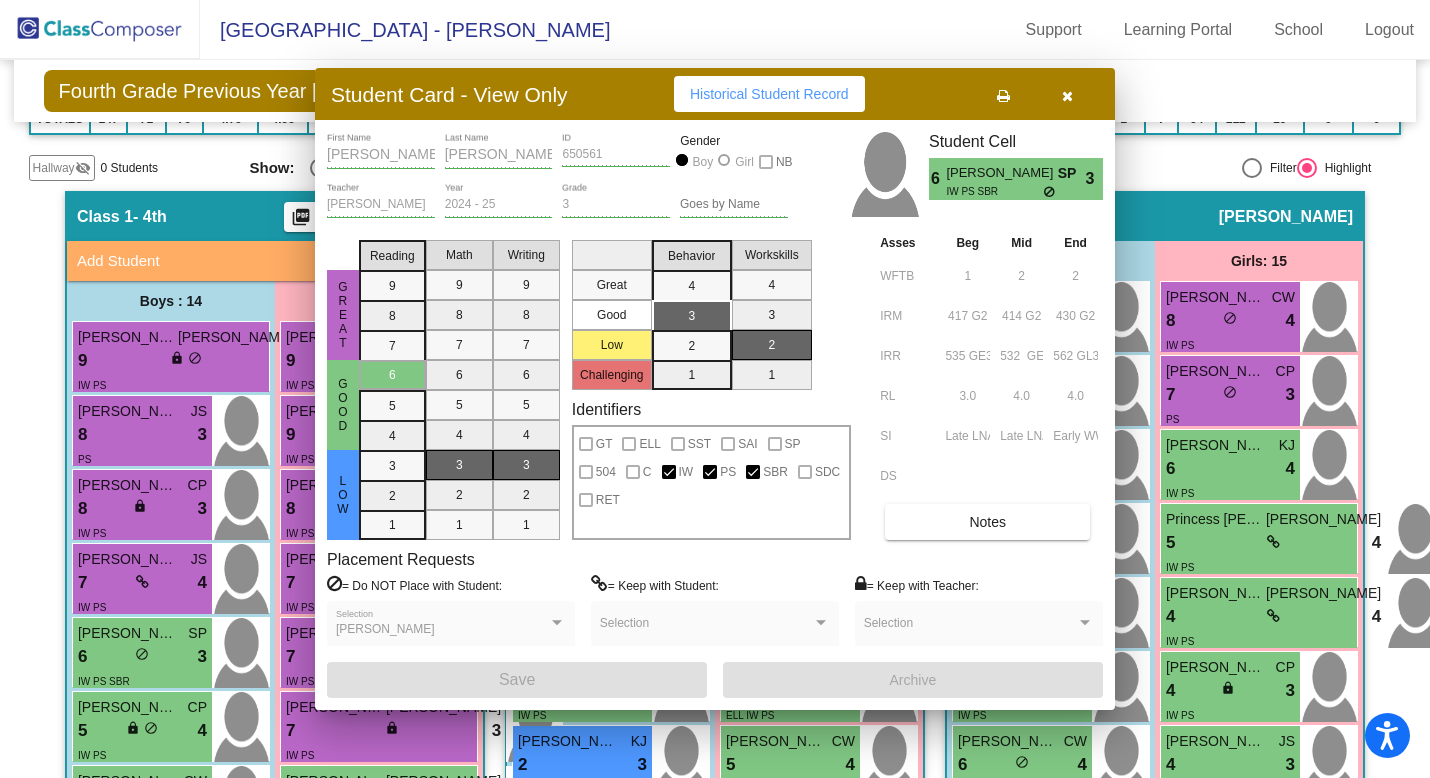 click on "lock" at bounding box center (133, 728) 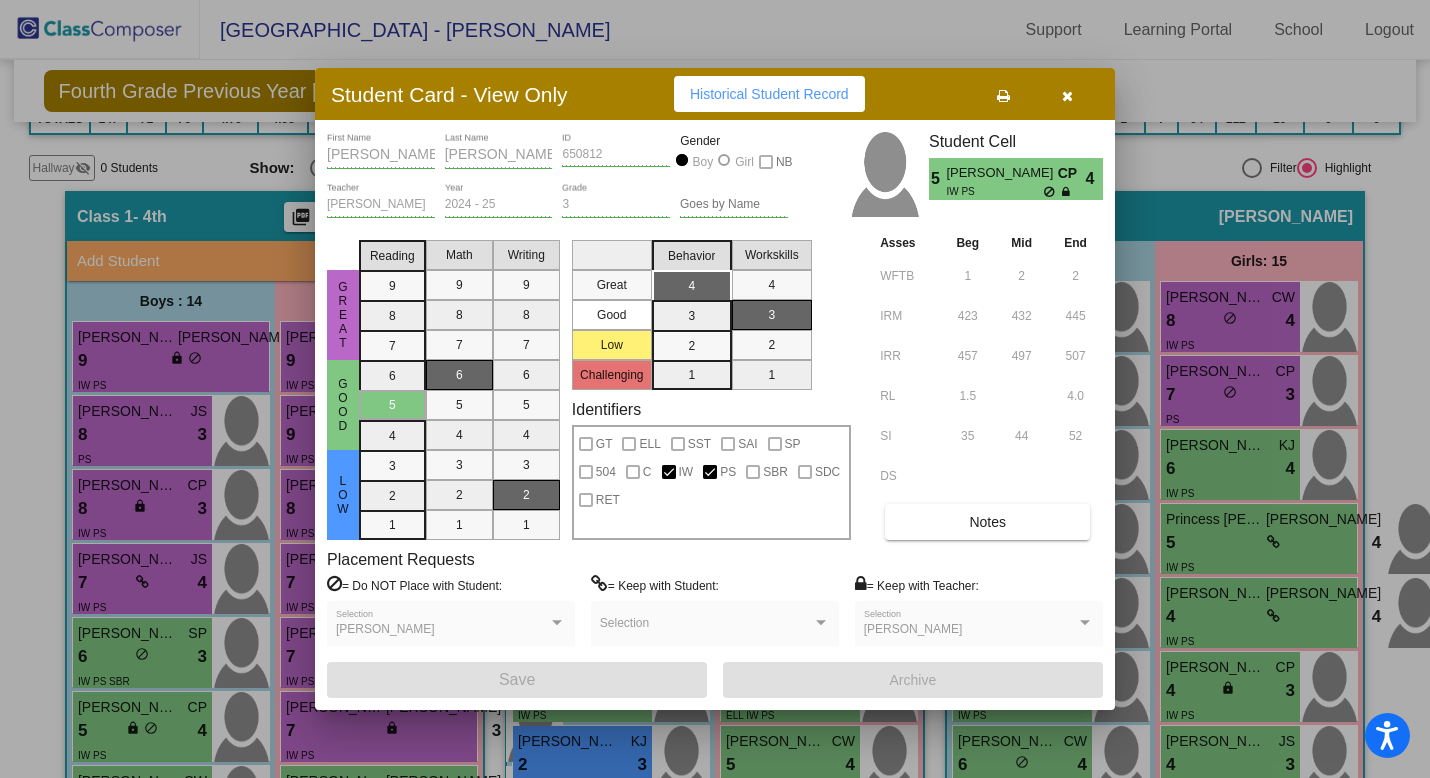 click at bounding box center [715, 389] 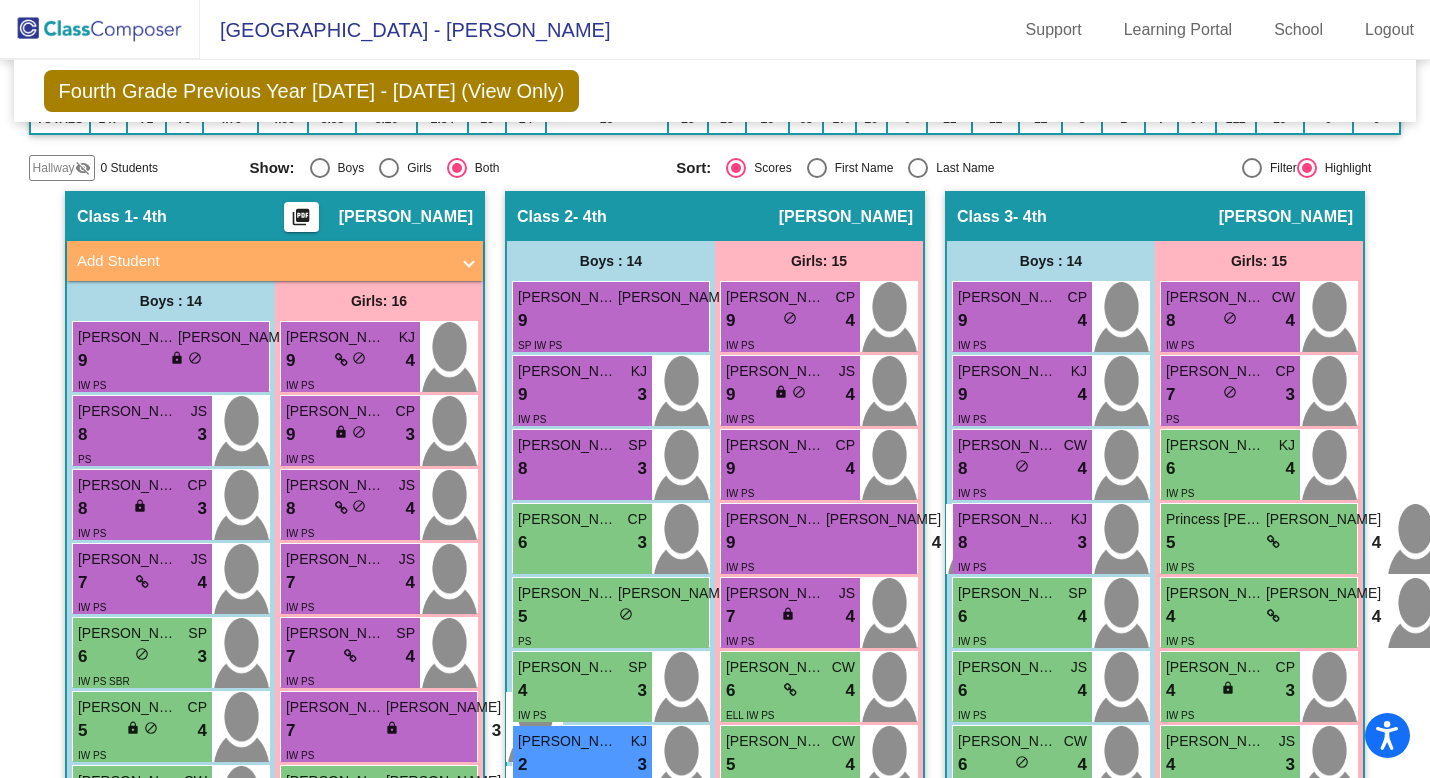 click on "4 lock do_not_disturb_alt 4" at bounding box center [142, 805] 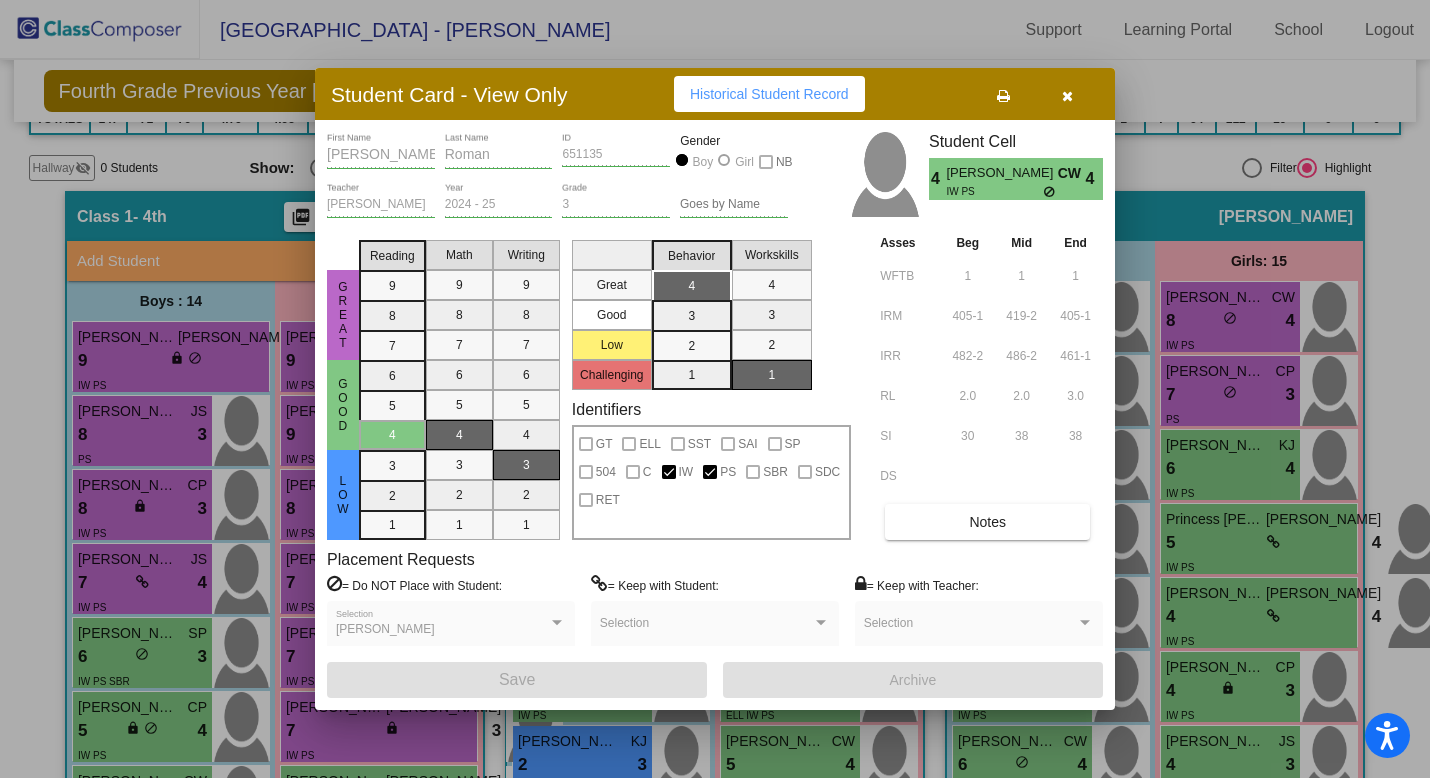 scroll, scrollTop: 0, scrollLeft: 0, axis: both 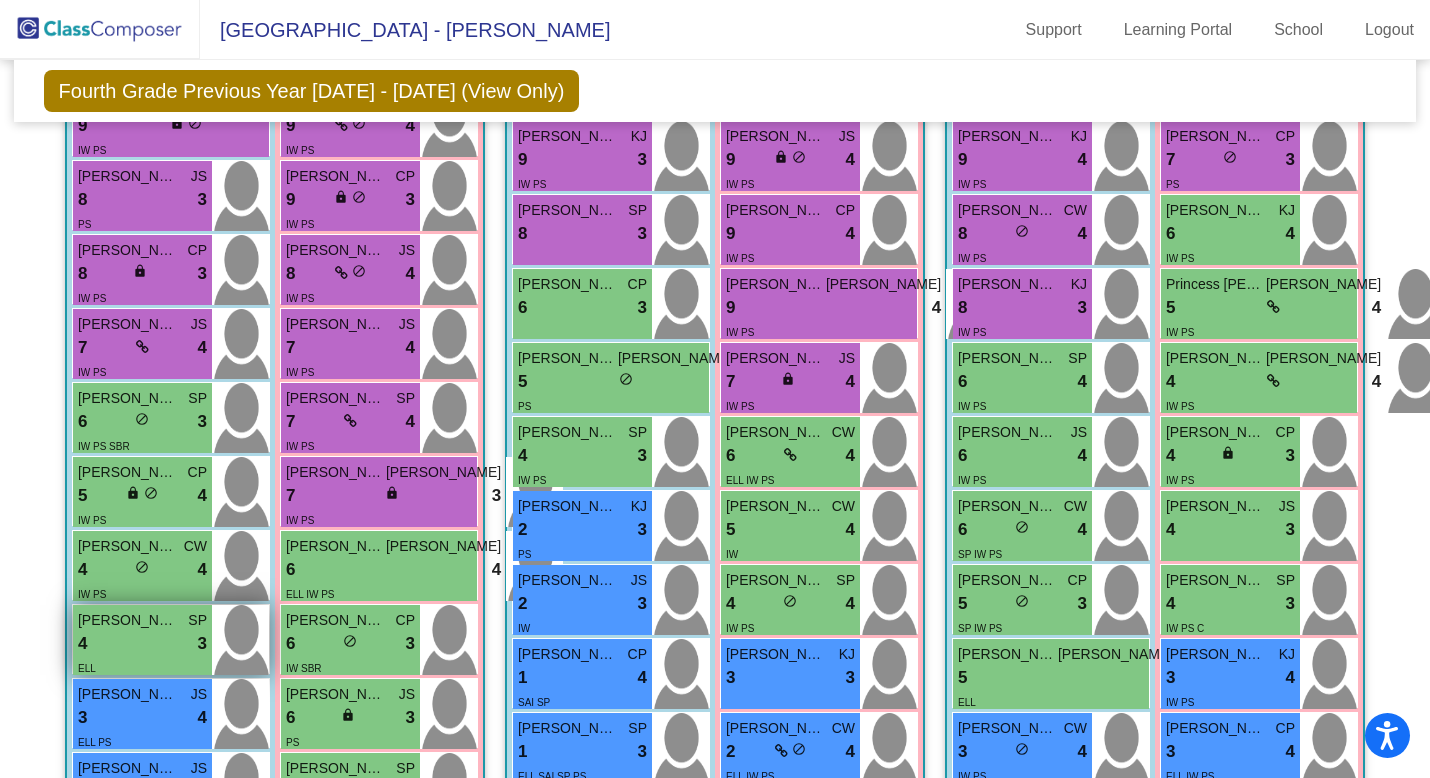 click on "4 lock do_not_disturb_alt 3" at bounding box center (142, 644) 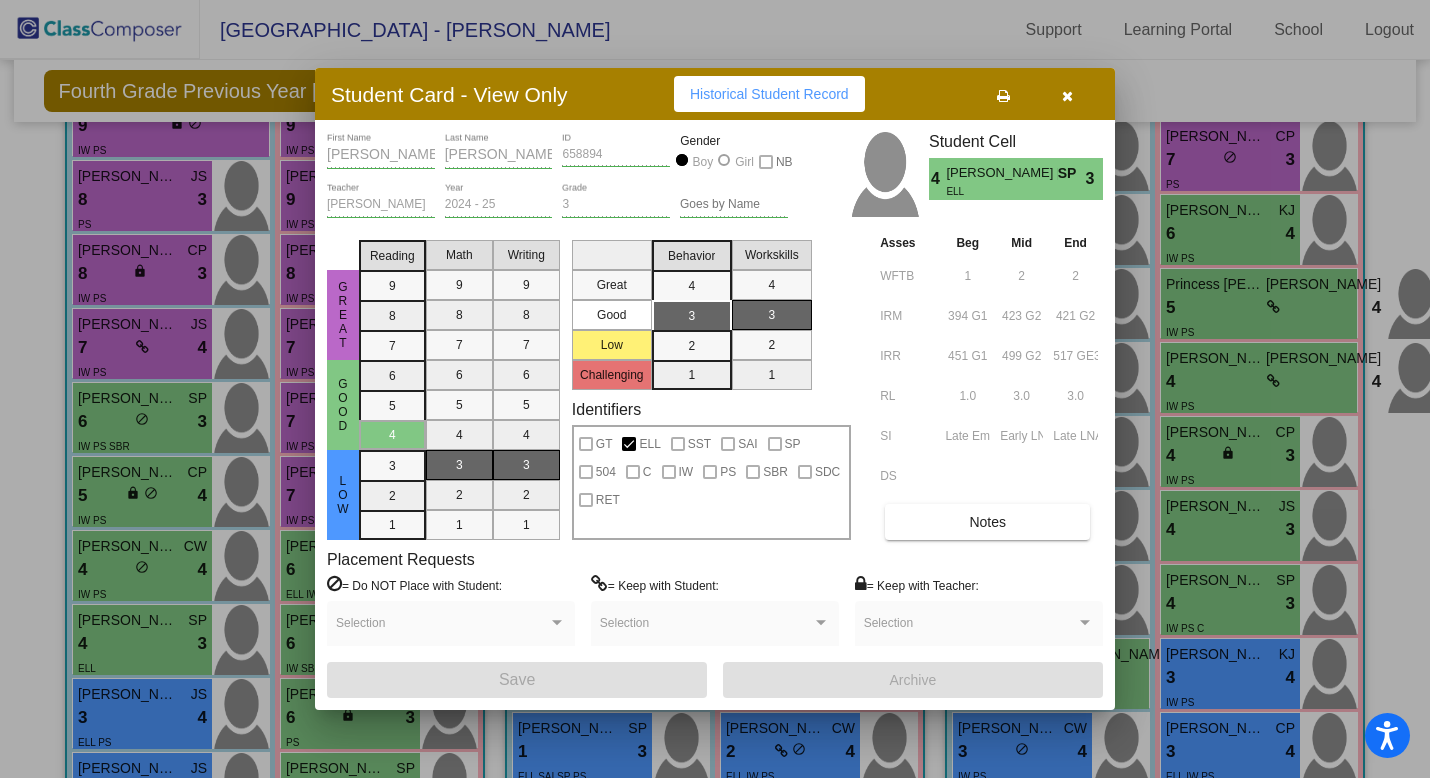 click at bounding box center (715, 389) 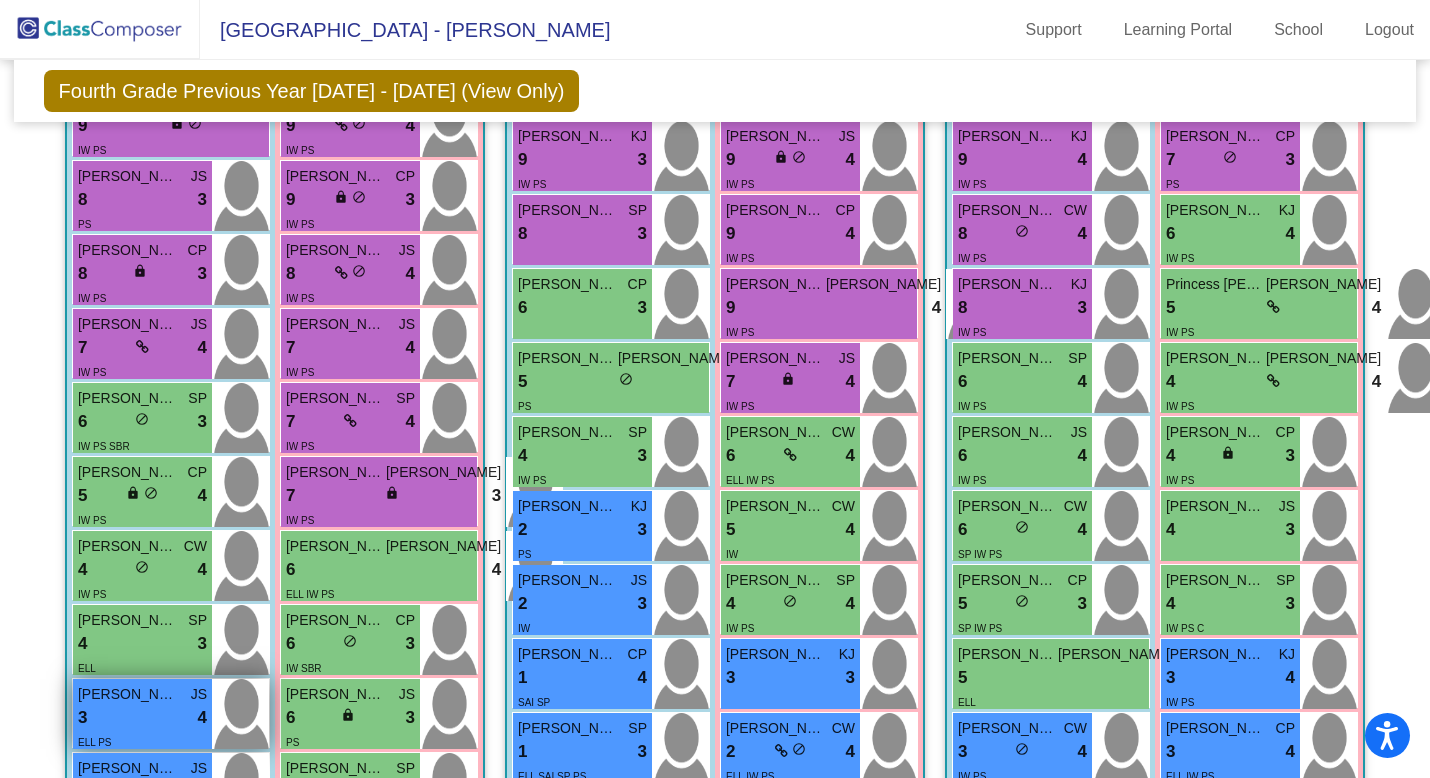 click on "3 lock do_not_disturb_alt 4" at bounding box center [142, 718] 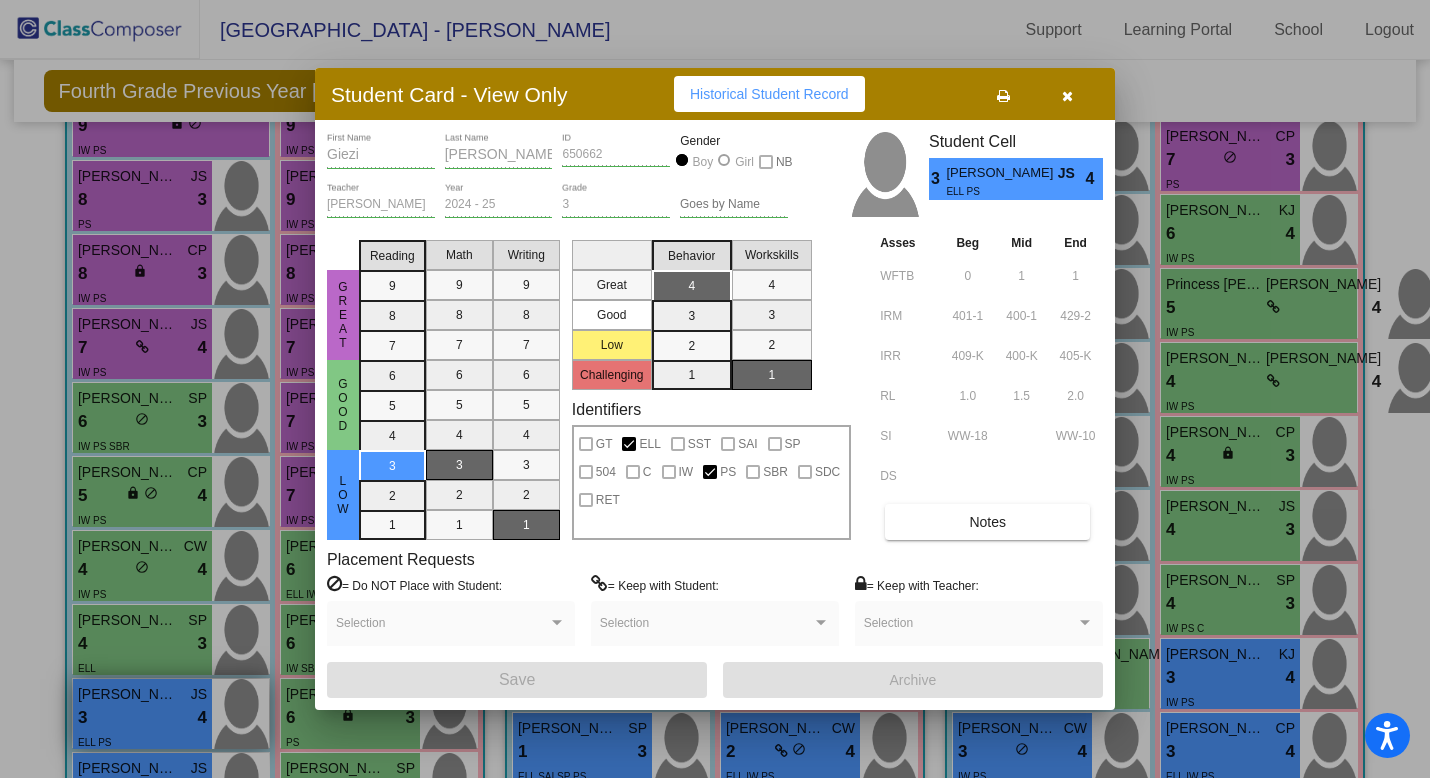 click at bounding box center (715, 389) 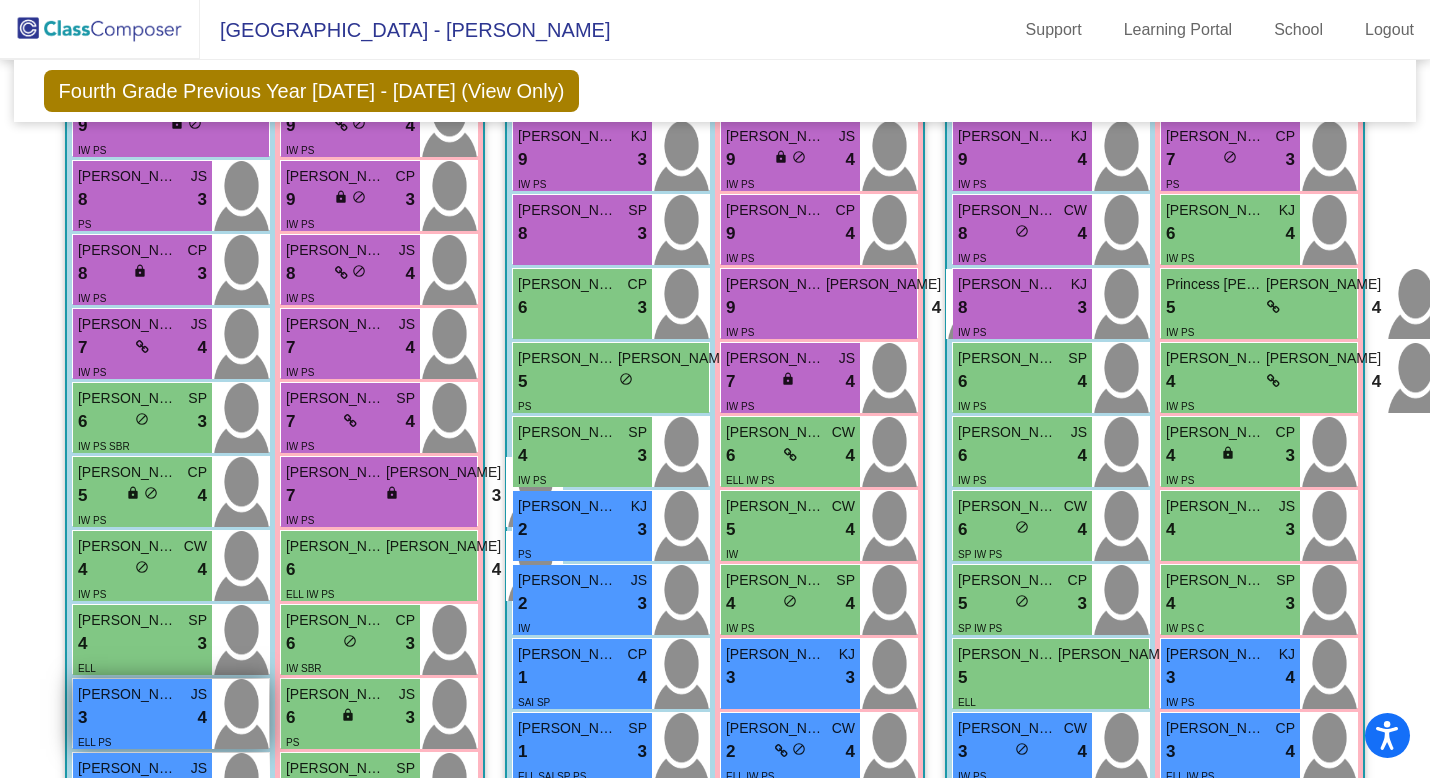 scroll, scrollTop: 834, scrollLeft: 0, axis: vertical 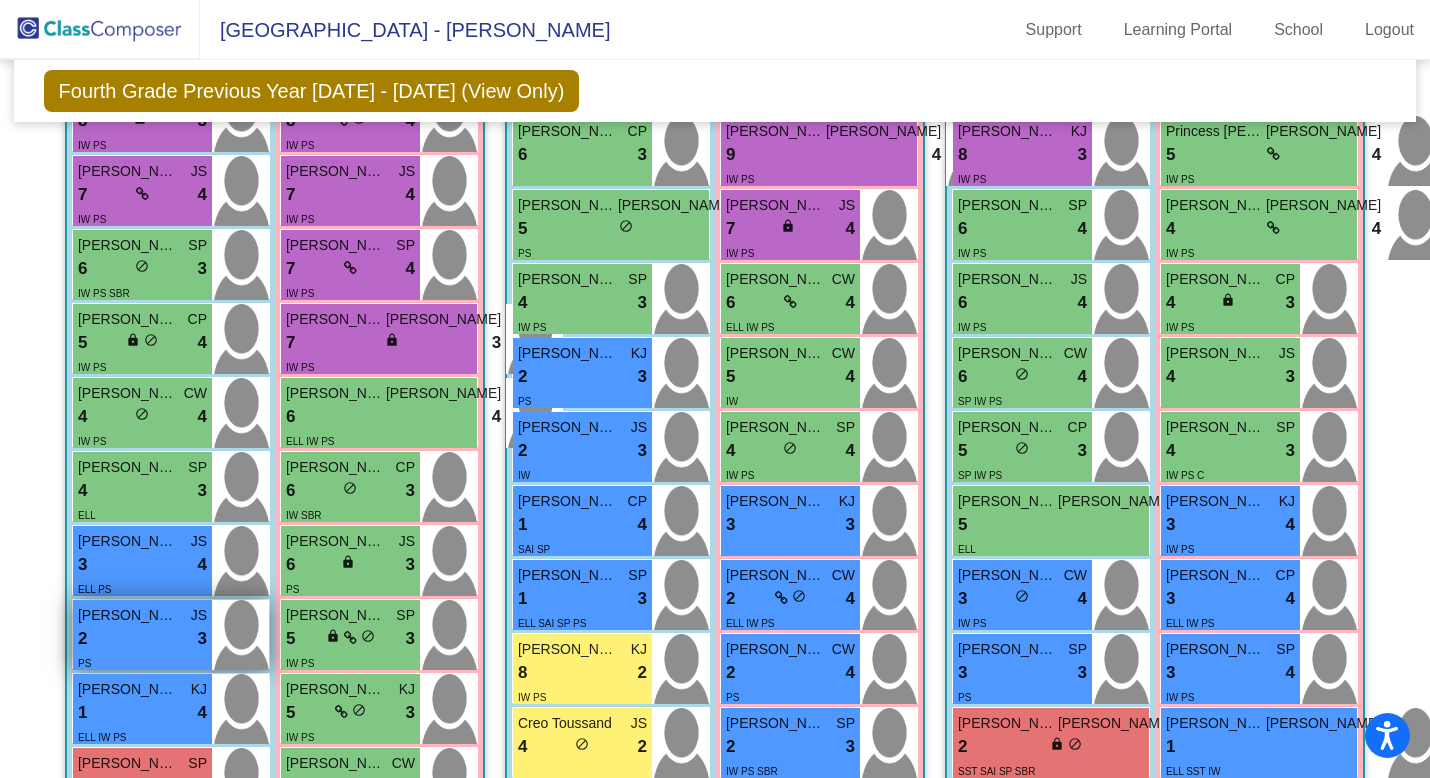click on "2 lock do_not_disturb_alt 3" at bounding box center (142, 639) 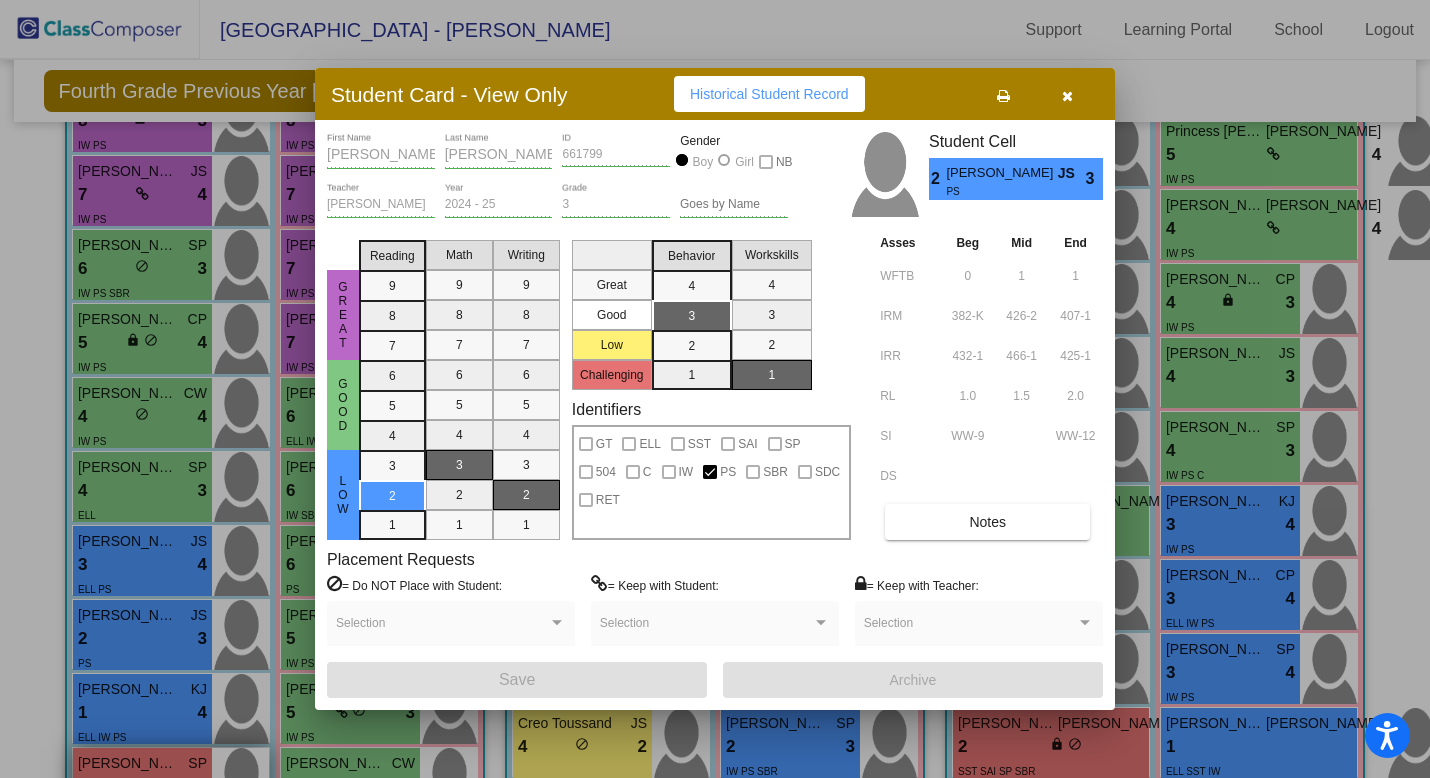 click at bounding box center (715, 389) 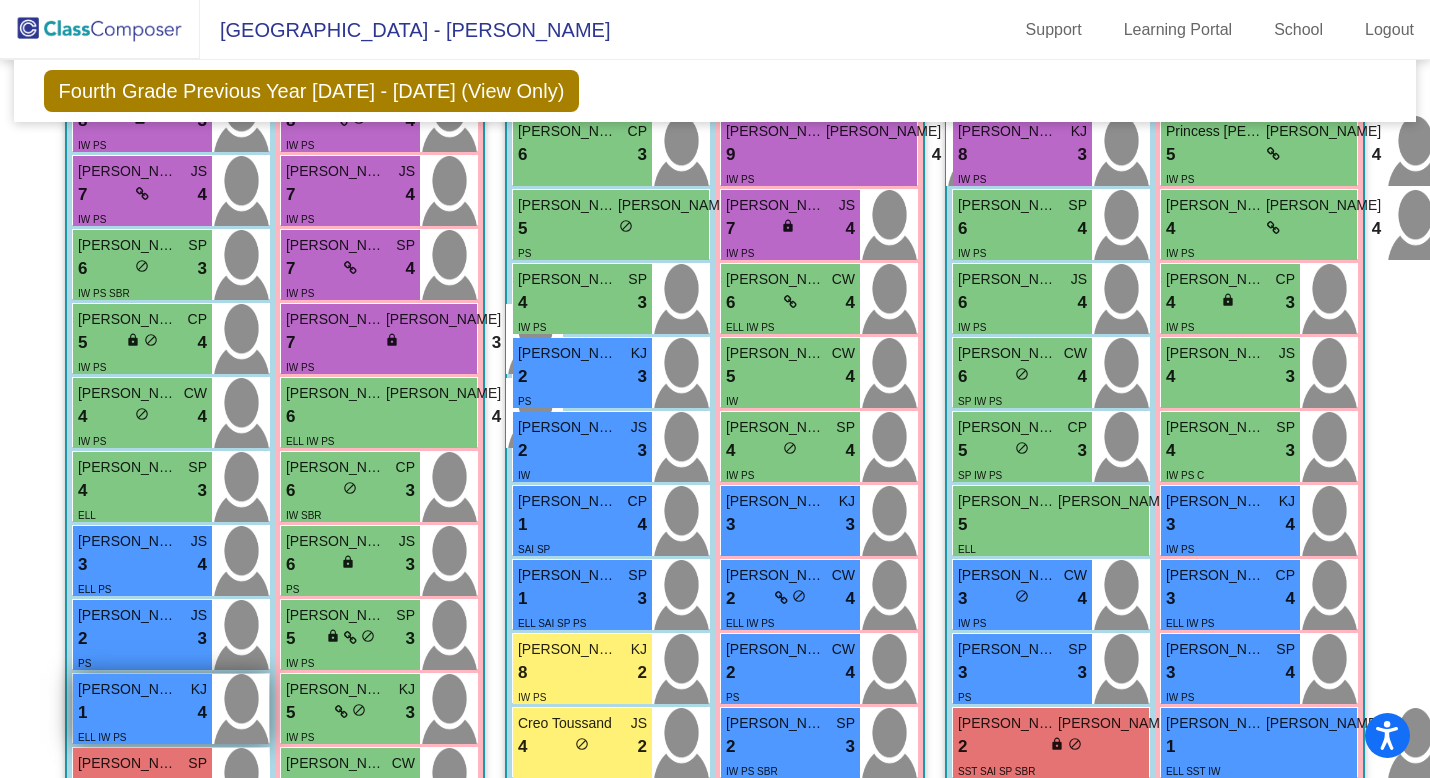 click on "1 lock do_not_disturb_alt 4" at bounding box center [142, 713] 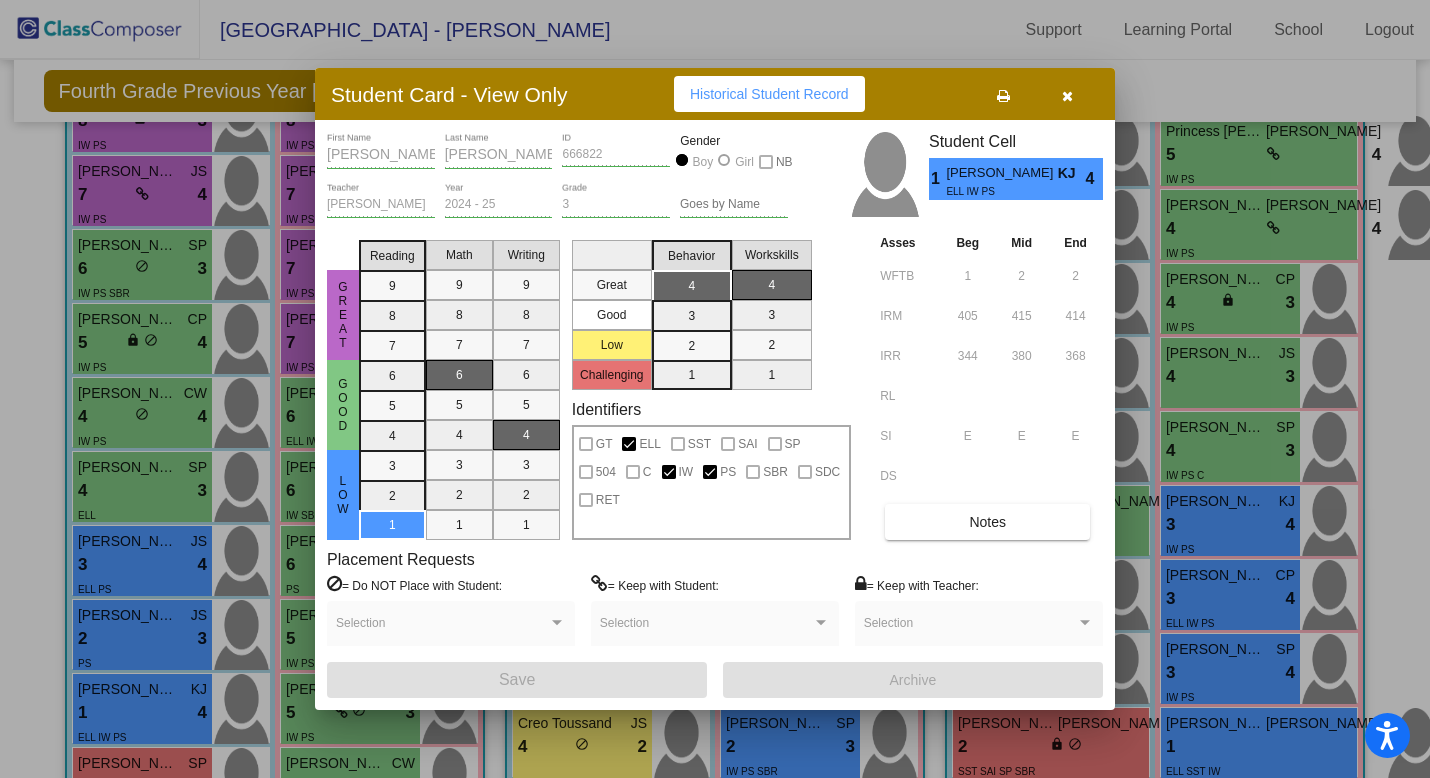 click at bounding box center (715, 389) 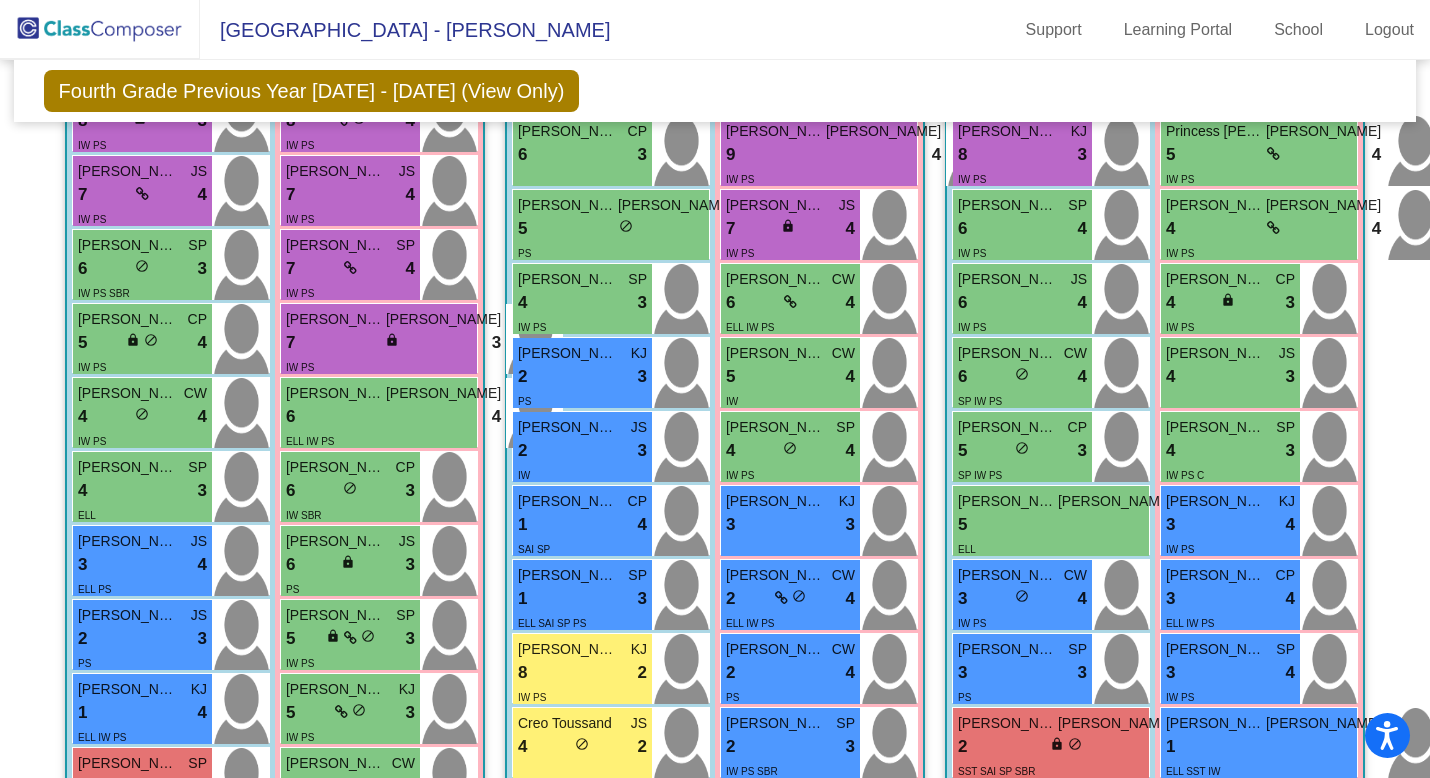 click on "[PERSON_NAME]" at bounding box center [128, 763] 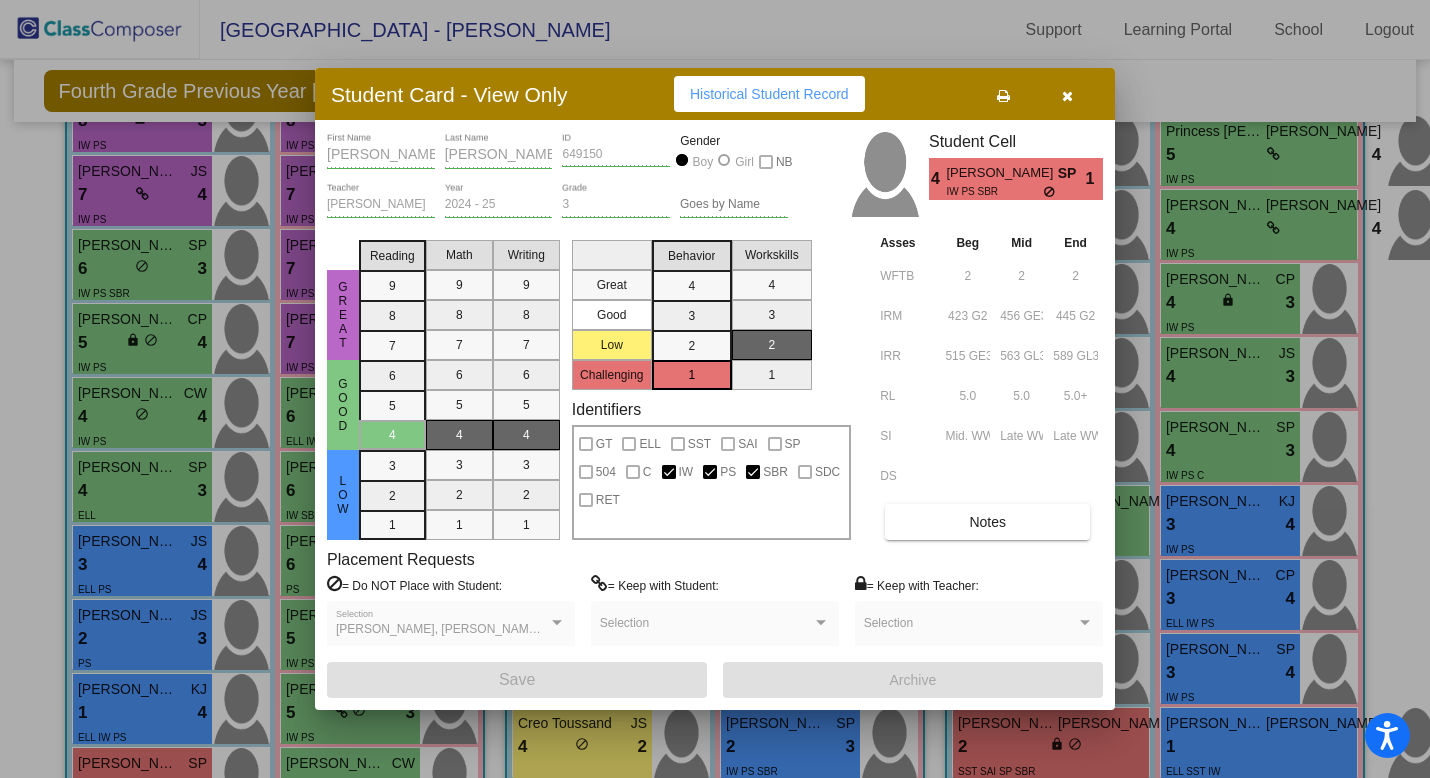 click at bounding box center [715, 389] 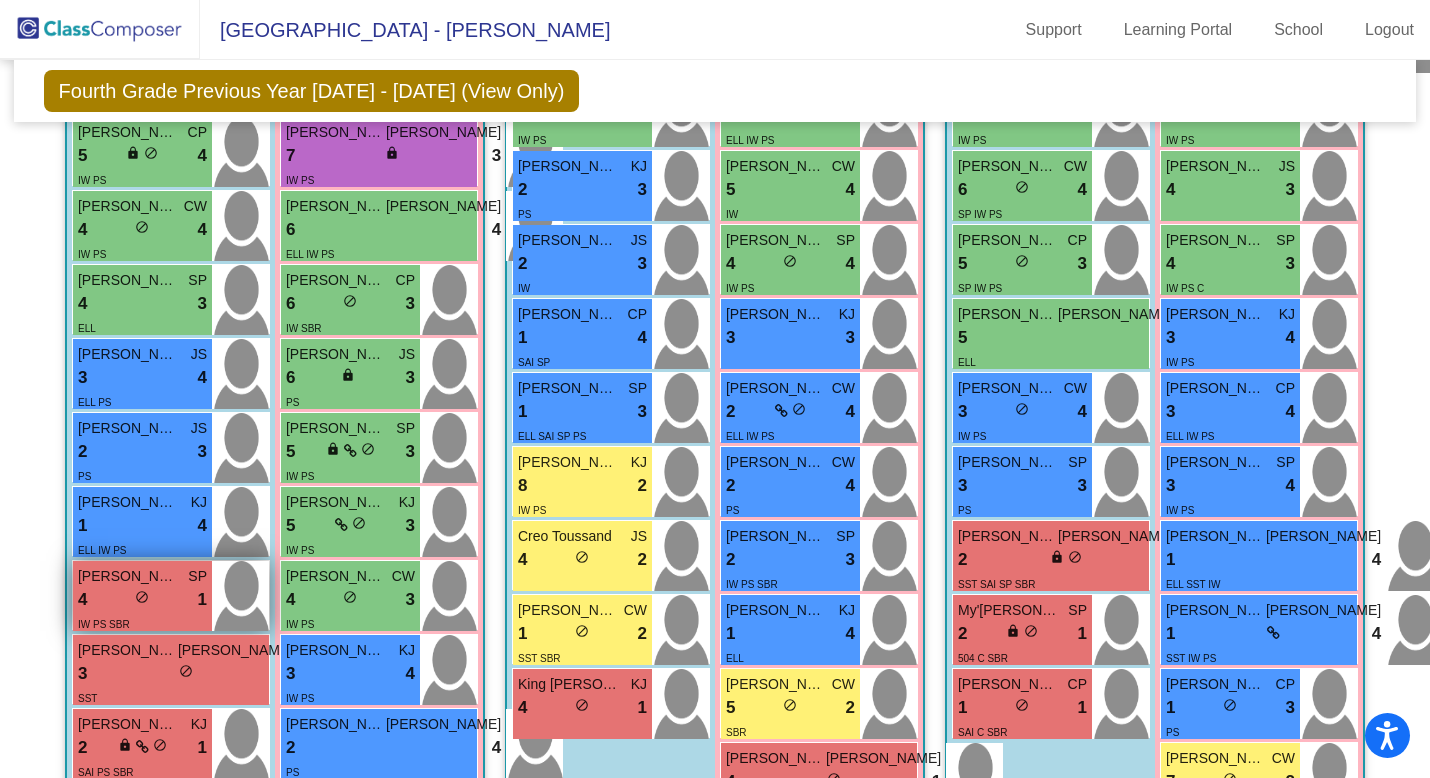 scroll, scrollTop: 1050, scrollLeft: 0, axis: vertical 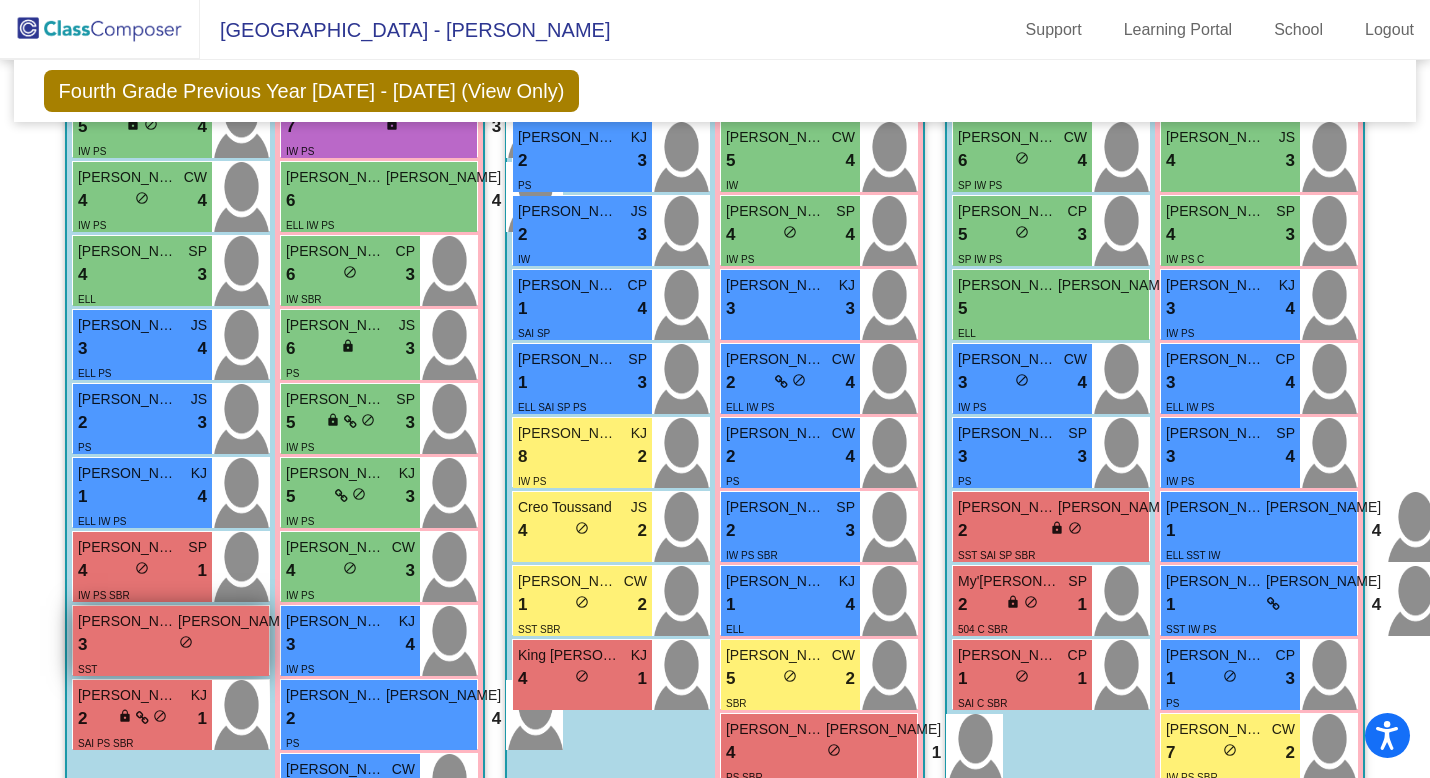 click on "lock do_not_disturb_alt" at bounding box center (186, 644) 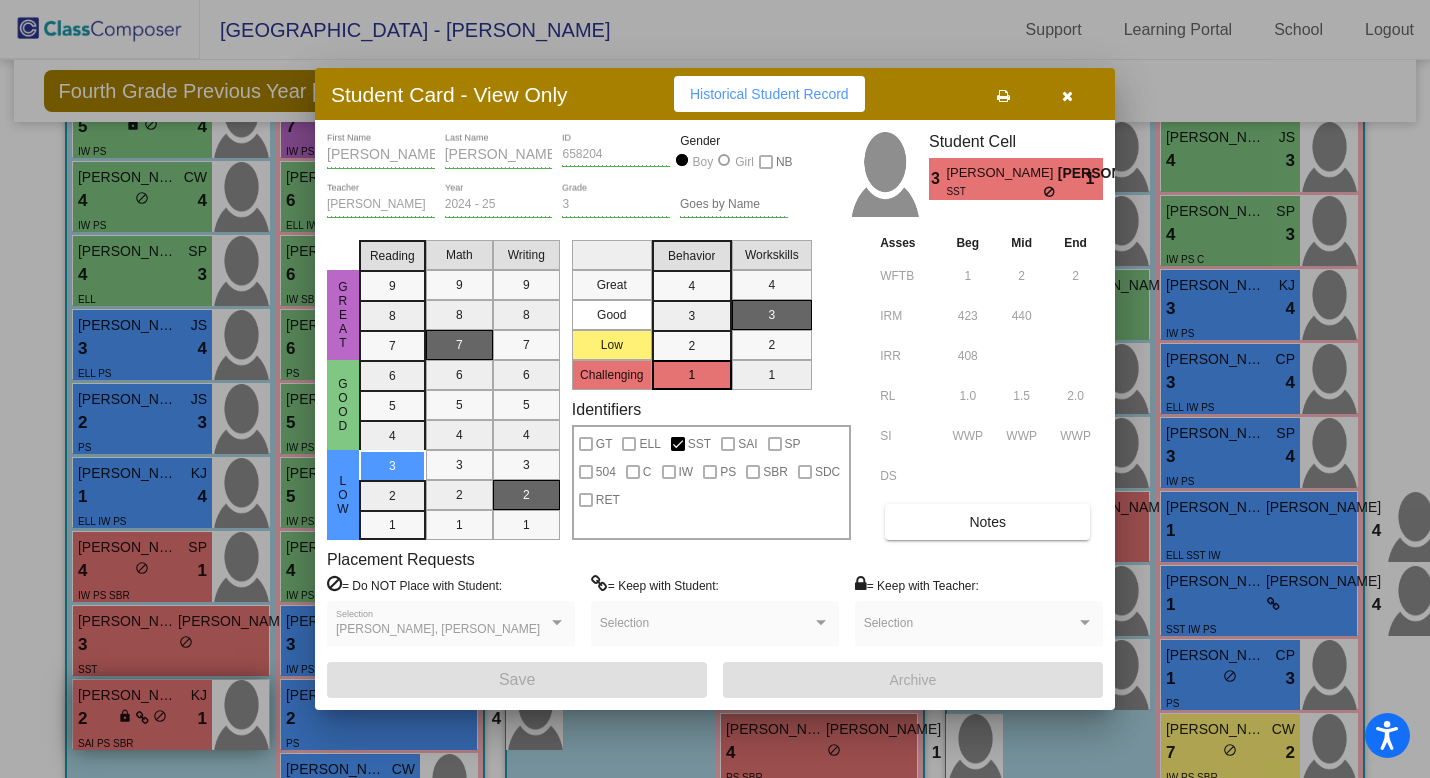 click at bounding box center [715, 389] 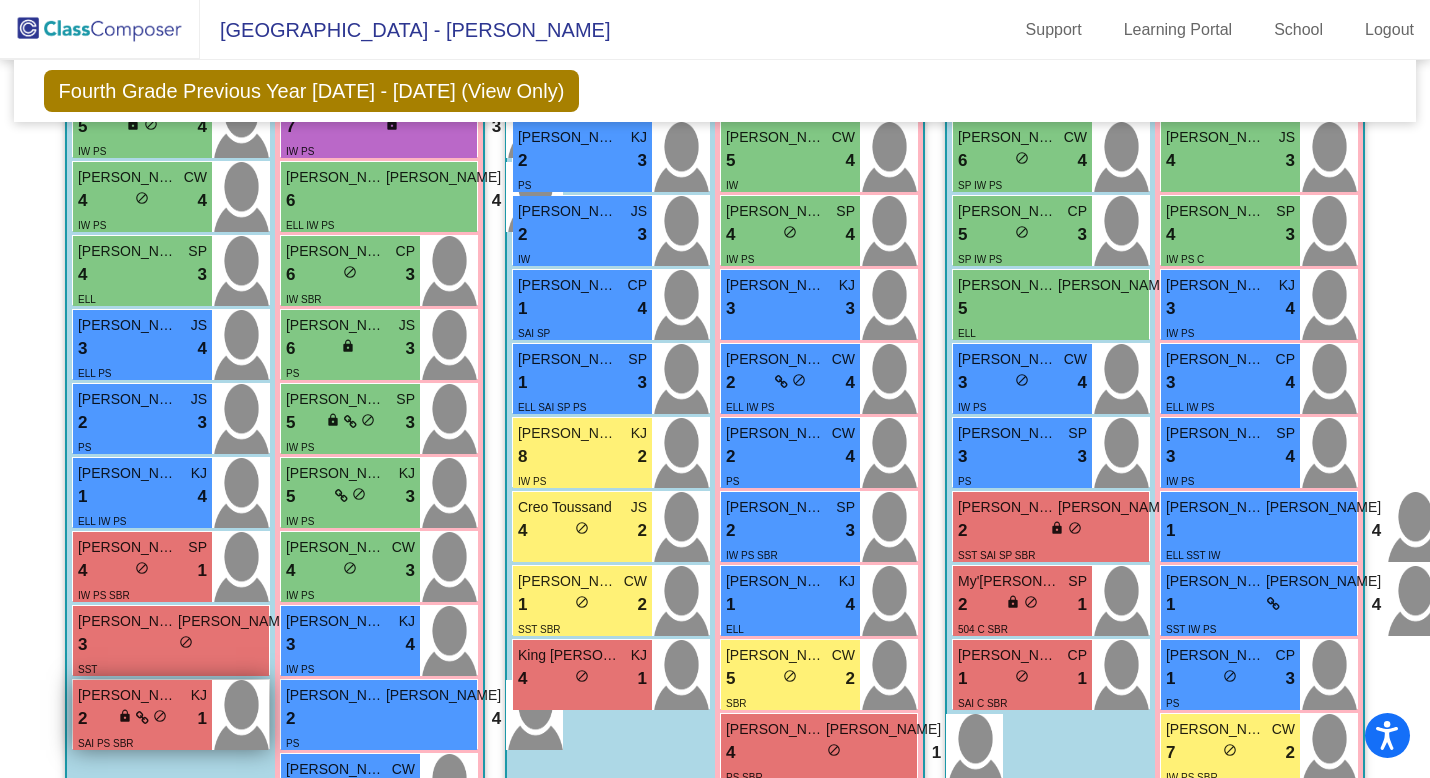click at bounding box center [142, 718] 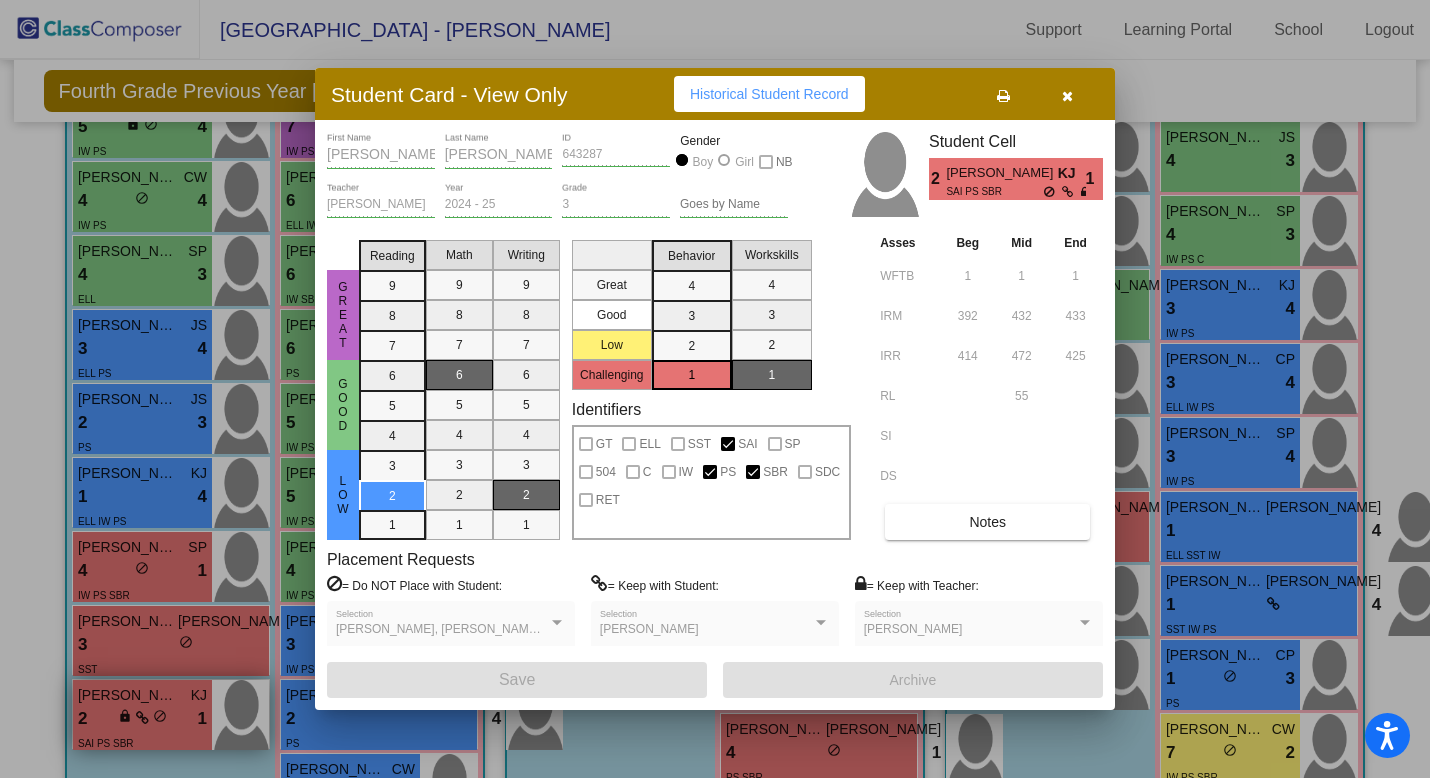click at bounding box center [715, 389] 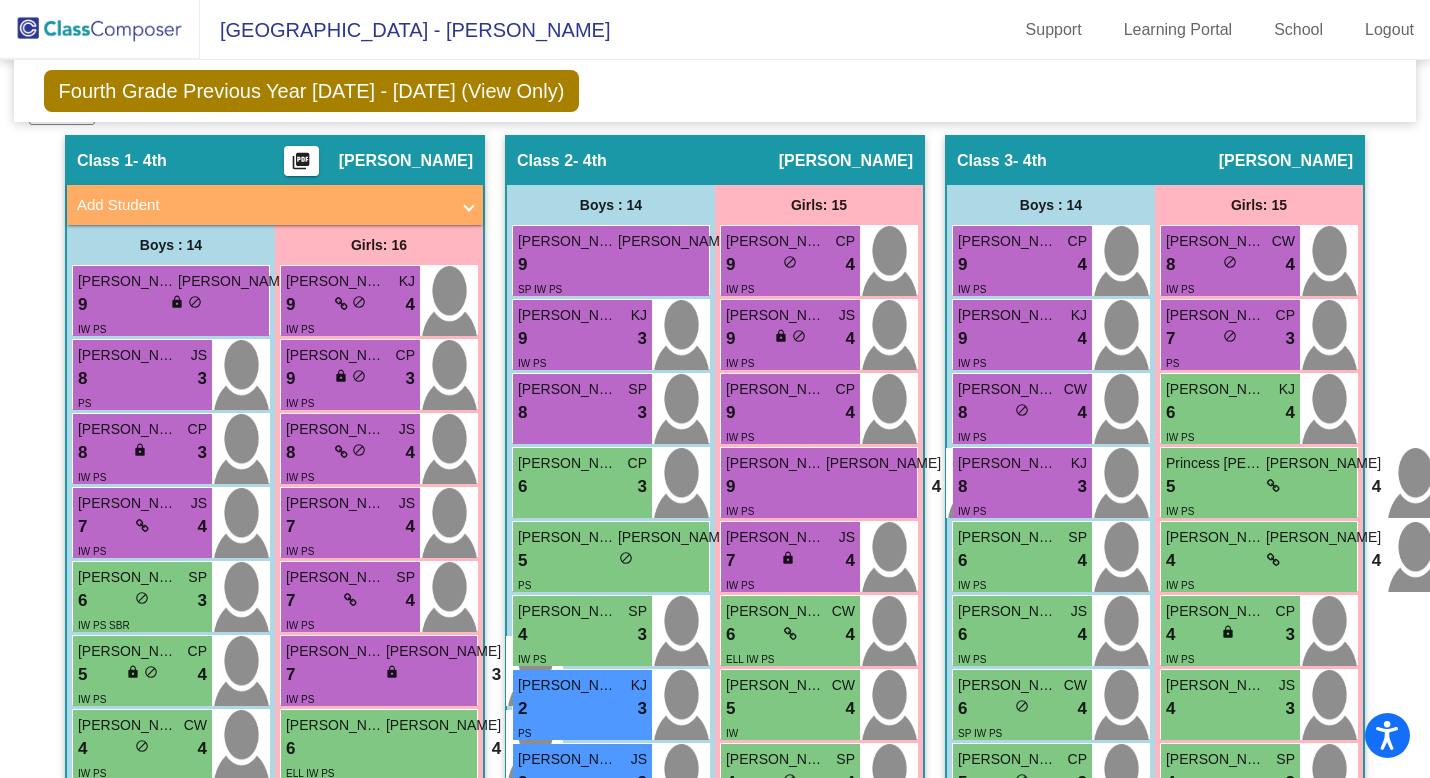 scroll, scrollTop: 498, scrollLeft: 0, axis: vertical 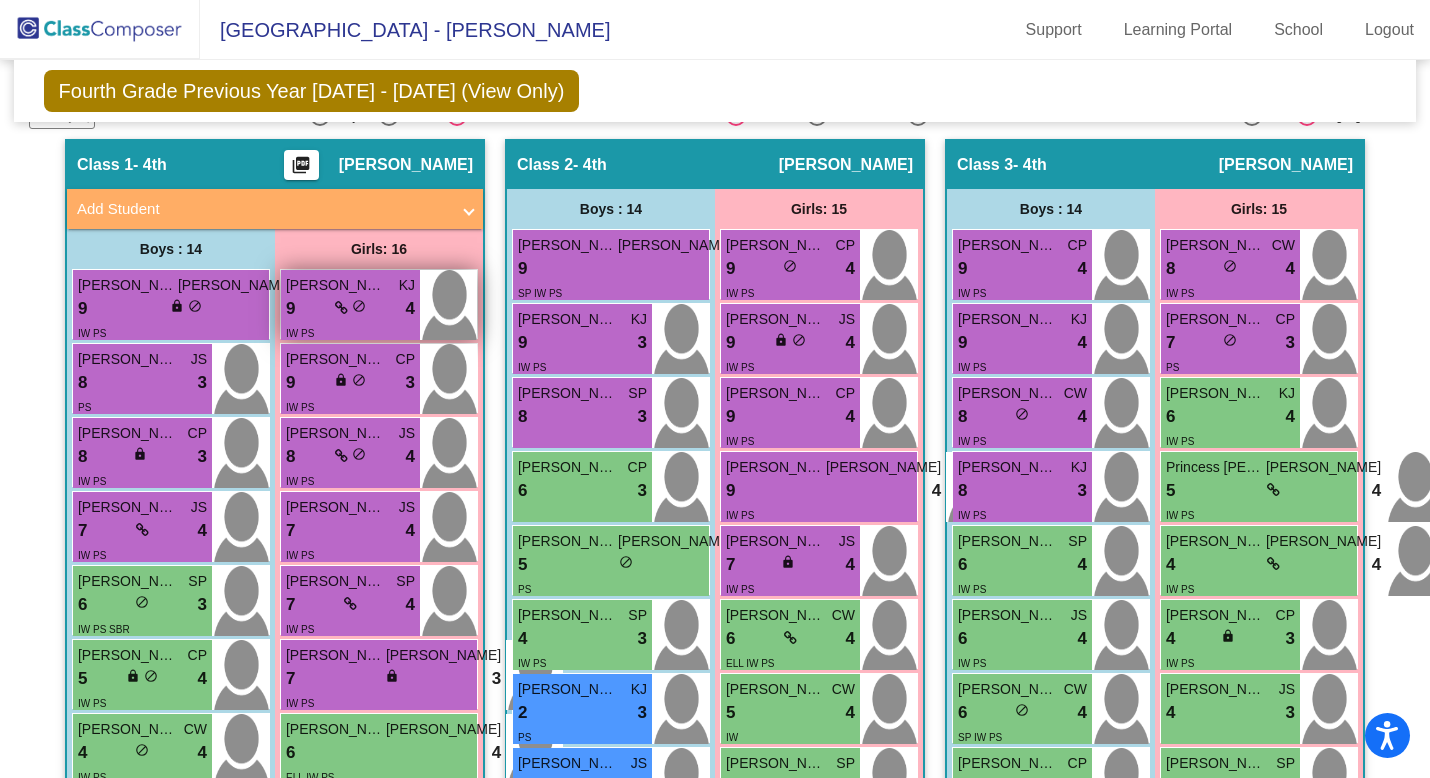 click on "[PERSON_NAME]" at bounding box center [336, 285] 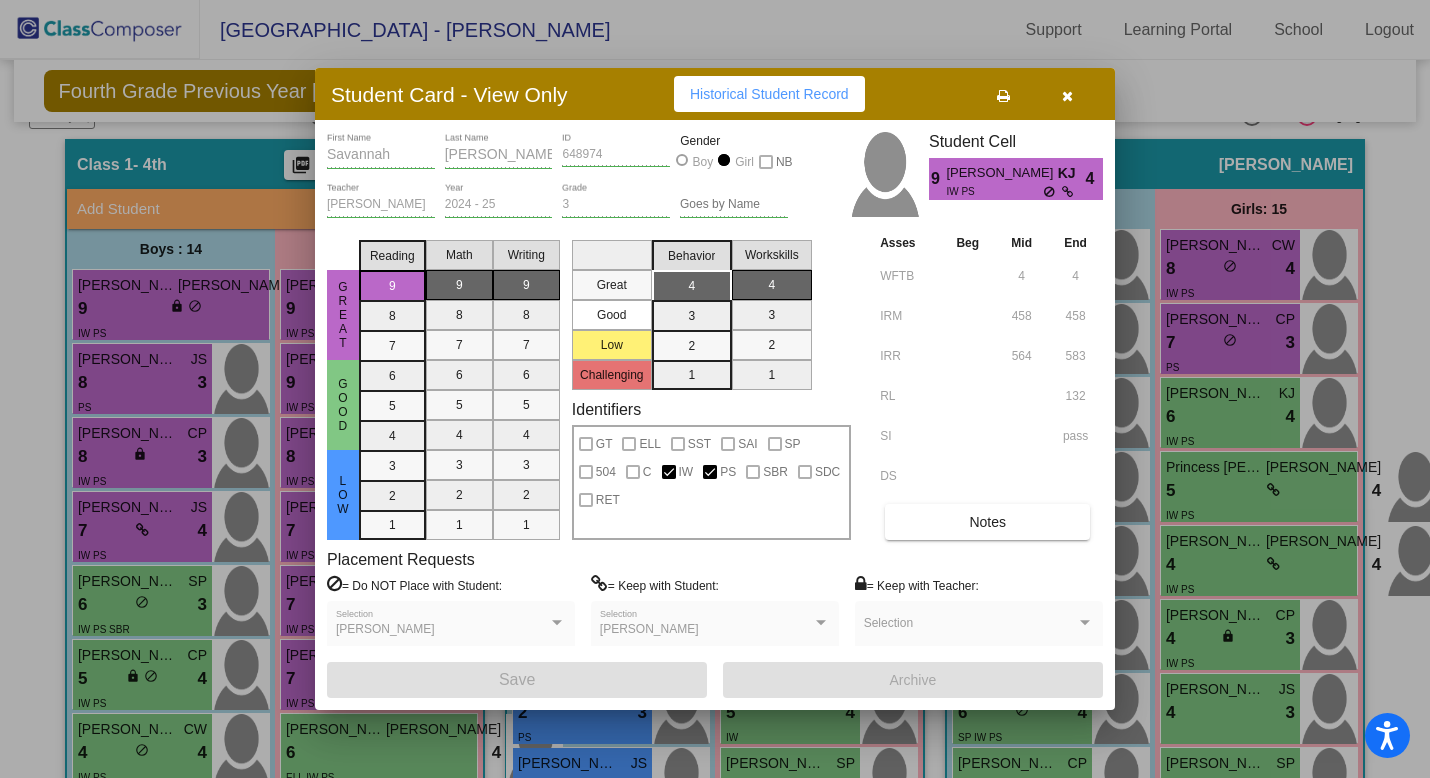 click on "Savannah First Name [PERSON_NAME] Last Name 648974 ID Gender   Boy   Girl   NB [PERSON_NAME] Teacher 2024 - 25 Year 3 Grade Goes by Name Student Cell 9 [PERSON_NAME] IW PS 4  Great   Good   Low  Reading 9 8 7 6 5 4 3 2 1 Math 9 8 7 6 5 4 3 2 1 Writing 9 8 7 6 5 4 3 2 1 Great Good Low Challenging Behavior 4 3 2 1 Workskills 4 3 2 1 Identifiers   GT   ELL   SST   SAI   SP   504   C   IW   PS   SBR   SDC   RET Asses Beg Mid End WFTB 4 4 IRM 458 458 IRR 564 583 RL 132 SI pass DS  Notes  Placement Requests  = Do NOT Place with Student: [PERSON_NAME] Selection  = Keep with Student: [PERSON_NAME] Selection  = Keep with Teacher:   Selection  Save   Archive" at bounding box center (715, 414) 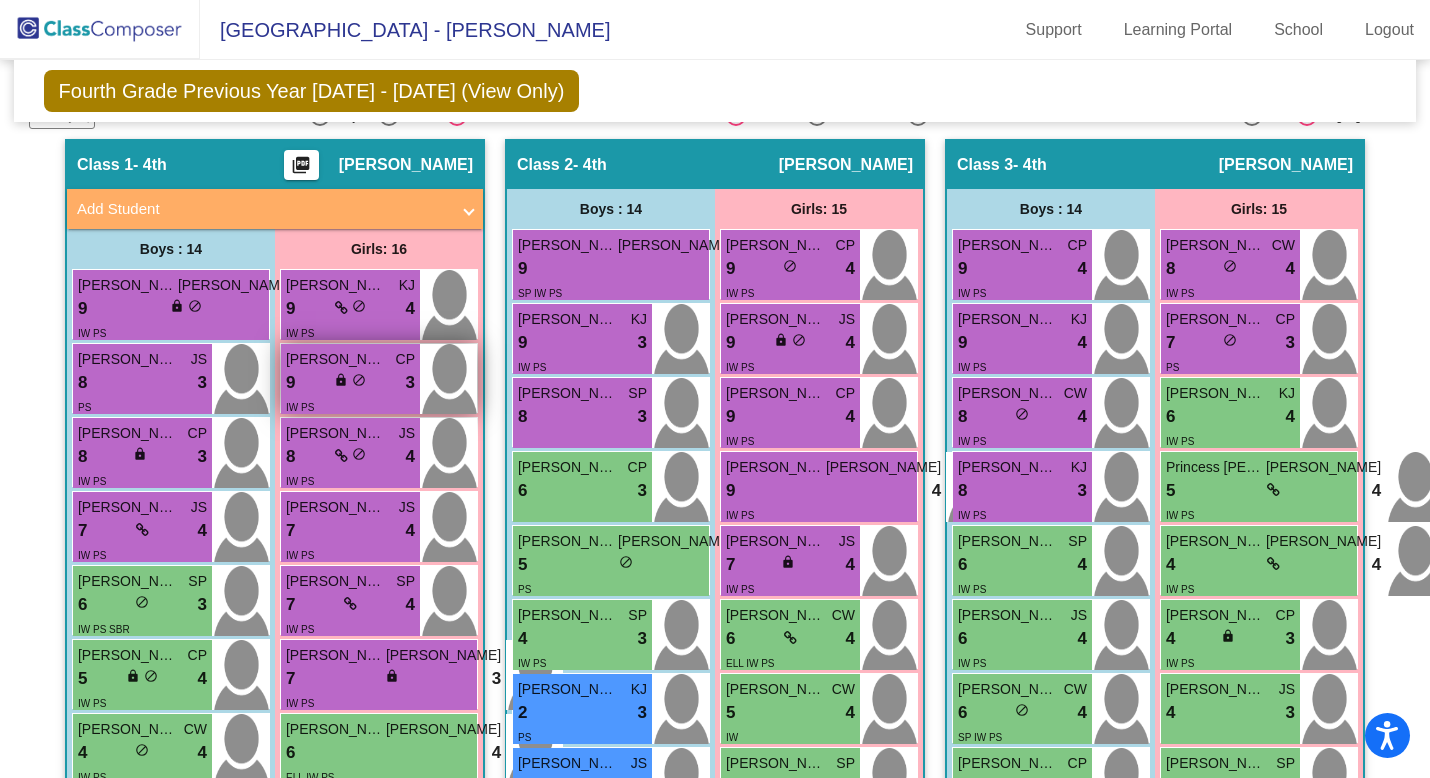 click on "[PERSON_NAME]" at bounding box center (336, 359) 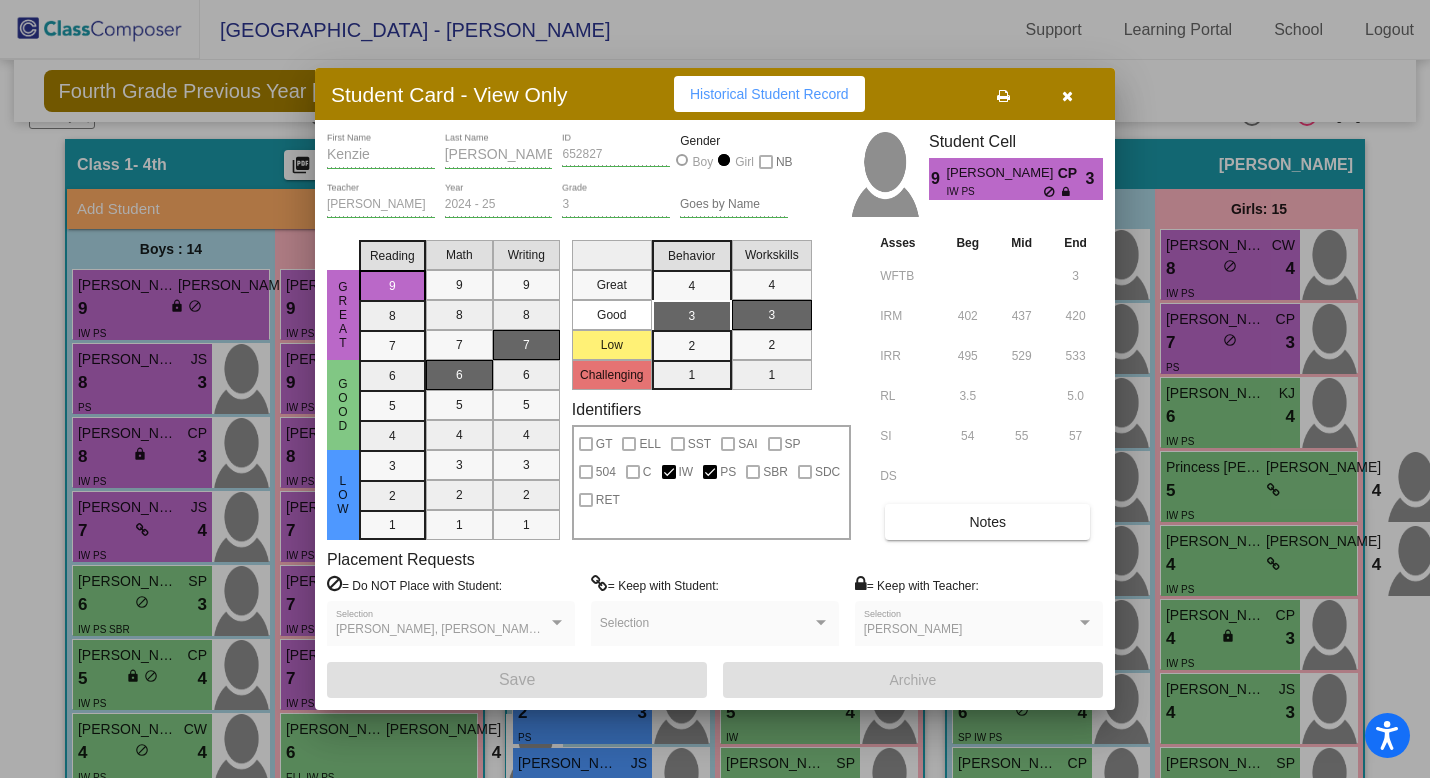 click at bounding box center (715, 389) 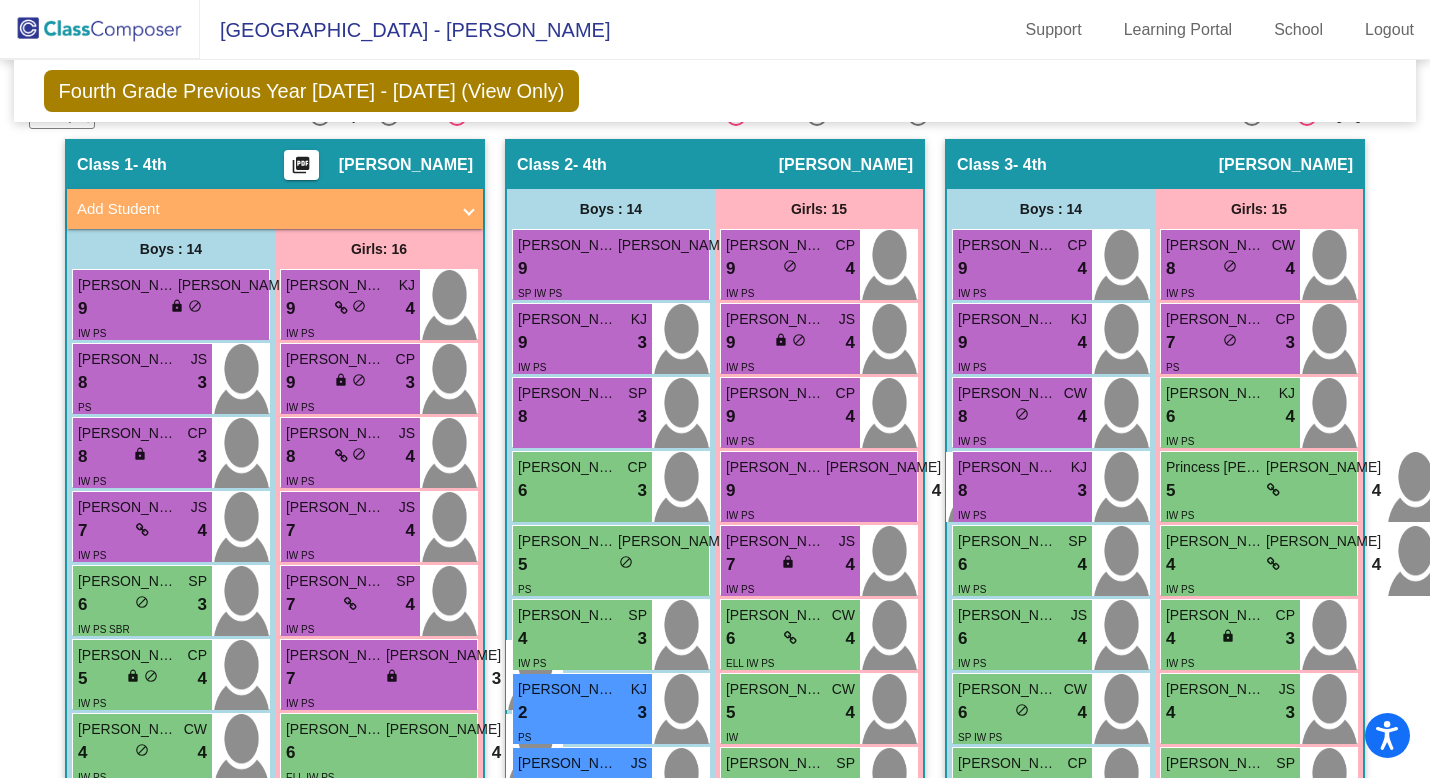 click on "8 lock do_not_disturb_alt 4" at bounding box center [350, 457] 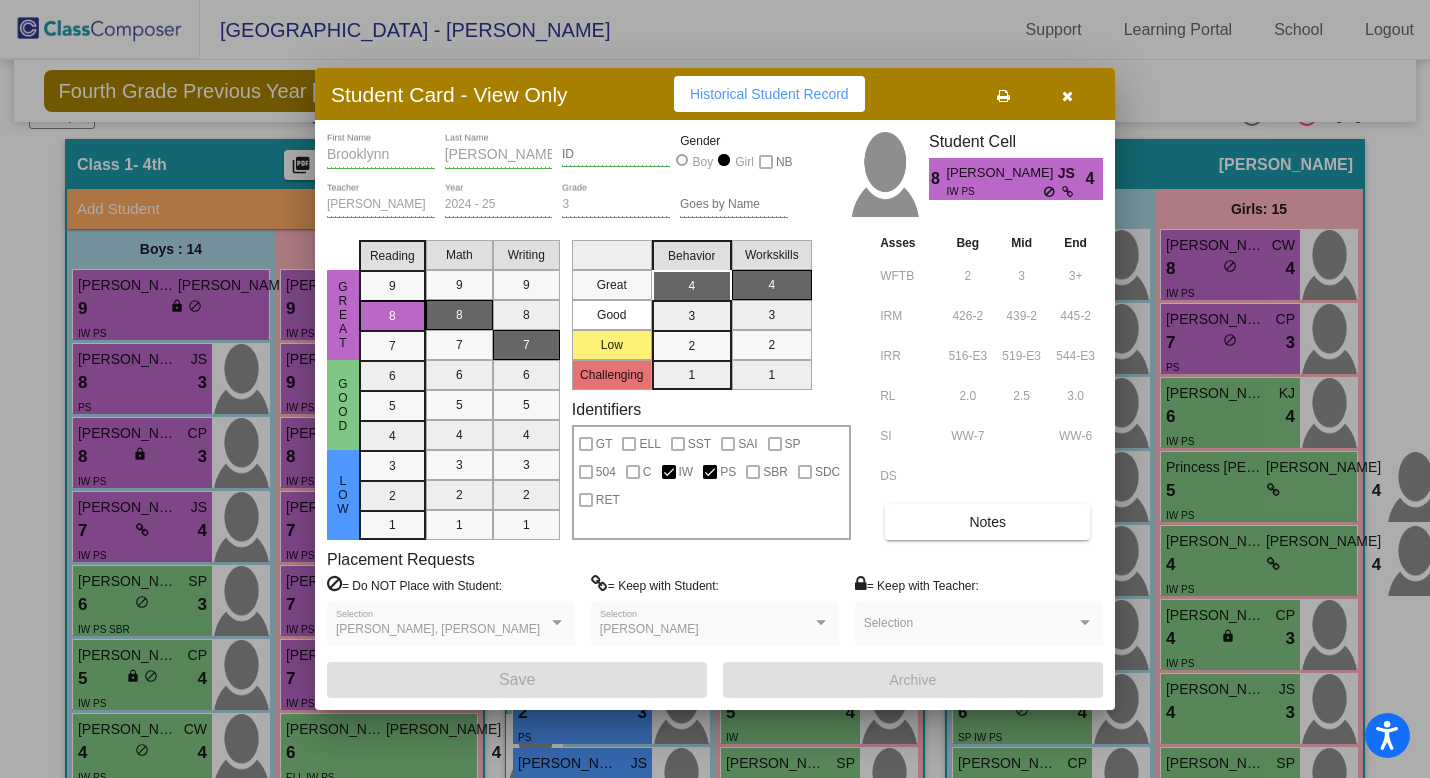 click at bounding box center [715, 389] 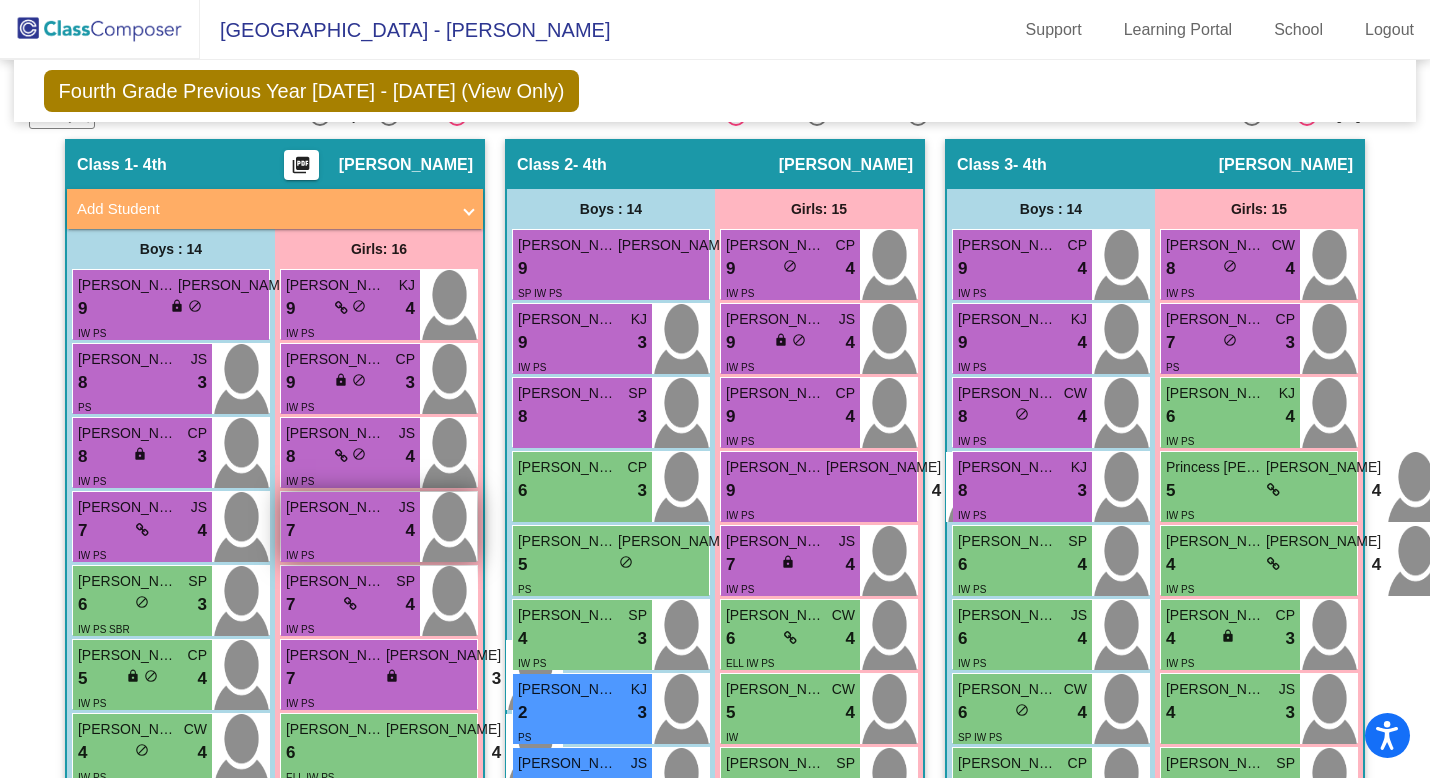 click on "[PERSON_NAME]" at bounding box center (336, 507) 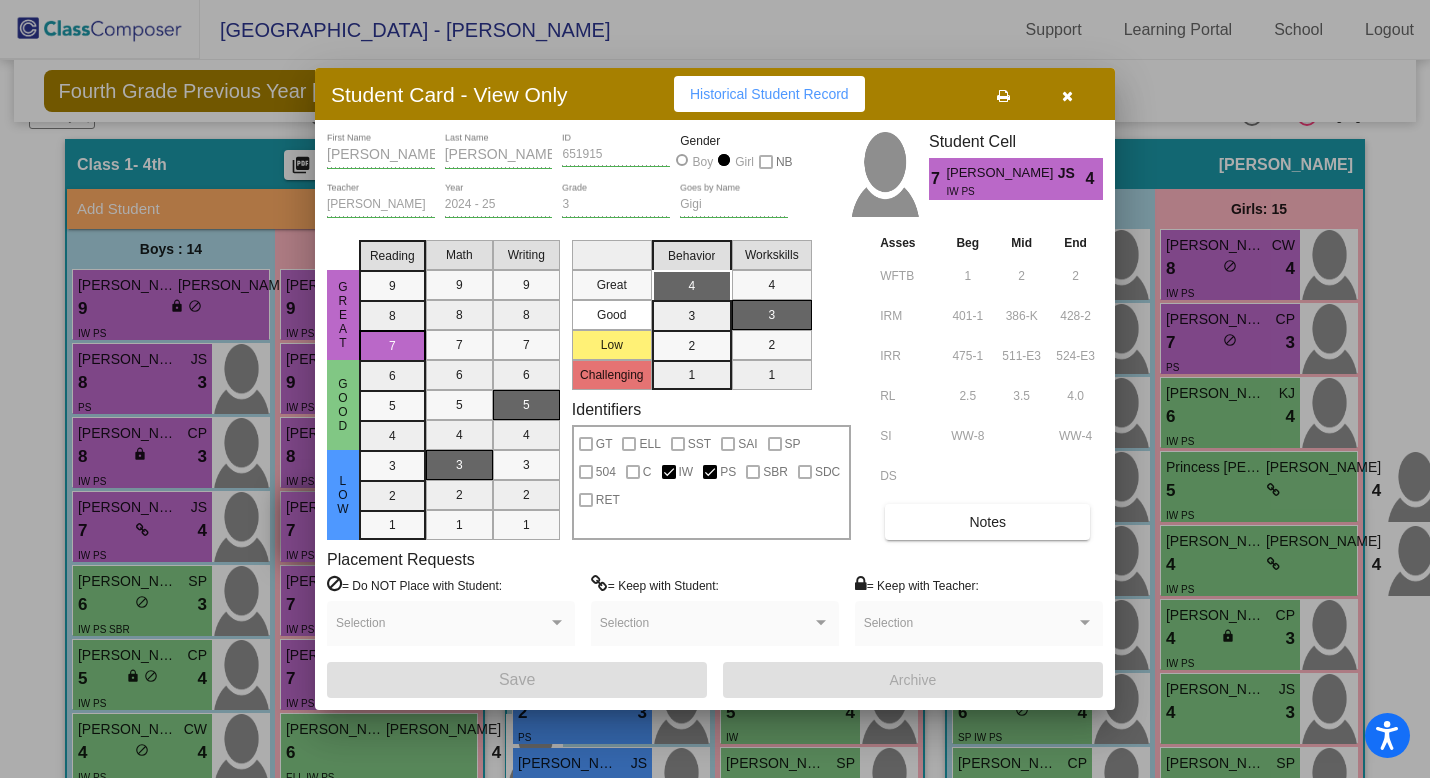 click at bounding box center (715, 389) 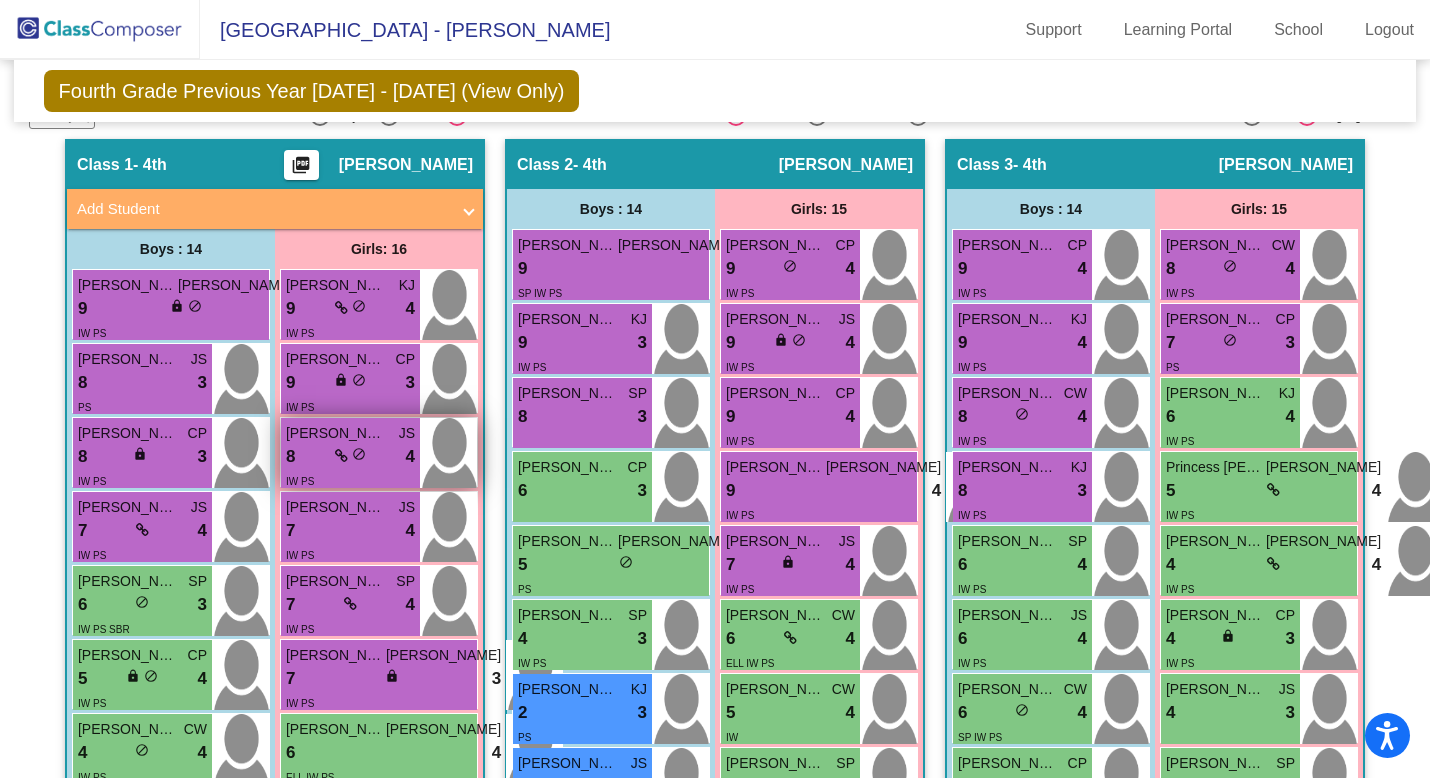click on "[PERSON_NAME]" at bounding box center (336, 433) 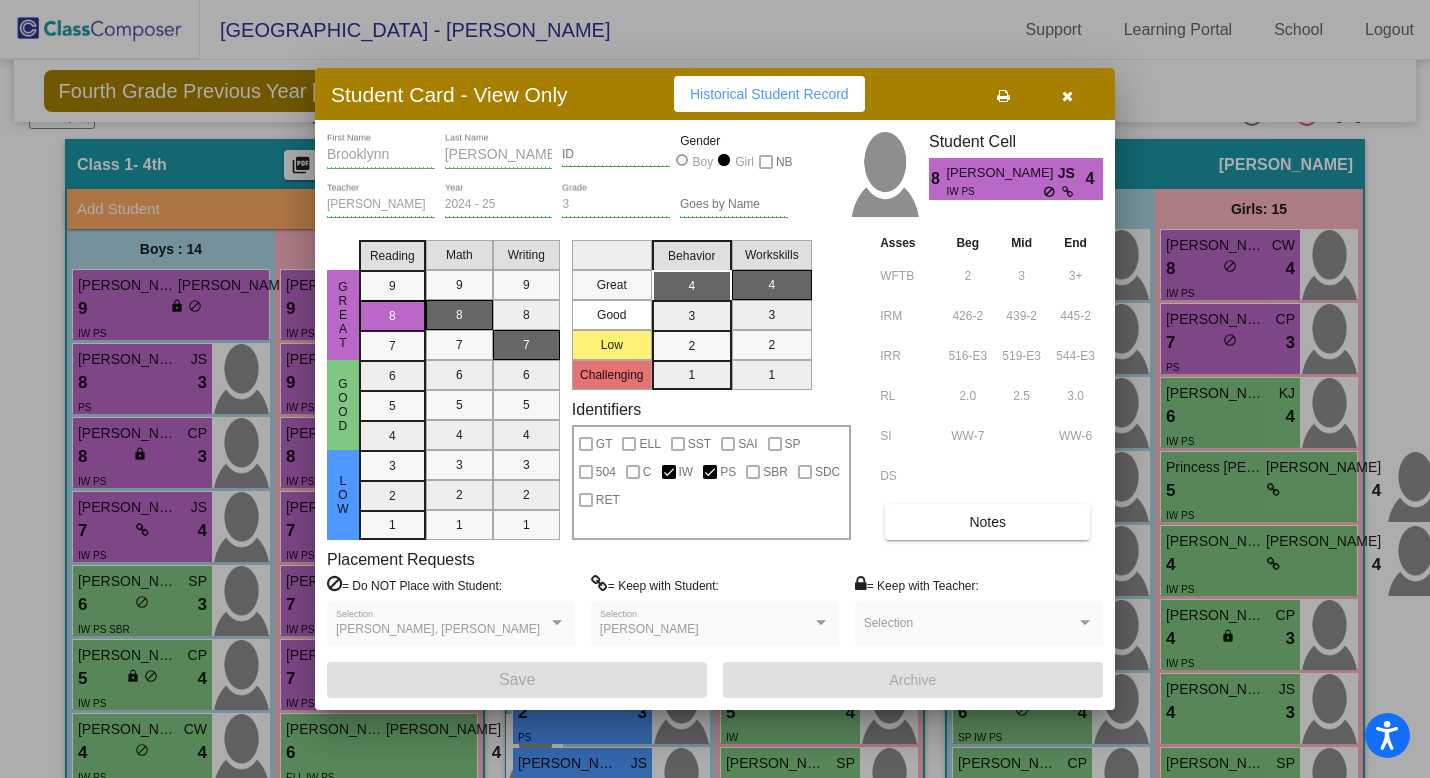 click at bounding box center (715, 389) 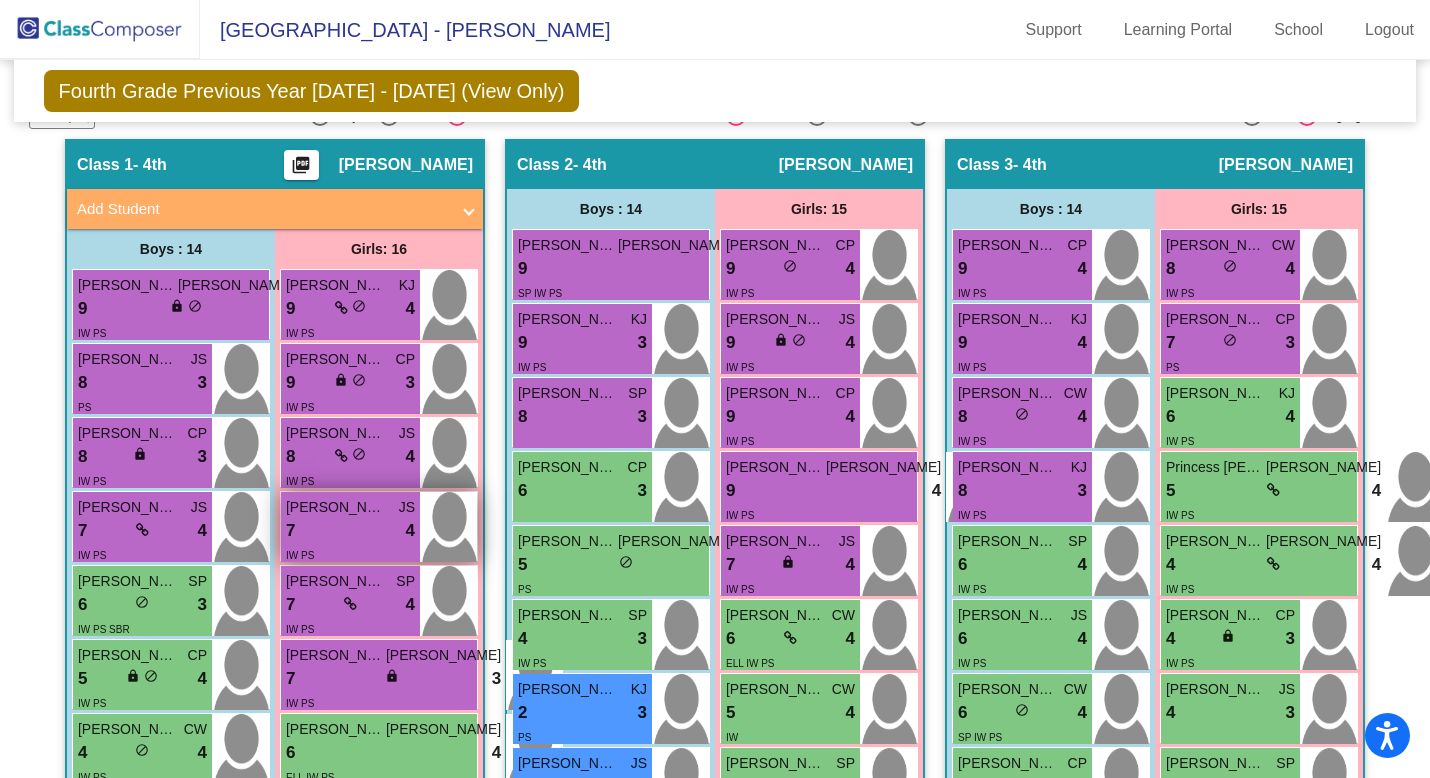 click on "7 lock do_not_disturb_alt 4" at bounding box center (350, 531) 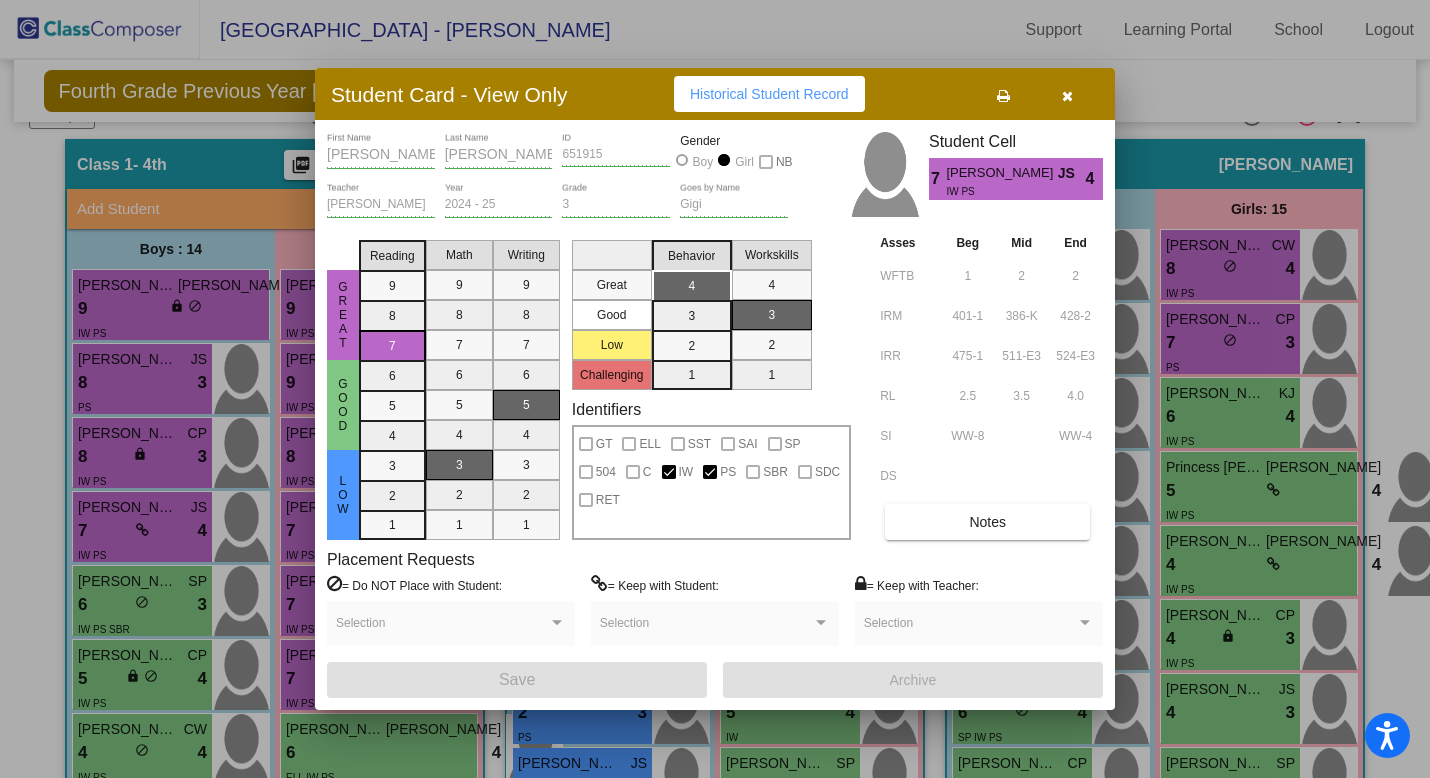 click at bounding box center [715, 389] 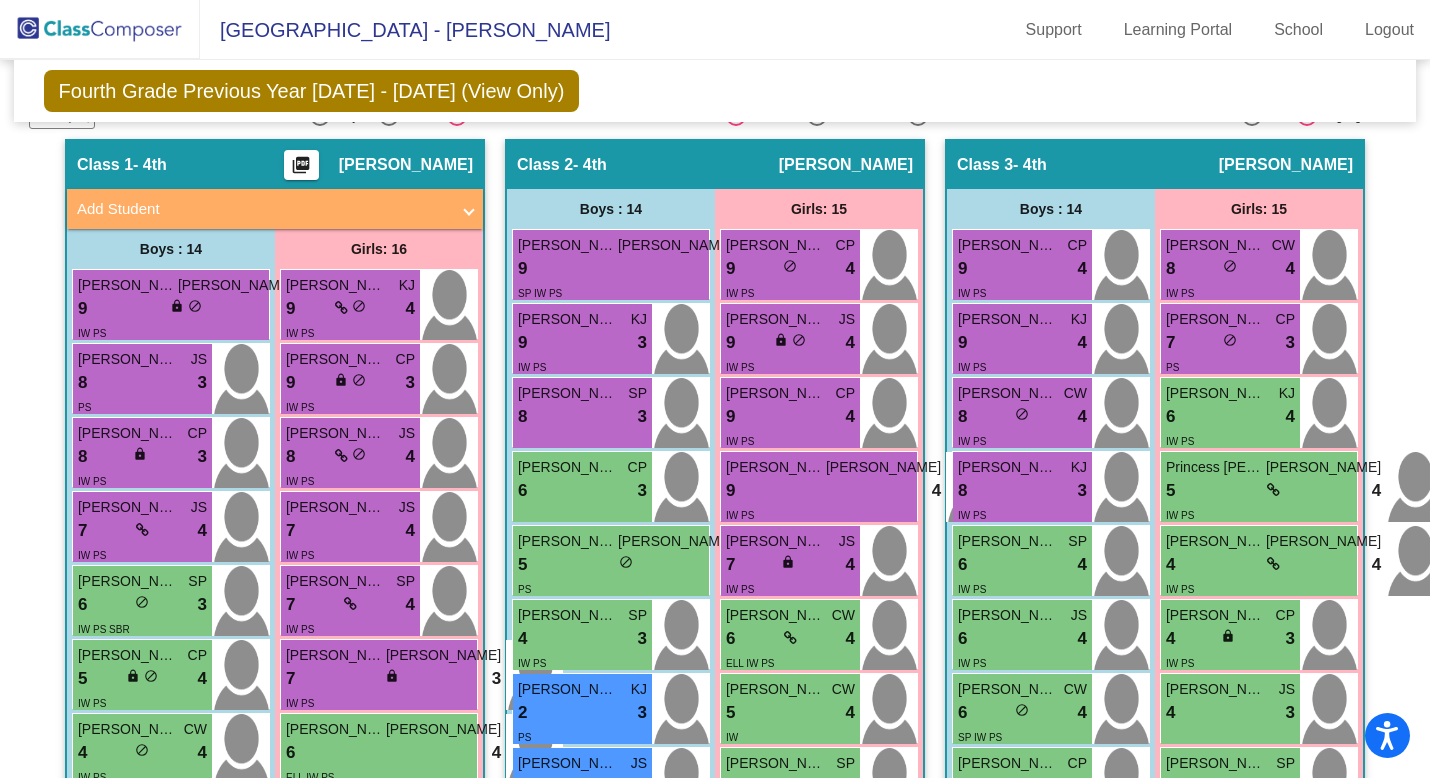 click on "7 lock do_not_disturb_alt 4" at bounding box center (350, 605) 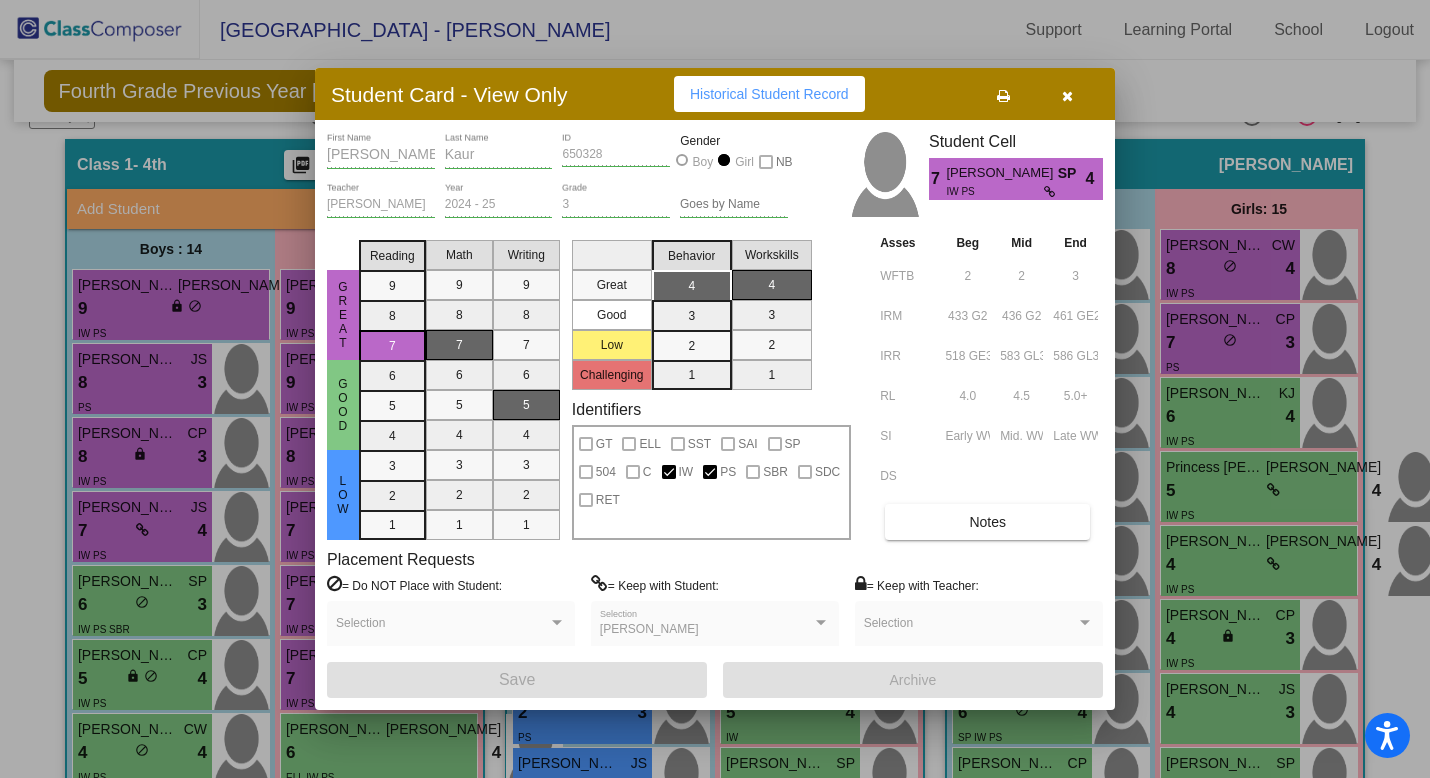 click at bounding box center (715, 389) 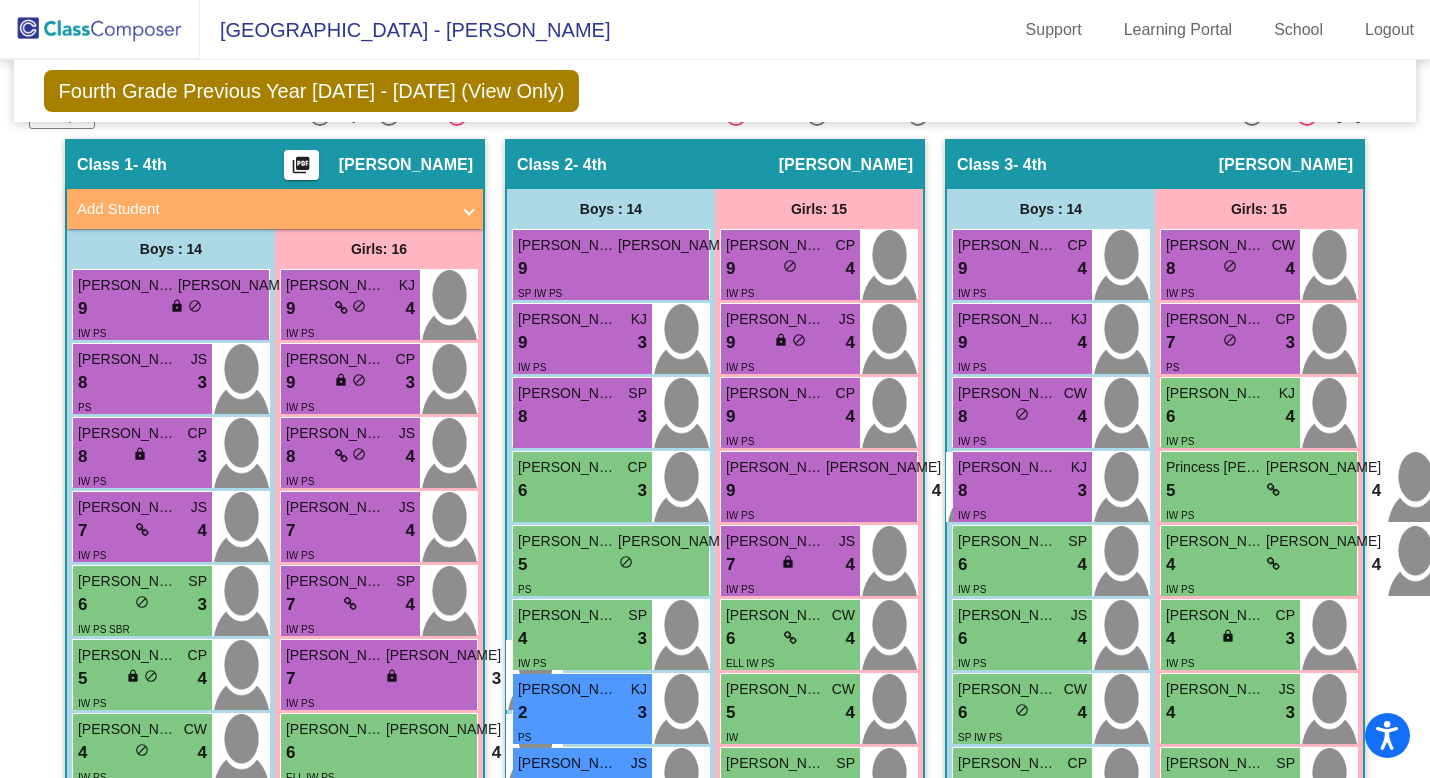 click on "[PERSON_NAME]" at bounding box center (336, 655) 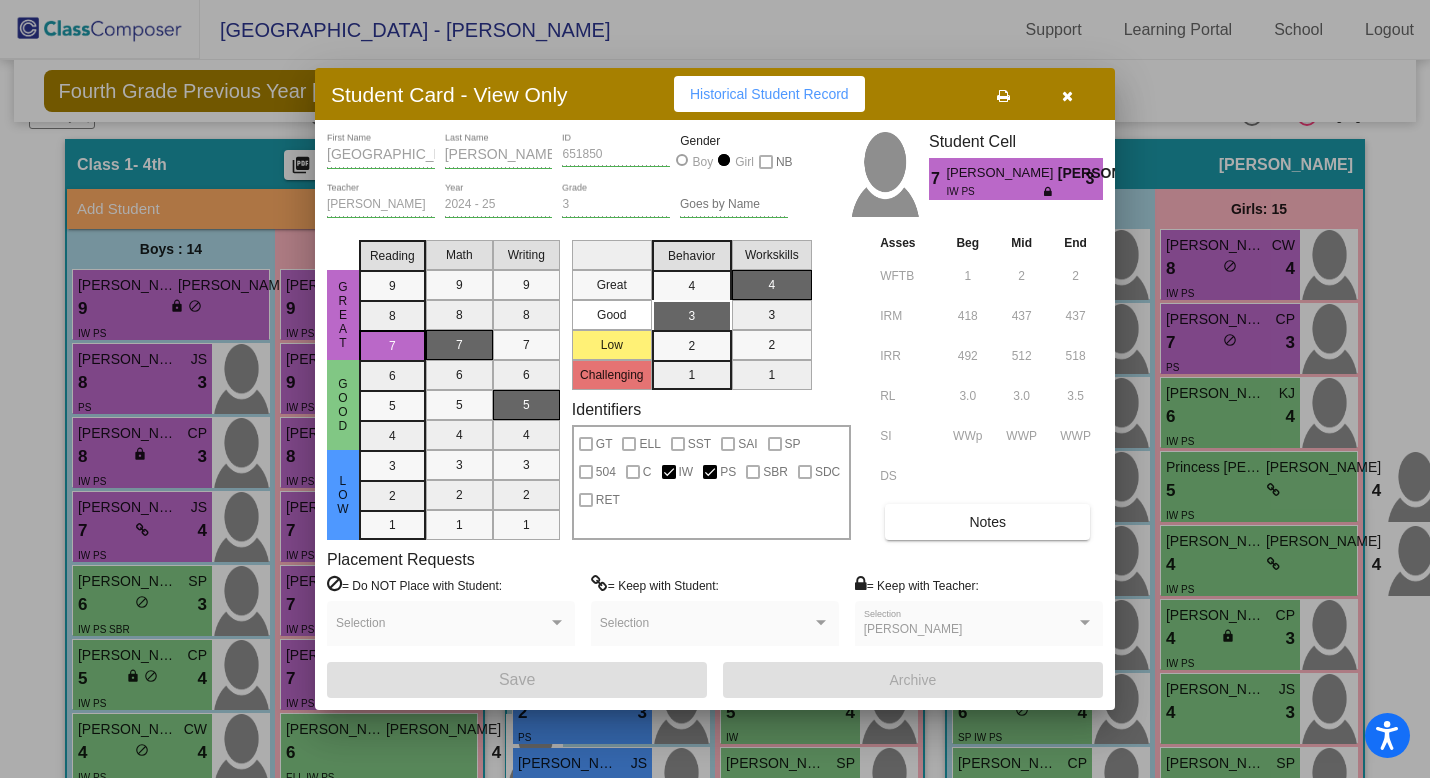 click at bounding box center [715, 389] 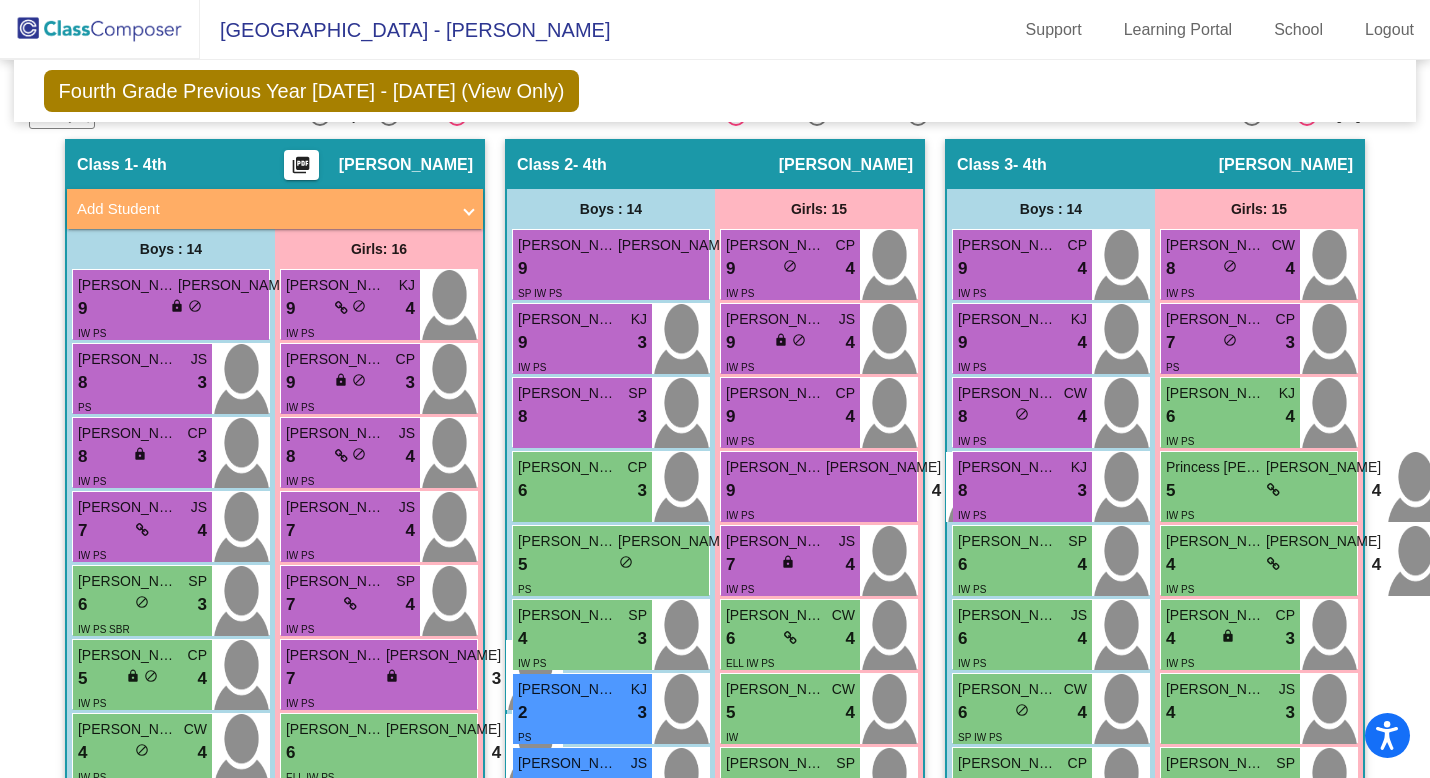 click on "[PERSON_NAME]" at bounding box center (336, 729) 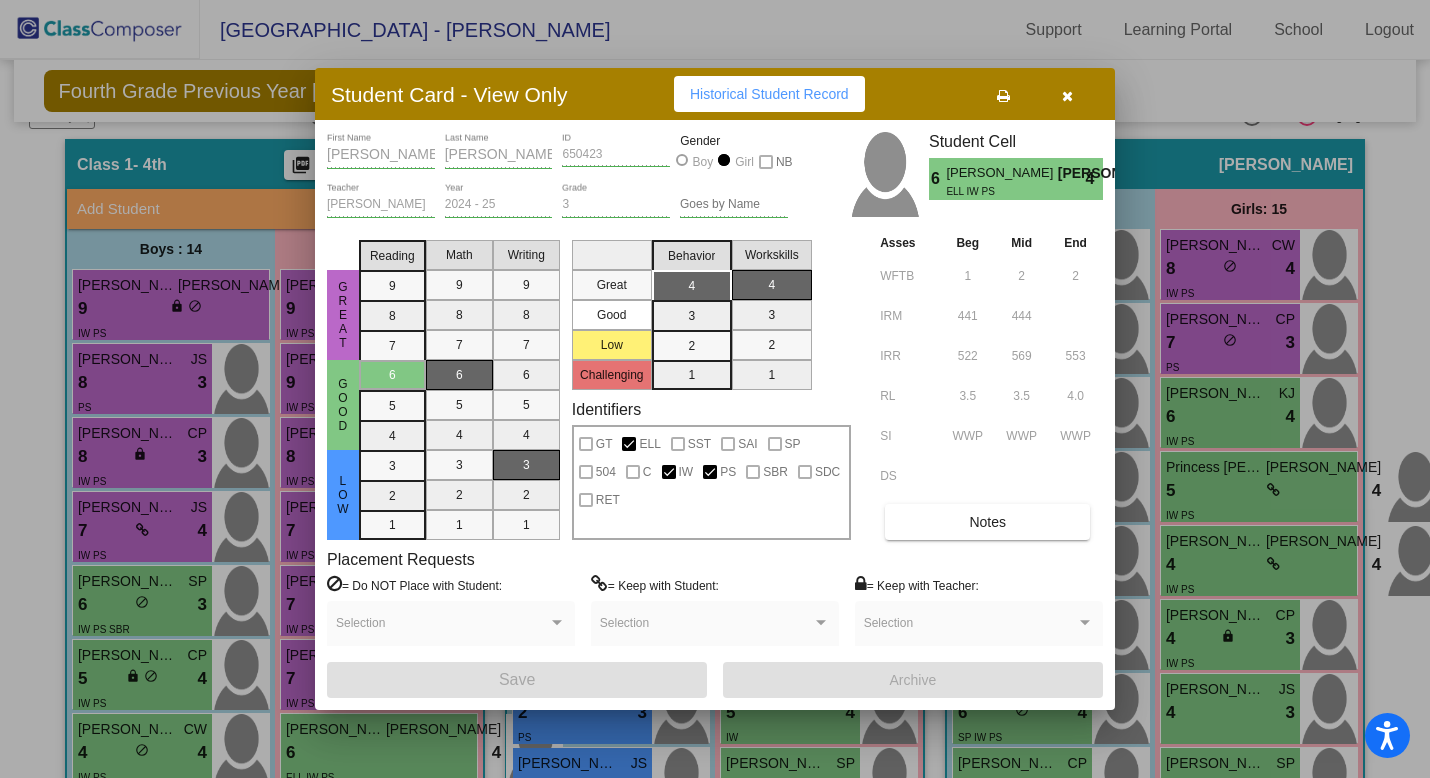 click at bounding box center (715, 389) 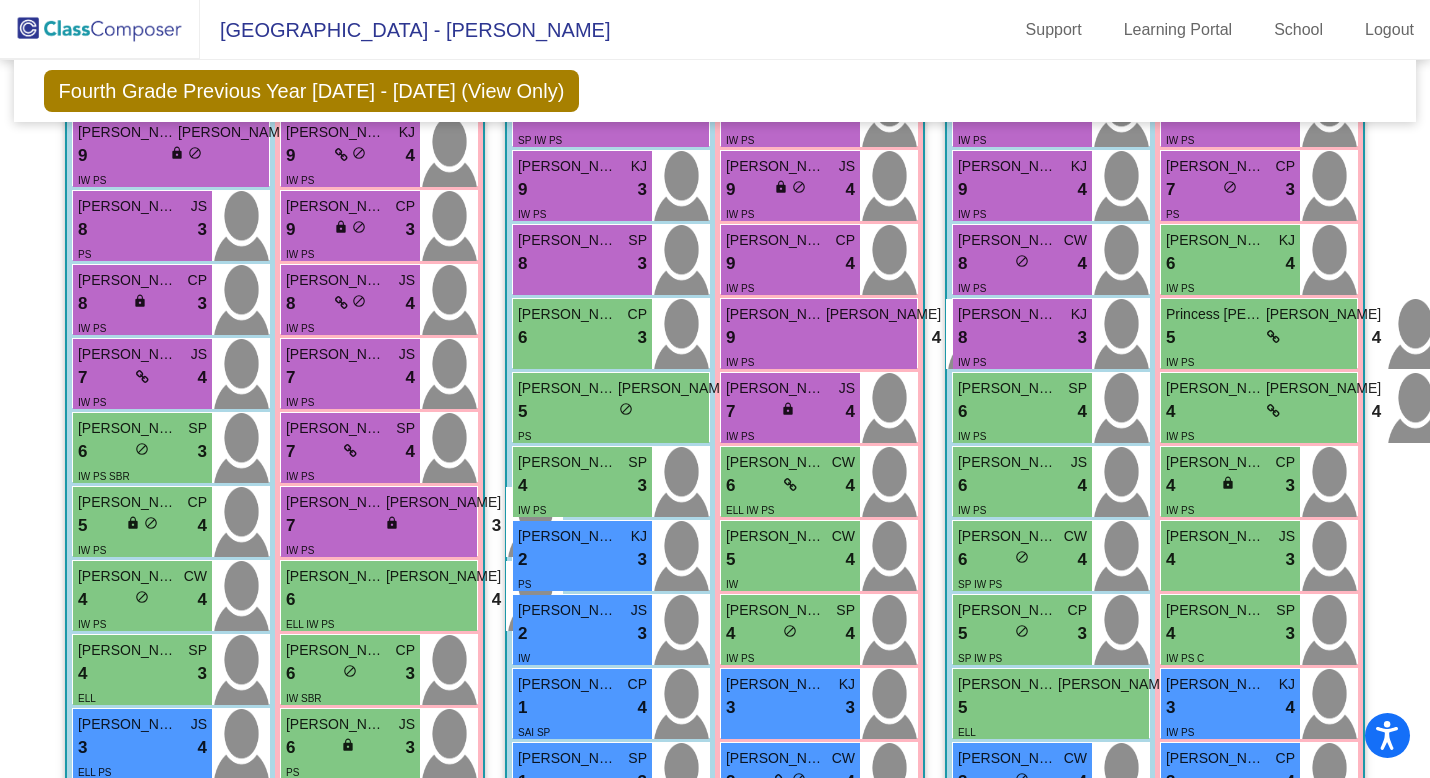 scroll, scrollTop: 690, scrollLeft: 0, axis: vertical 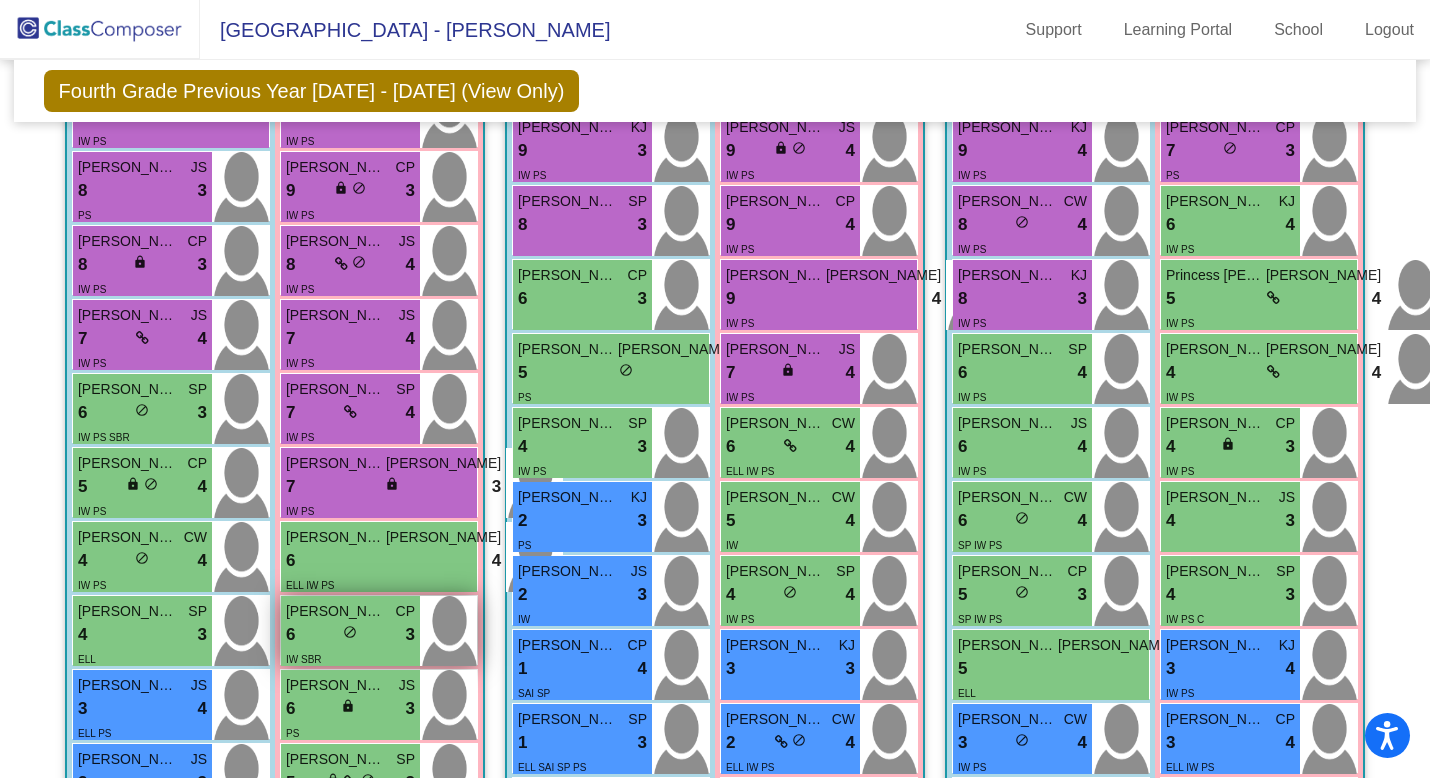 click on "IW SBR" at bounding box center (350, 658) 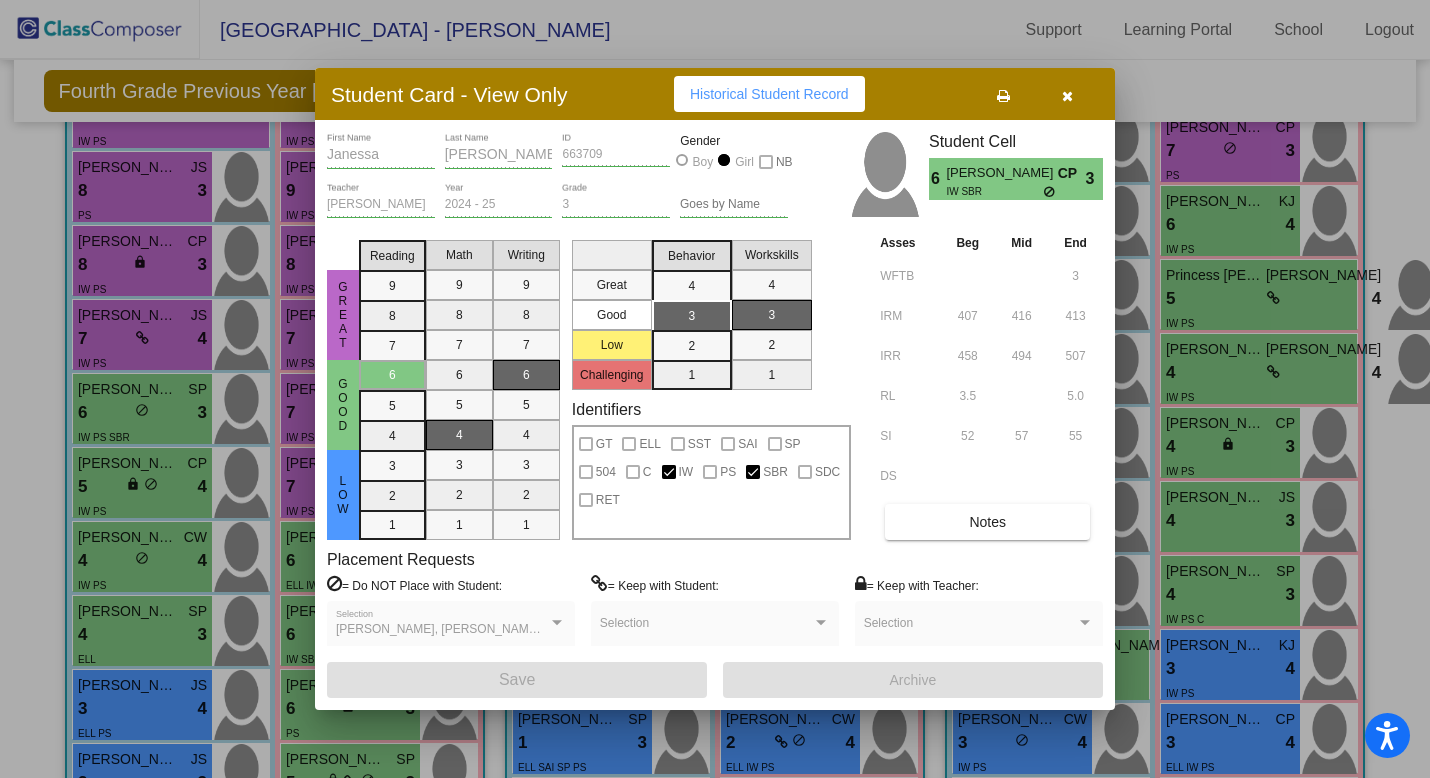 click at bounding box center [715, 389] 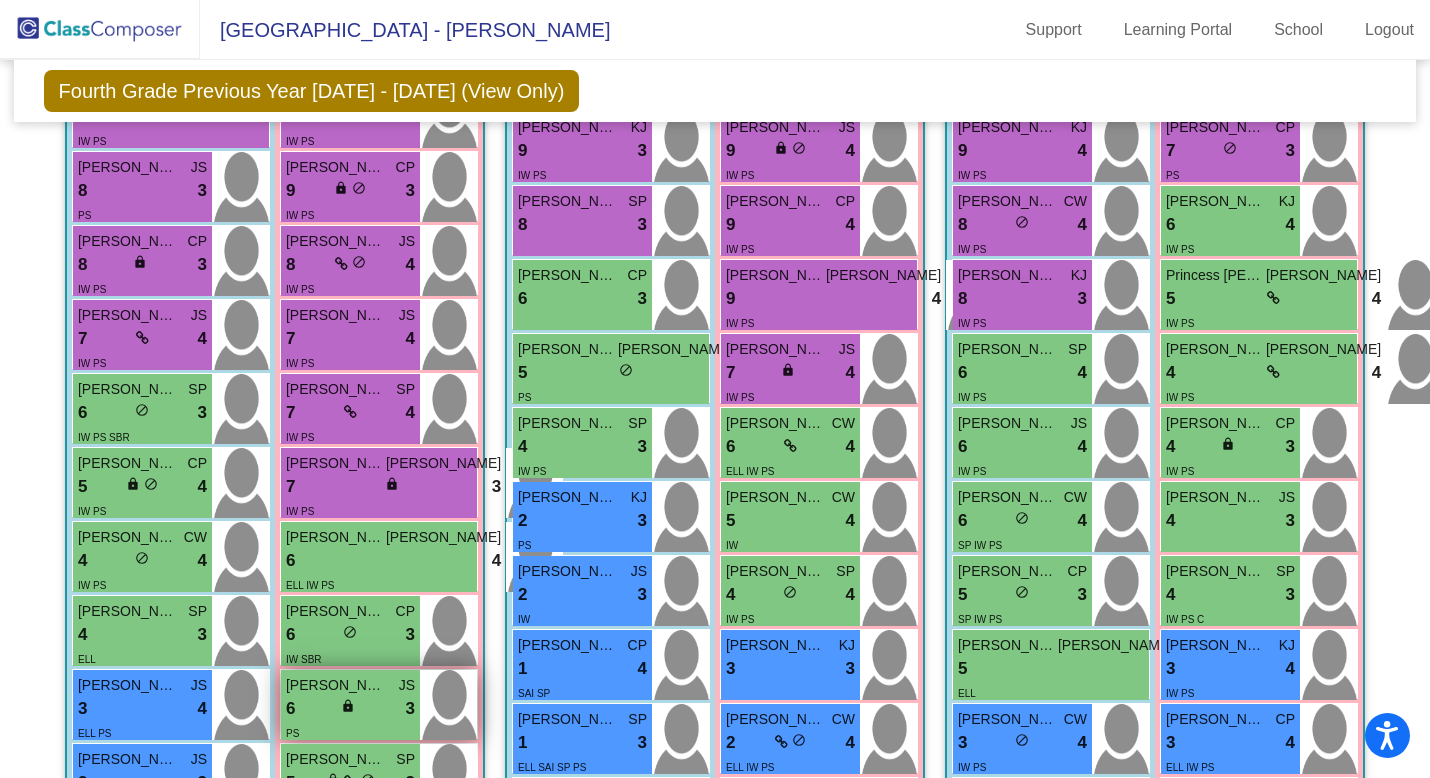 click on "6 lock do_not_disturb_alt 3" at bounding box center [350, 709] 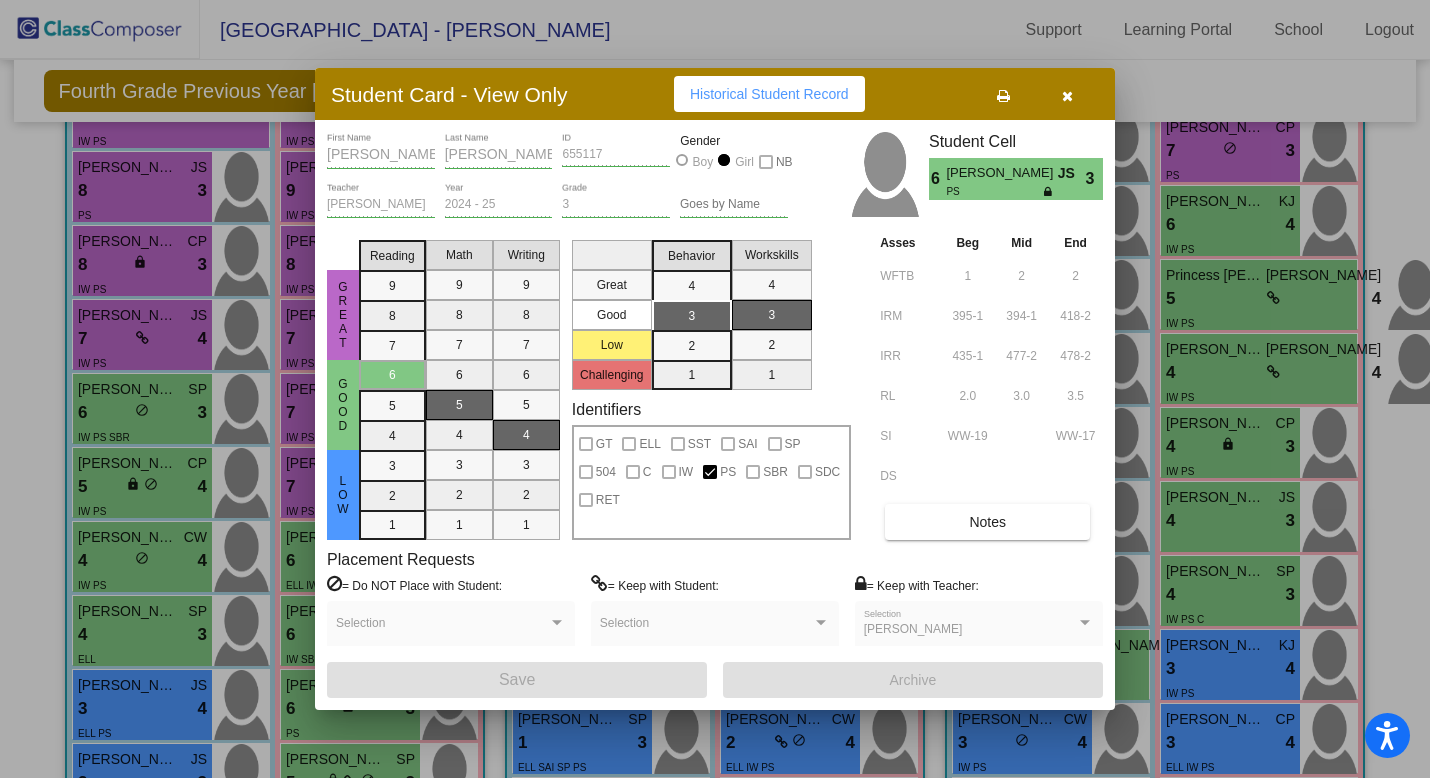 click at bounding box center [715, 389] 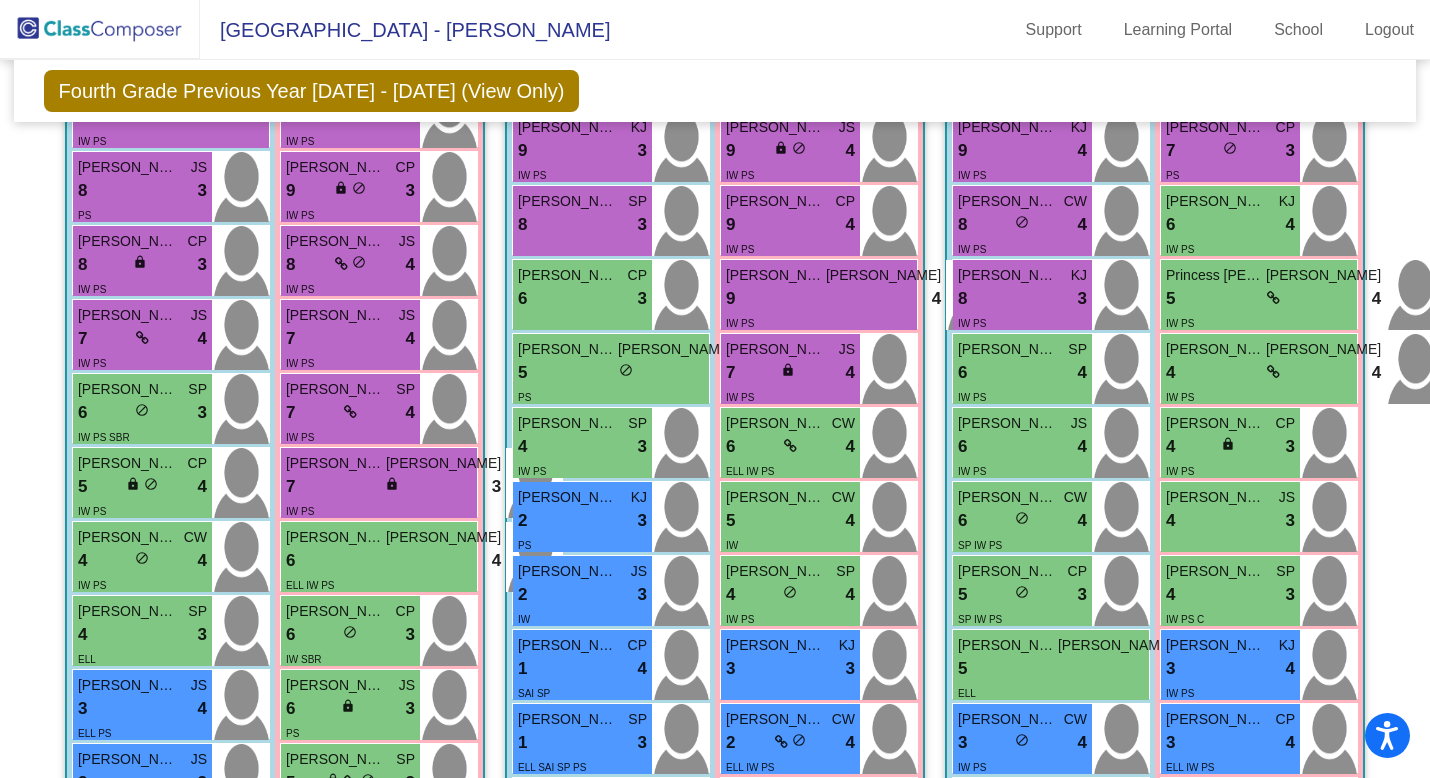 click on "6 lock do_not_disturb_alt 3" at bounding box center (350, 709) 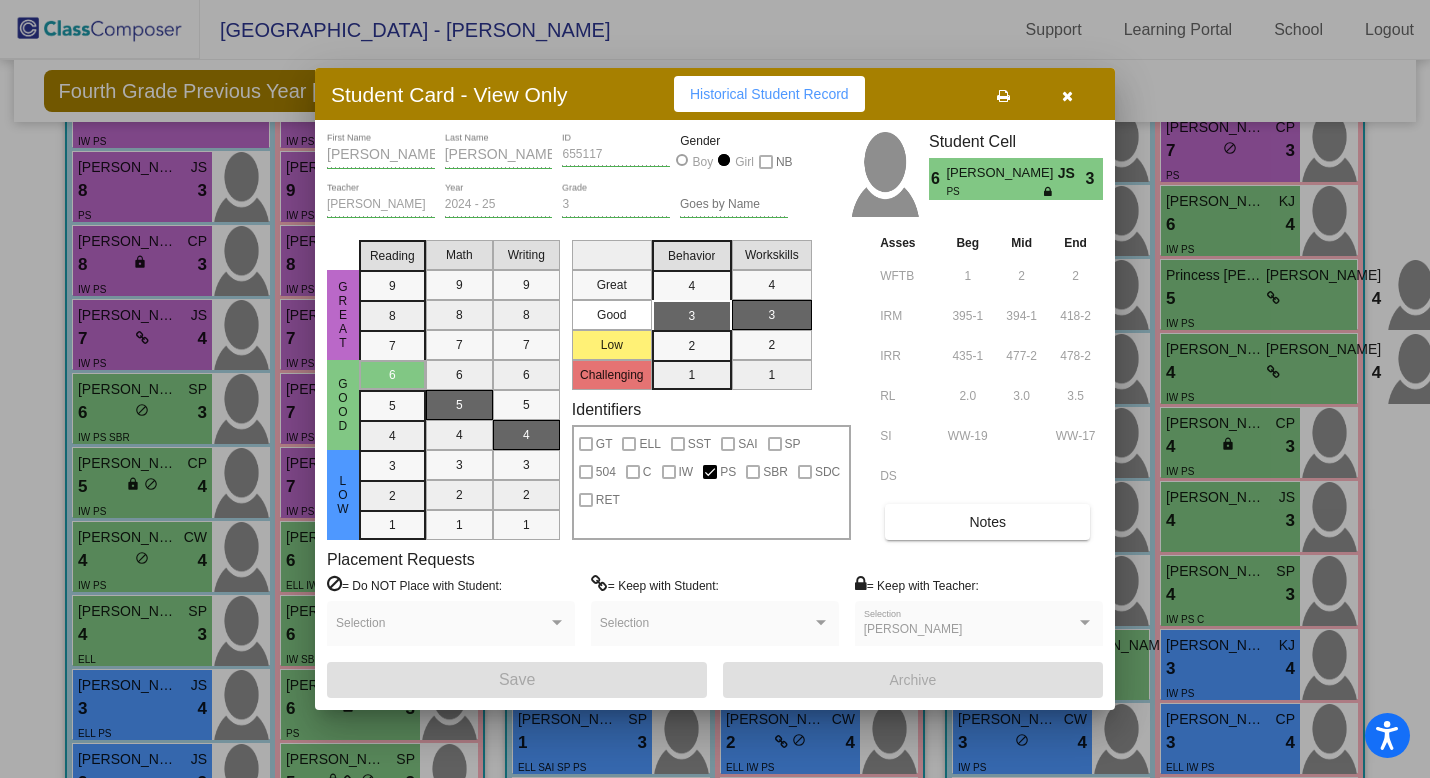 click at bounding box center [715, 389] 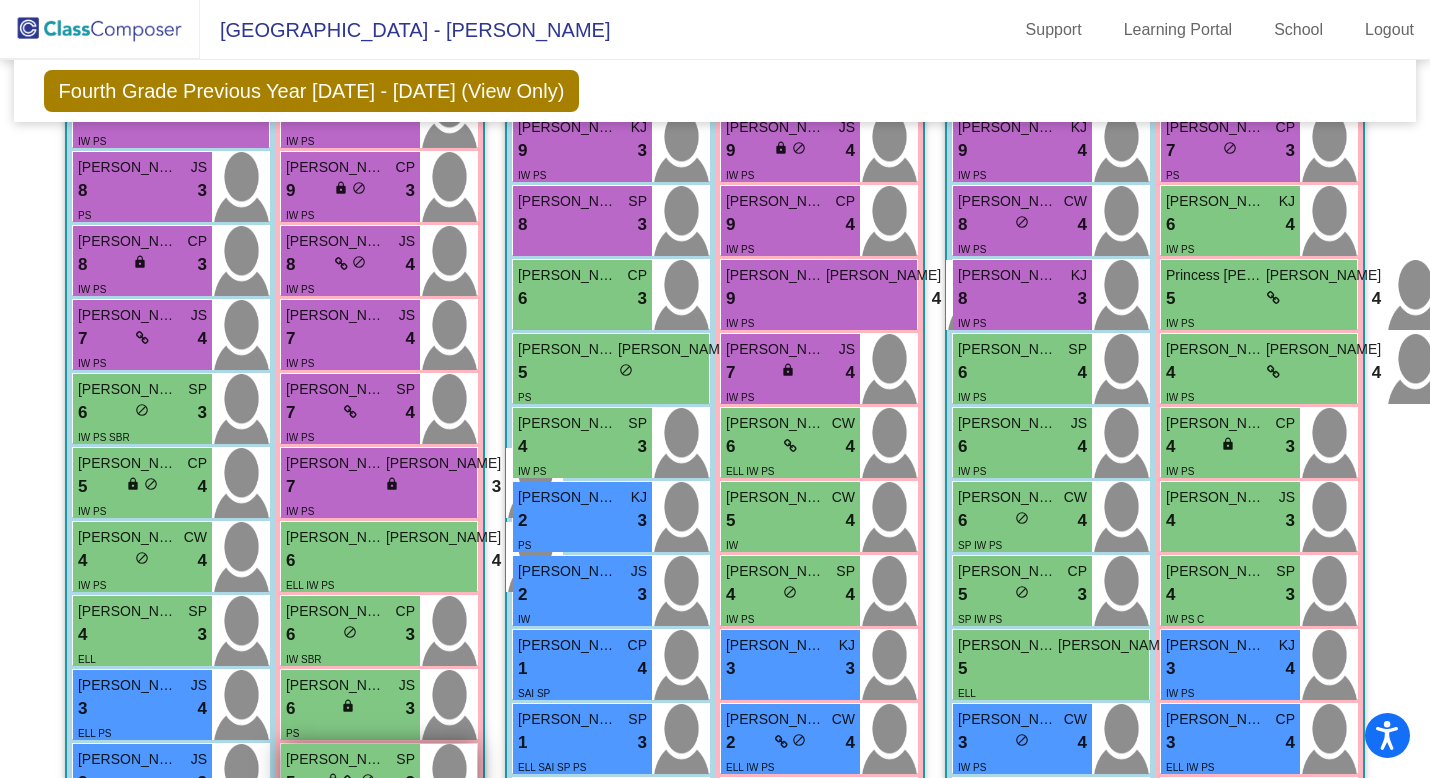 click on "5 lock do_not_disturb_alt 3" at bounding box center [350, 783] 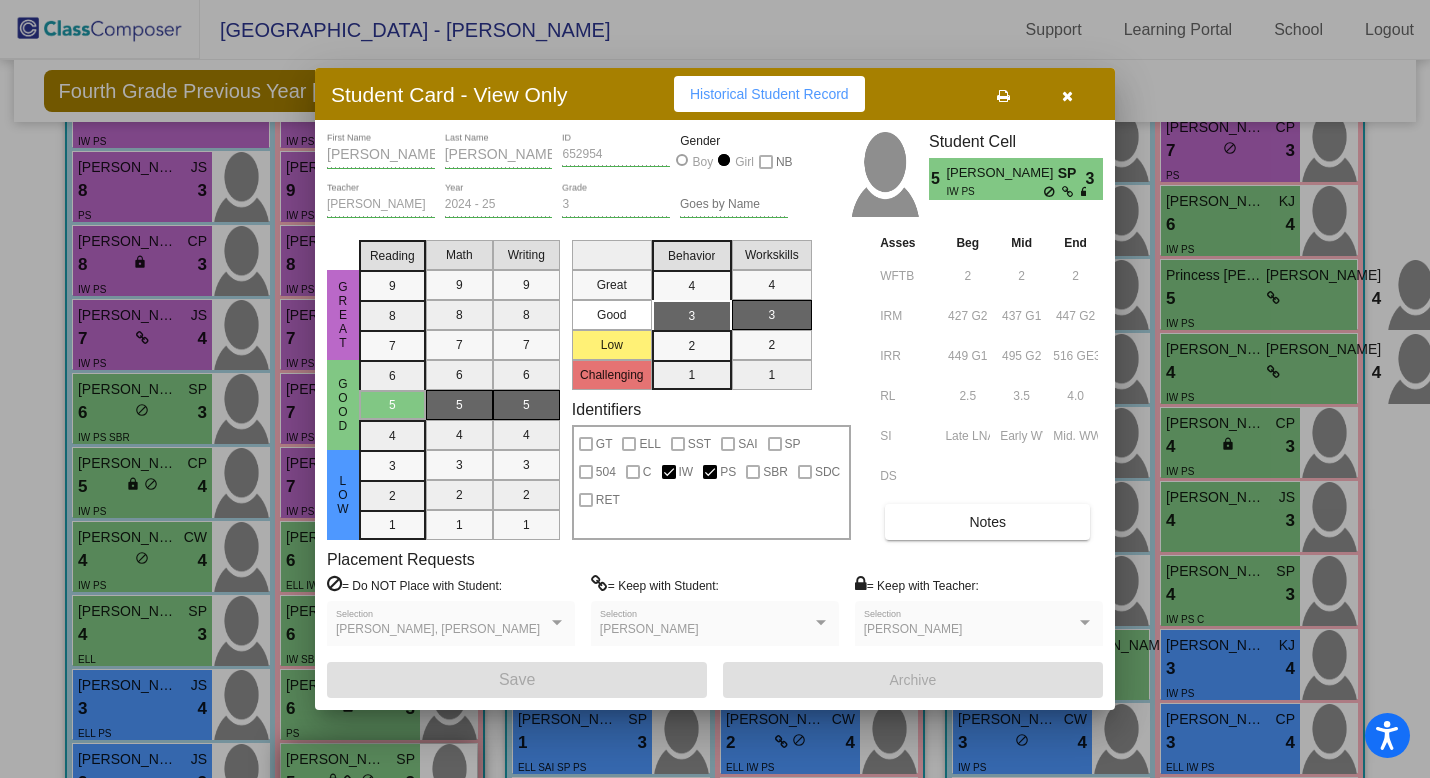 click at bounding box center (715, 389) 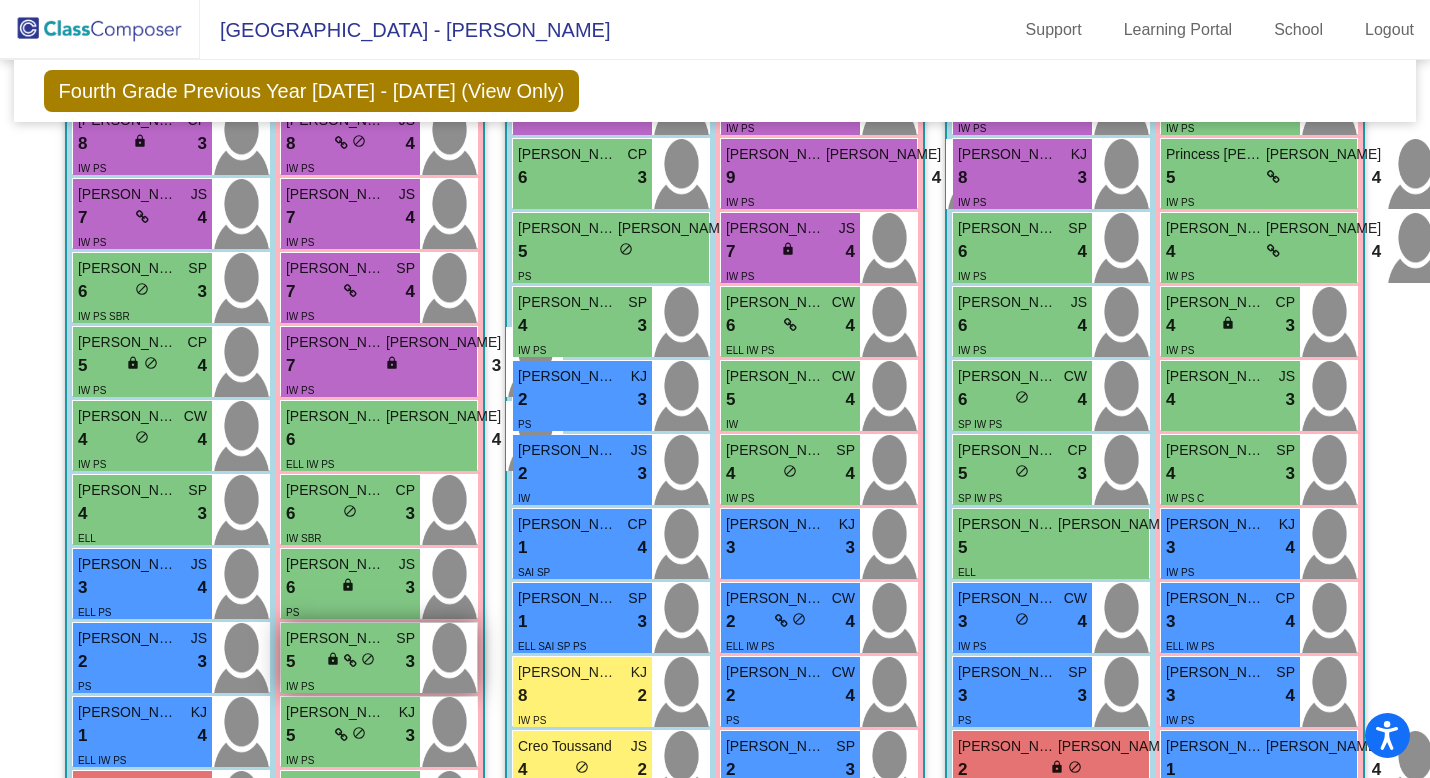 scroll, scrollTop: 832, scrollLeft: 0, axis: vertical 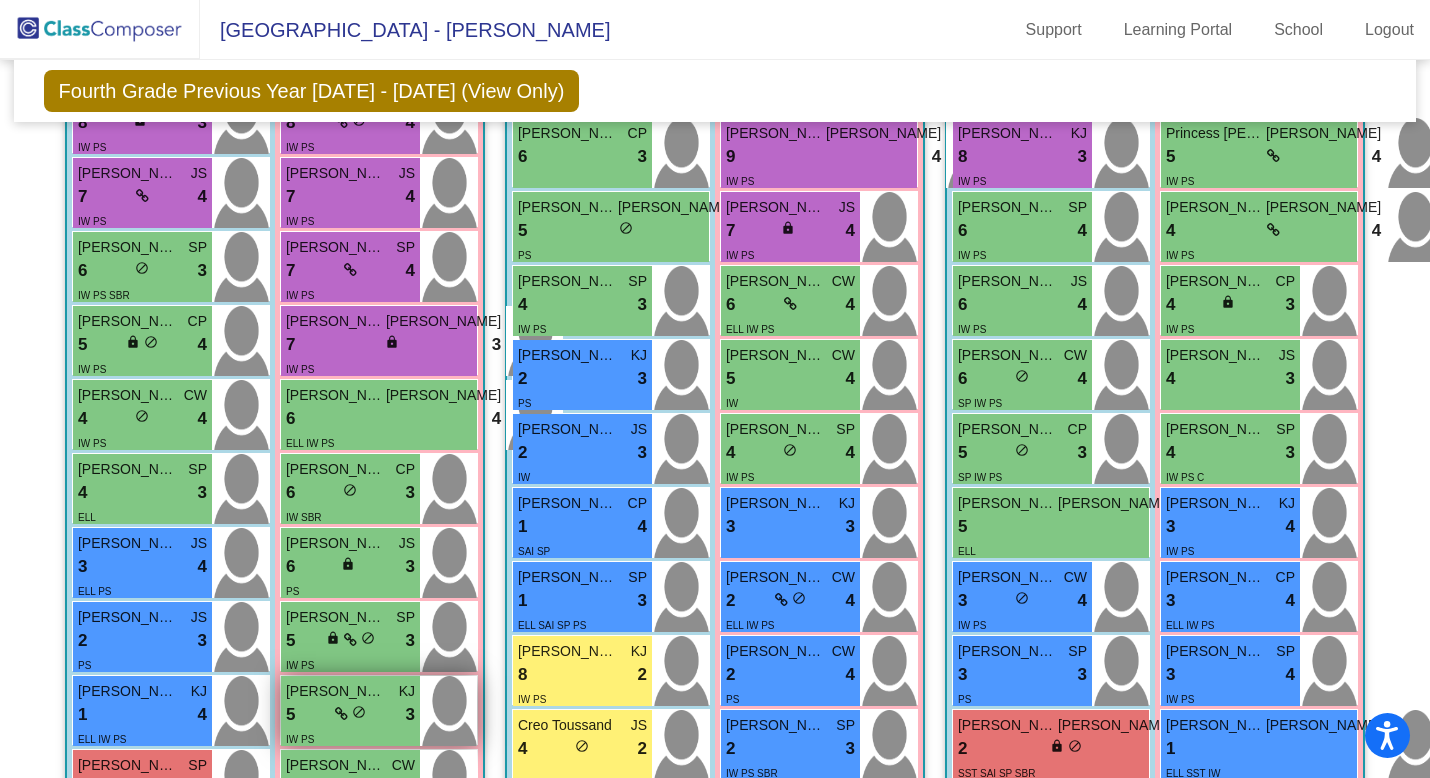 click on "5 lock do_not_disturb_alt 3" at bounding box center (350, 715) 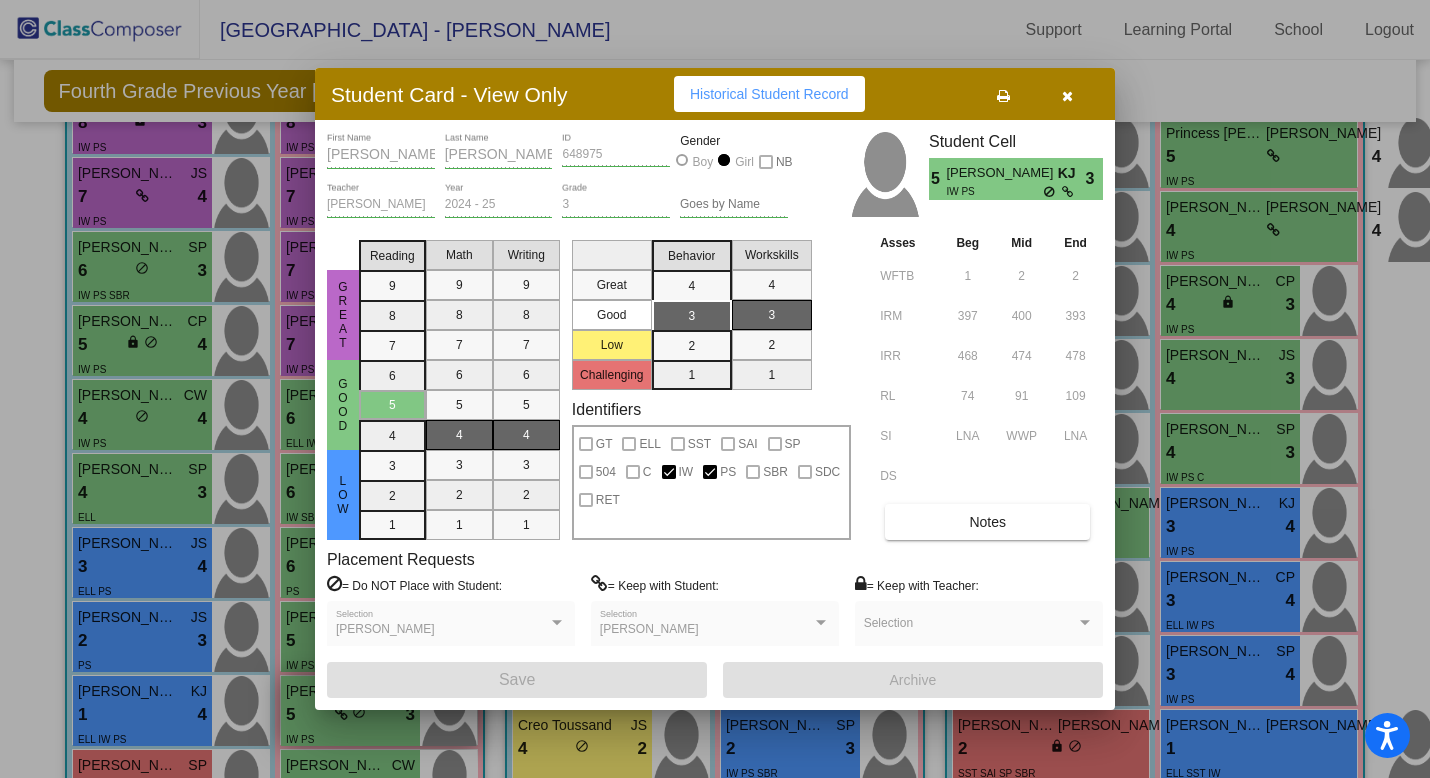 click on "[PERSON_NAME] First Name [PERSON_NAME] Last Name 648975 ID Gender   Boy   Girl   NB [PERSON_NAME] Teacher 2024 - 25 Year 3 Grade Goes by Name Student Cell 5 [PERSON_NAME] KJ IW PS 3  Great   Good   Low  Reading 9 8 7 6 5 4 3 2 1 Math 9 8 7 6 5 4 3 2 1 Writing 9 8 7 6 5 4 3 2 1 Great Good Low Challenging Behavior 4 3 2 1 Workskills 4 3 2 1 Identifiers   GT   ELL   SST   SAI   SP   504   C   IW   PS   SBR   SDC   RET Asses Beg Mid End WFTB 1 2 2 IRM 397 400 393 IRR 468 474 478 RL 74 91 109 SI LNA WWP LNA DS  Notes  Placement Requests  = Do NOT Place with Student: [PERSON_NAME] Selection  = Keep with Student: [PERSON_NAME] Selection  = Keep with Teacher:   Selection  Save   Archive" at bounding box center [715, 414] 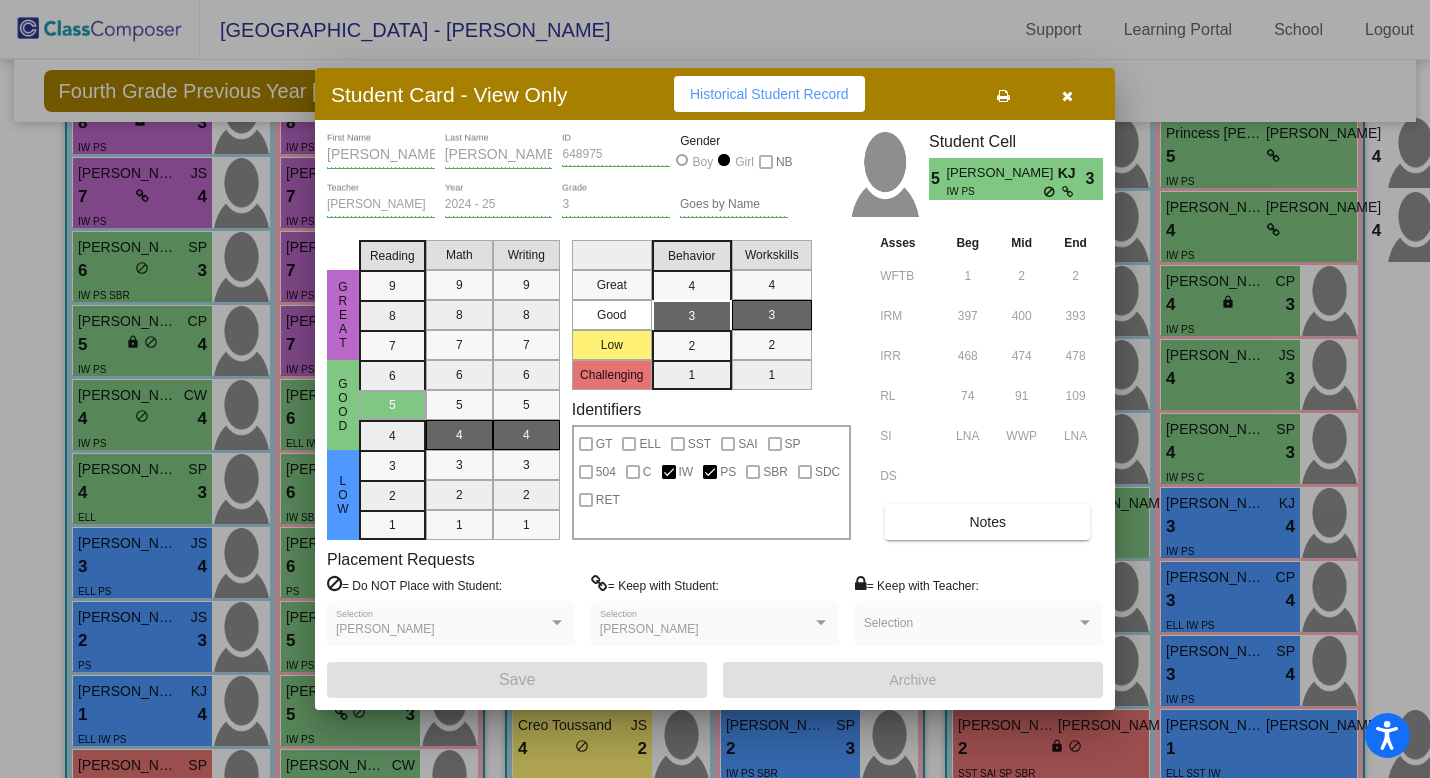 click at bounding box center (715, 389) 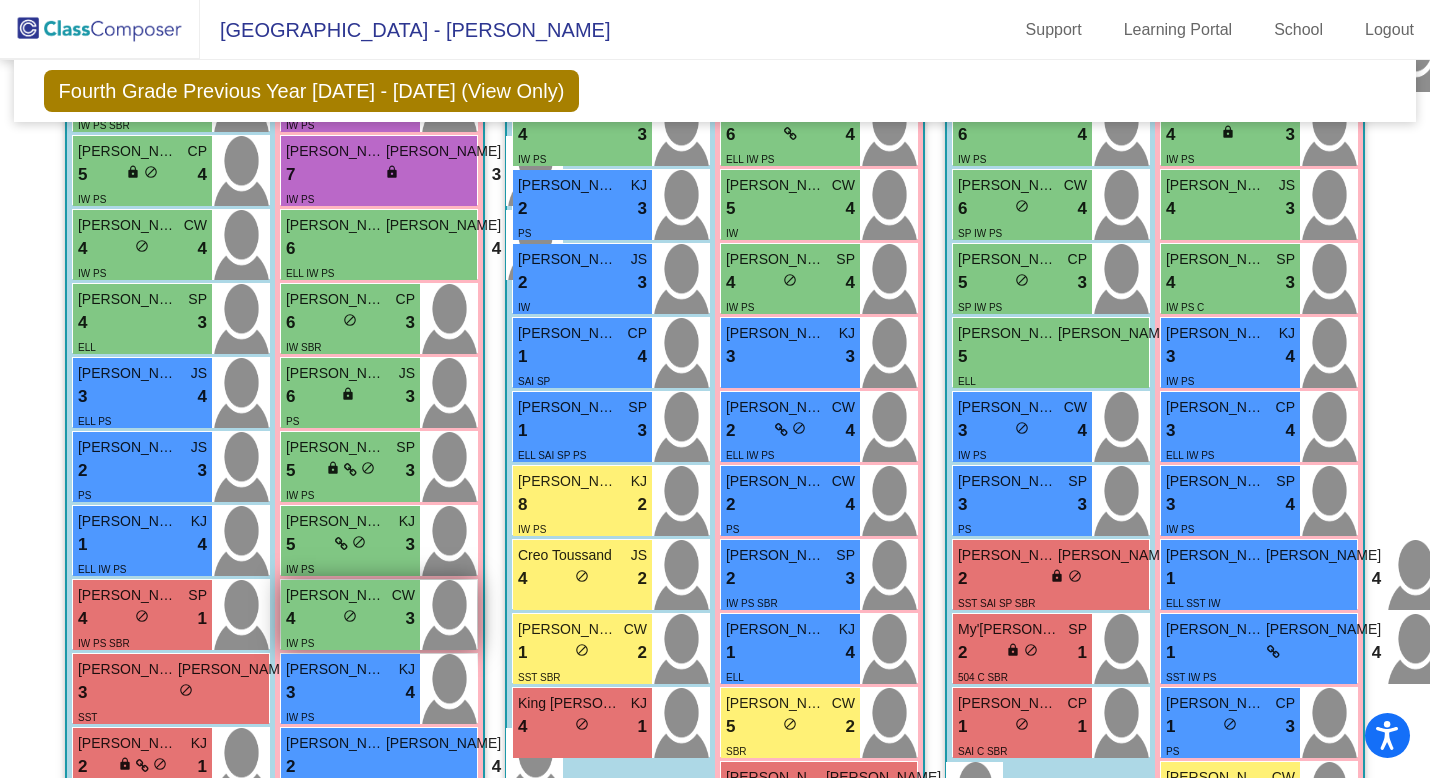 scroll, scrollTop: 1007, scrollLeft: 0, axis: vertical 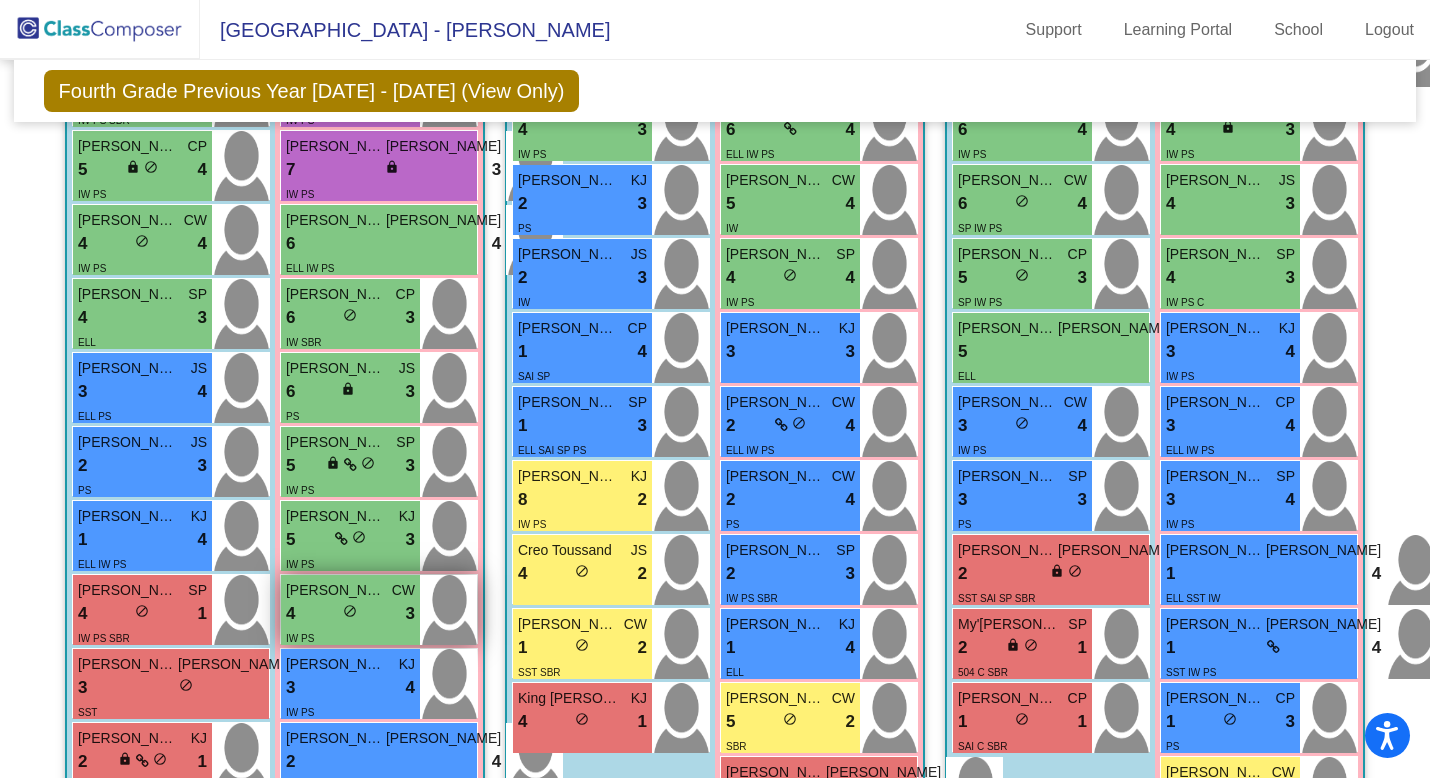 click on "4 lock do_not_disturb_alt 3" at bounding box center [350, 614] 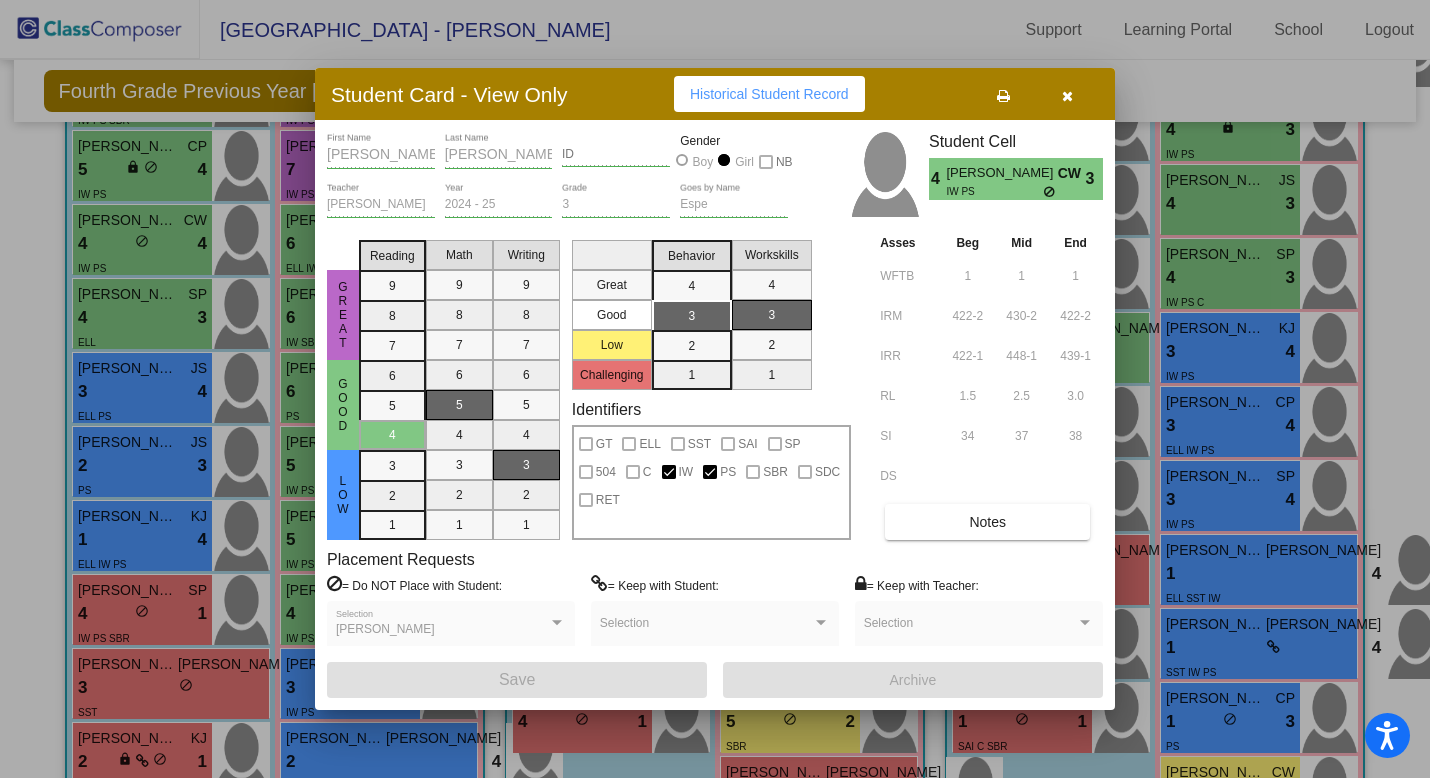 click at bounding box center [715, 389] 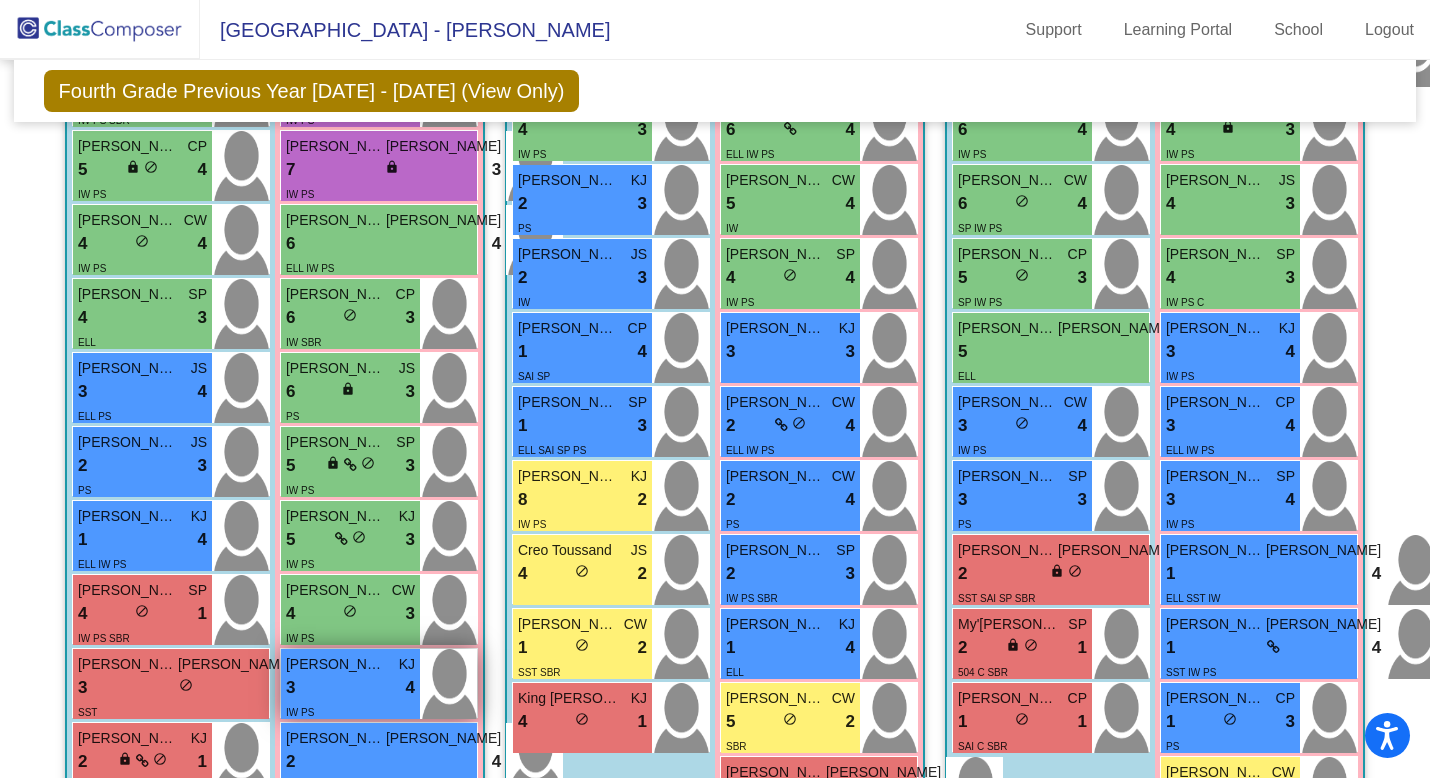 click on "3 lock do_not_disturb_alt 4" at bounding box center [350, 688] 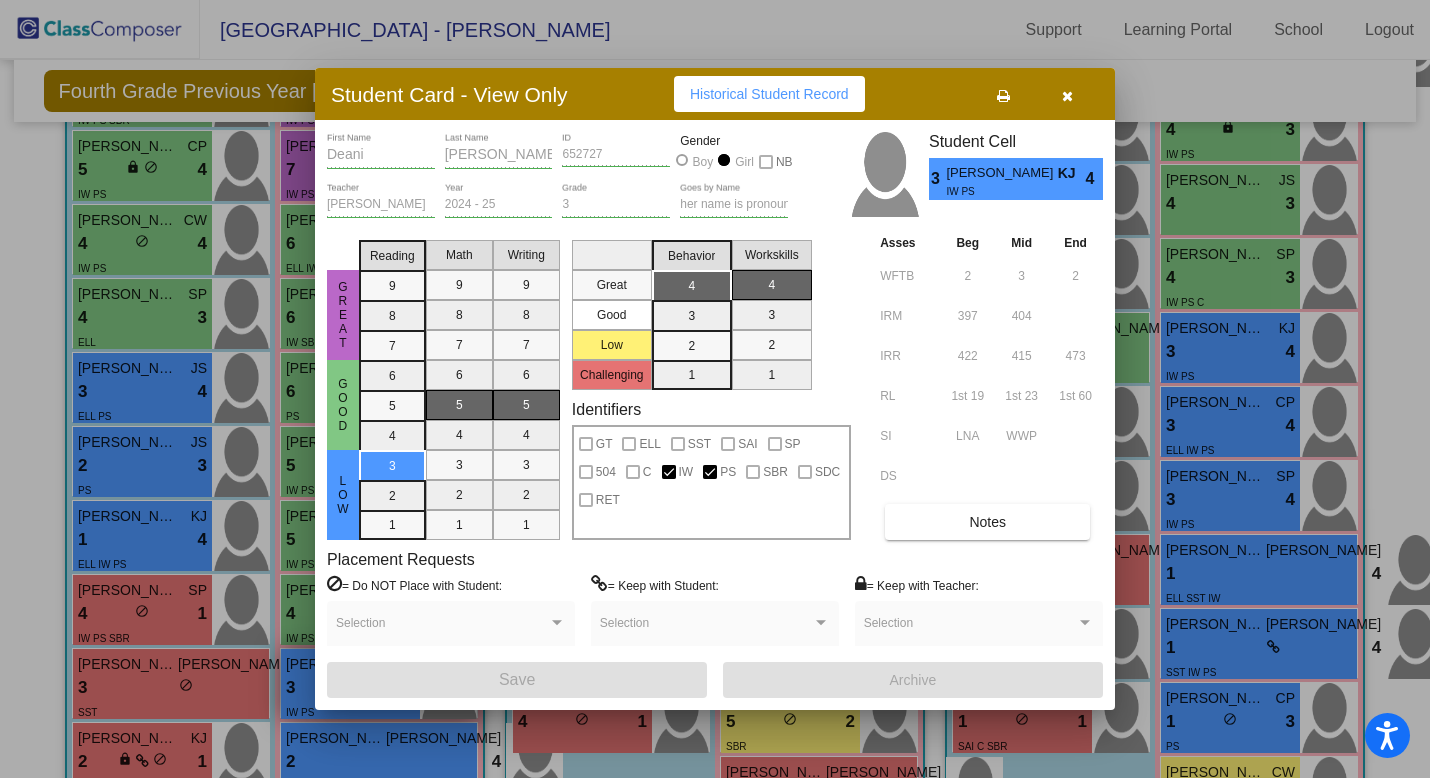 click on "[PERSON_NAME] First Name [PERSON_NAME] Last Name 652727 ID Gender   Boy   Girl   NB [PERSON_NAME] Teacher 2024 - 25 Year 3 Grade her name is pronounced "[PERSON_NAME]" Goes by Name Student Cell 3 [PERSON_NAME] KJ IW PS 4  Great   Good   Low  Reading 9 8 7 6 5 4 3 2 1 Math 9 8 7 6 5 4 3 2 1 Writing 9 8 7 6 5 4 3 2 1 Great Good Low Challenging Behavior 4 3 2 1 Workskills 4 3 2 1 Identifiers   GT   ELL   SST   SAI   SP   504   C   IW   PS   SBR   SDC   RET Asses Beg Mid End WFTB 2 3 2 IRM 397 404 IRR 422 415 473 RL 1st 19 1st 23 1st 60 SI LNA WWP DS  Notes  Placement Requests  = Do NOT Place with Student:   Selection  = Keep with Student:   Selection  = Keep with Teacher:   Selection  Save   Archive" at bounding box center [715, 414] 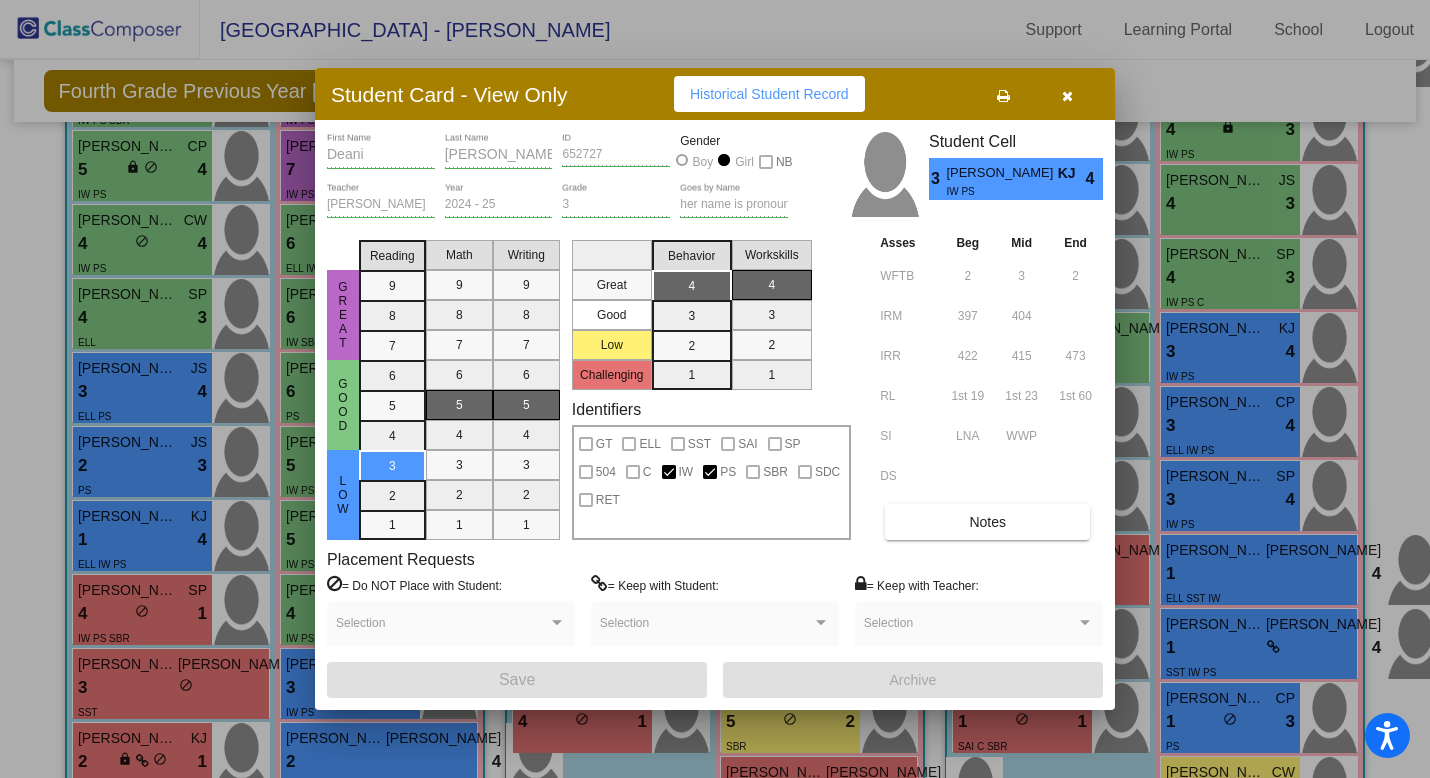 click at bounding box center (715, 389) 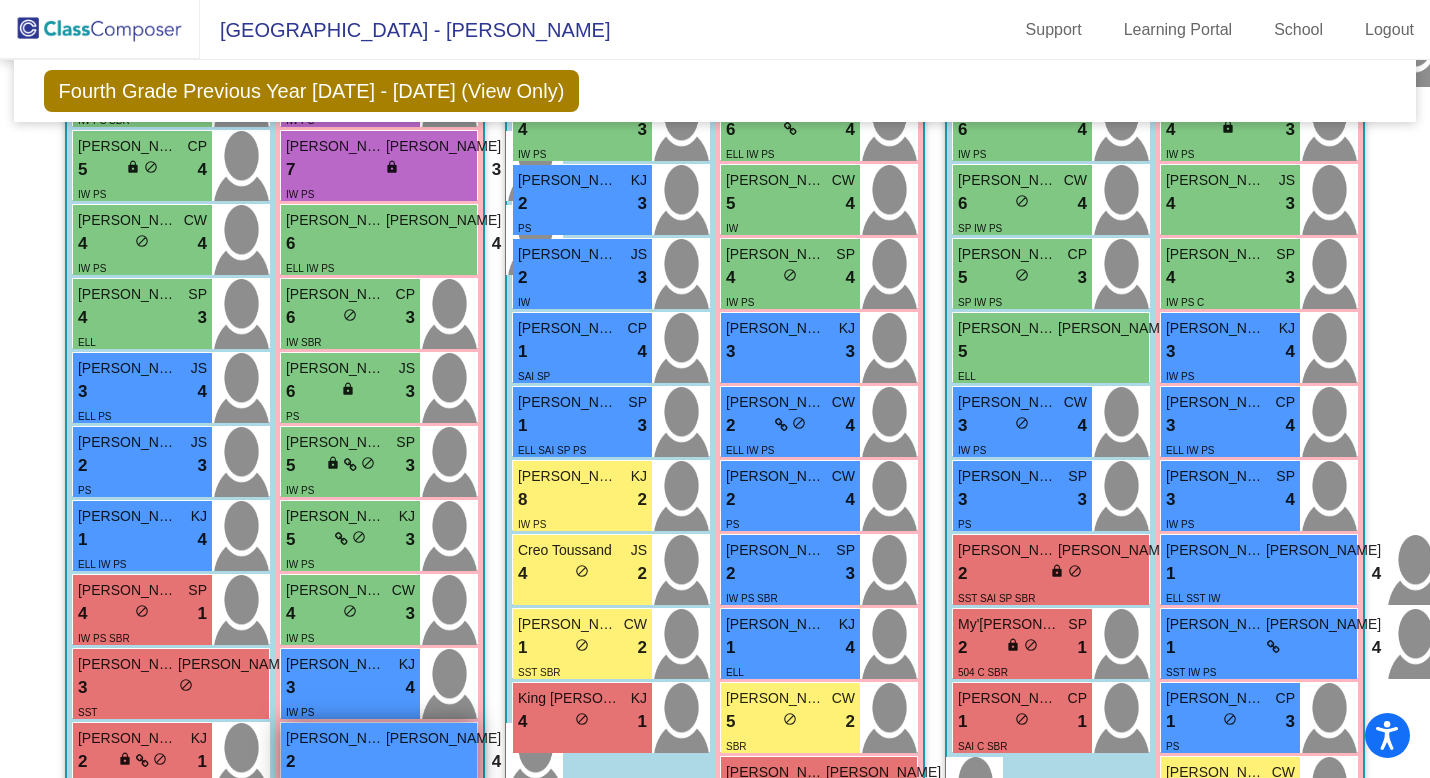 click on "[PERSON_NAME]" at bounding box center (336, 738) 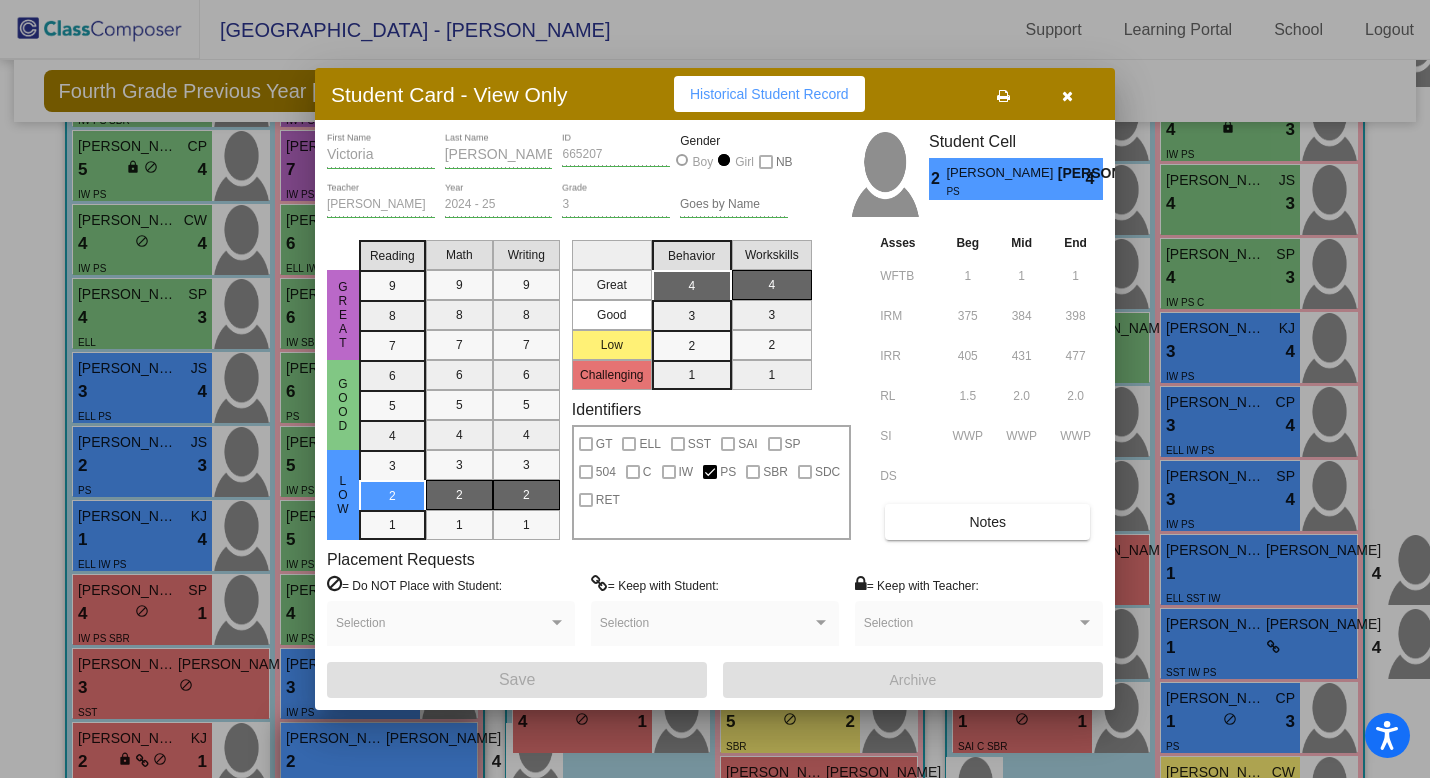 click at bounding box center (715, 389) 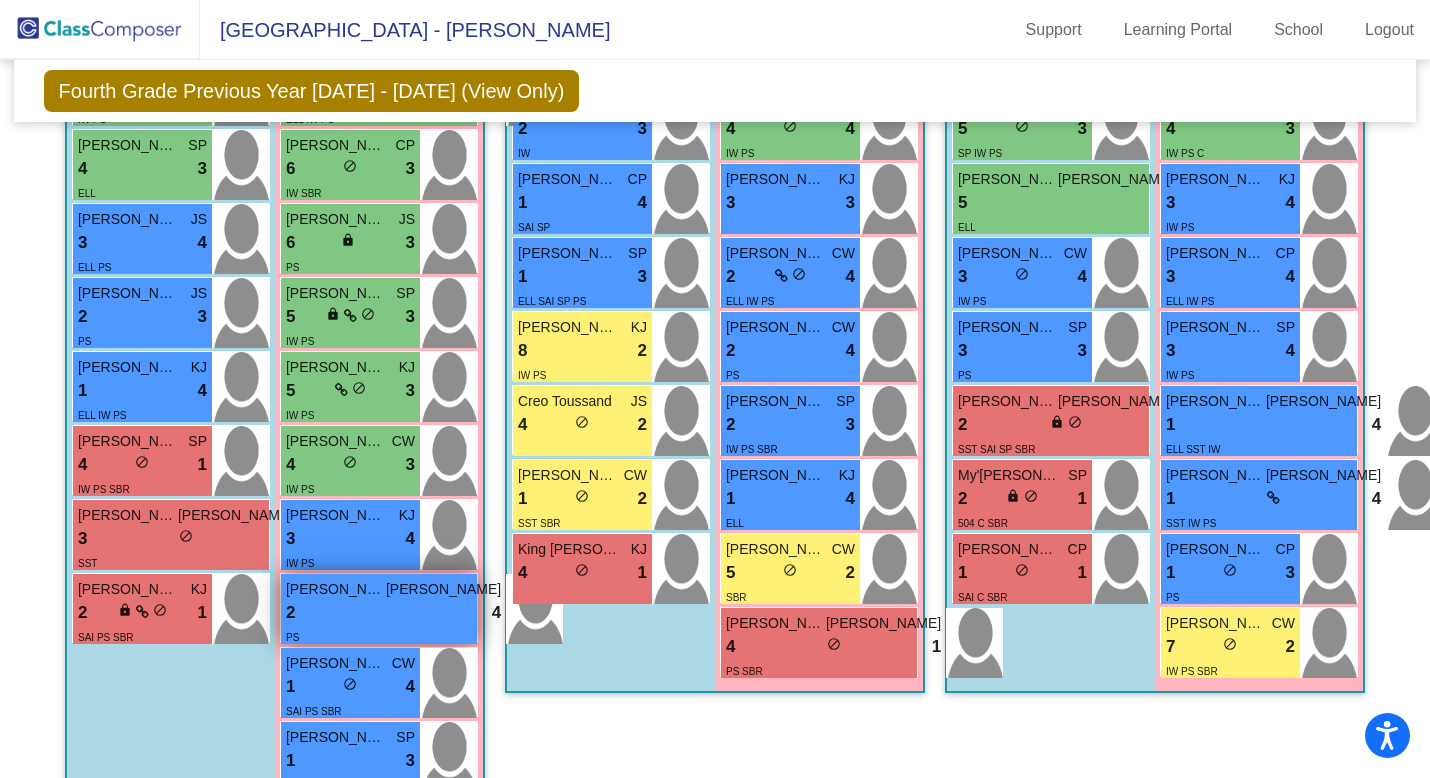scroll, scrollTop: 1158, scrollLeft: 0, axis: vertical 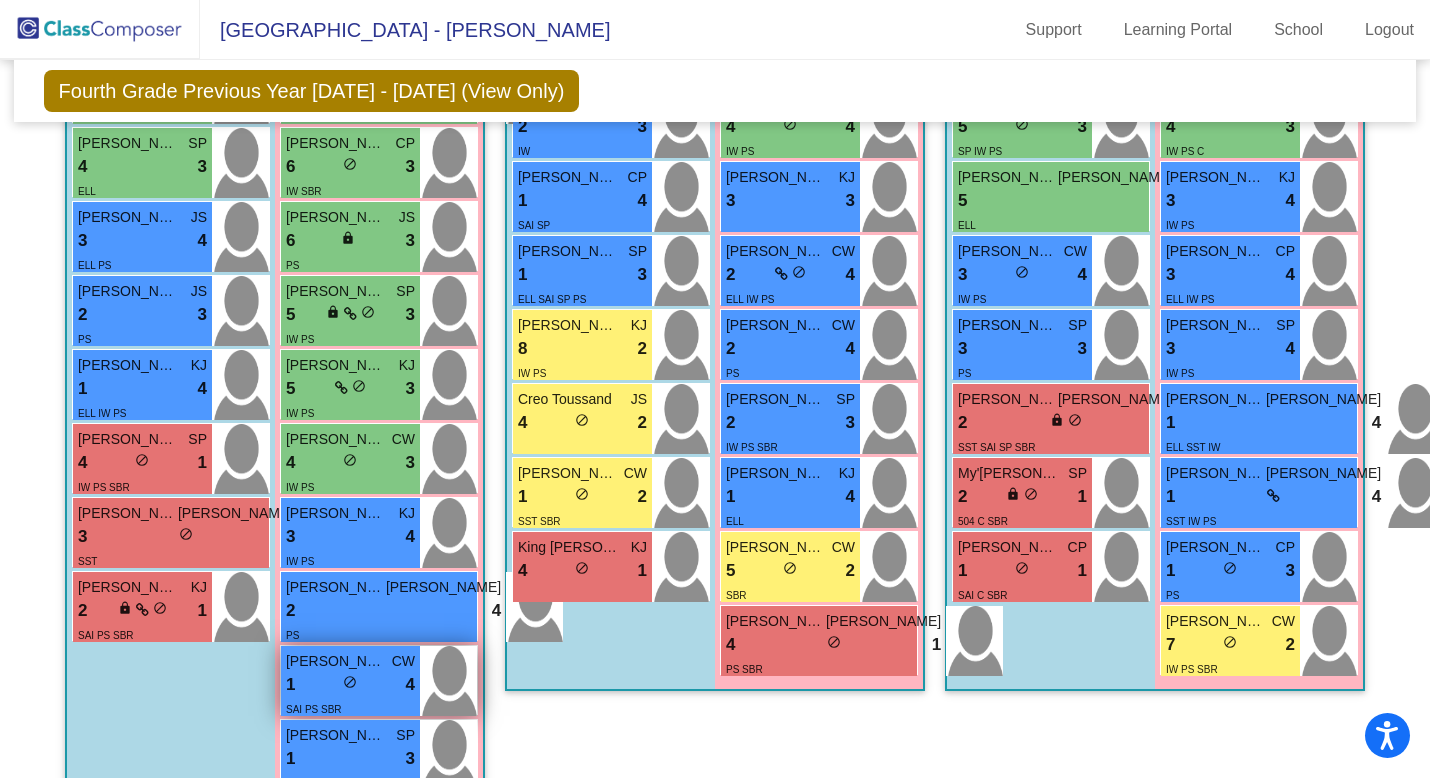 click on "1 lock do_not_disturb_alt 4" at bounding box center [350, 685] 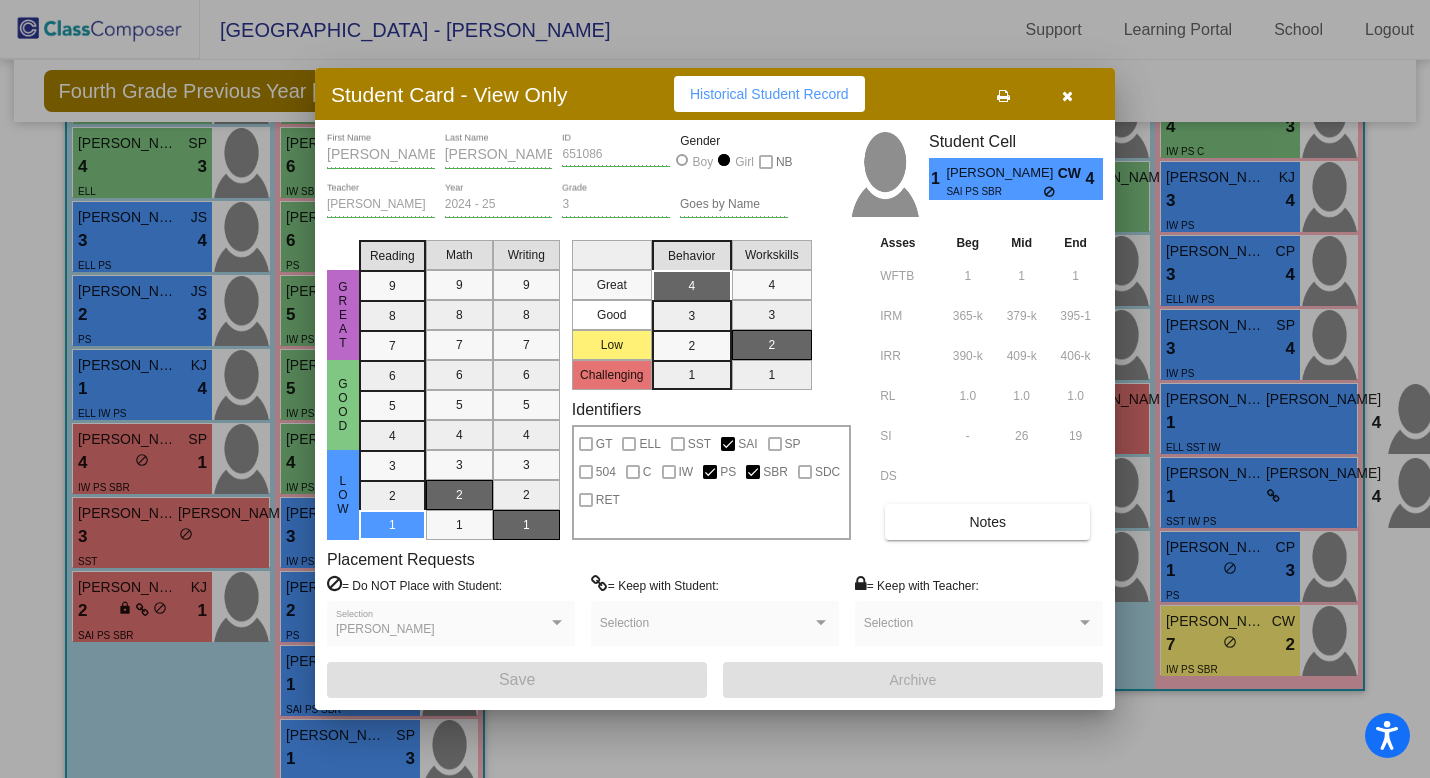 click at bounding box center [715, 389] 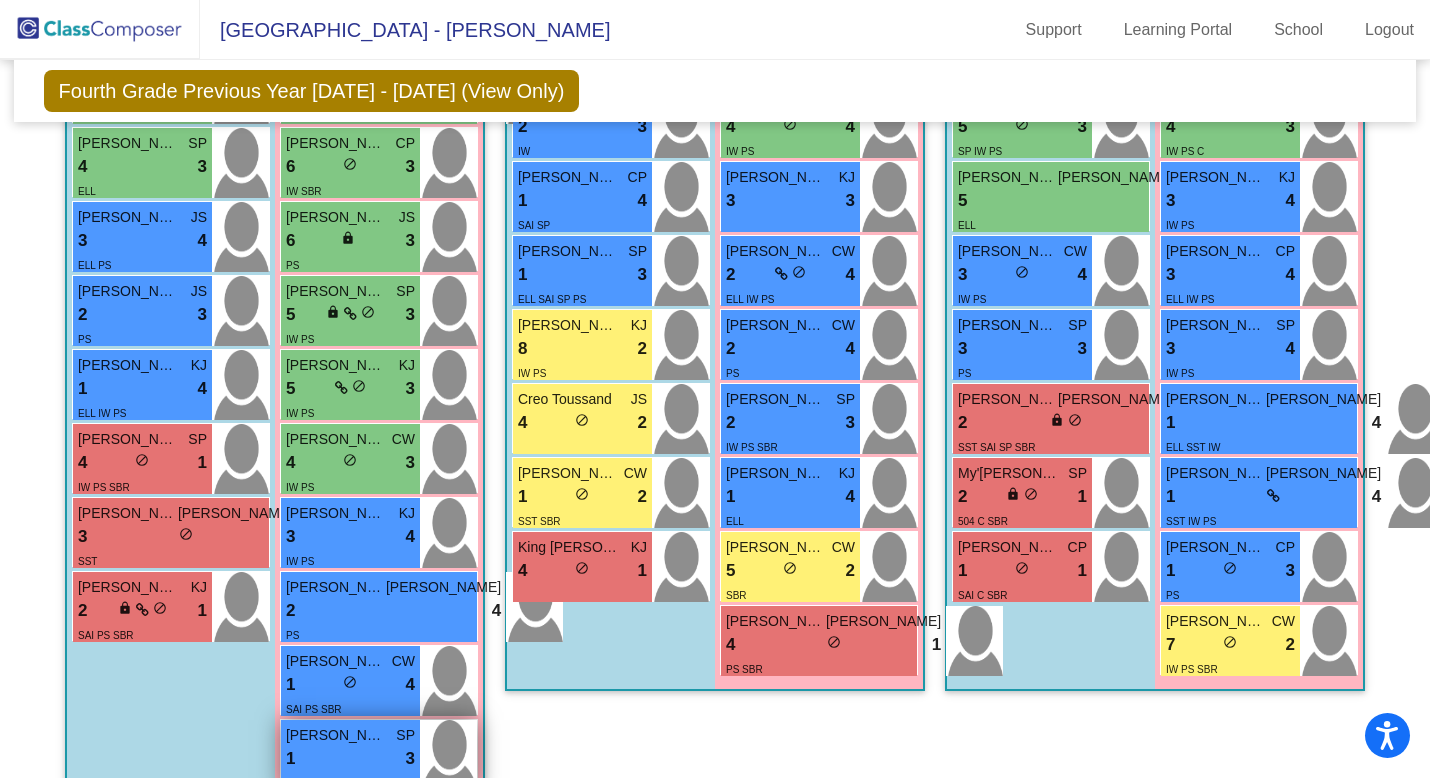 click on "ELL C" at bounding box center (299, 782) 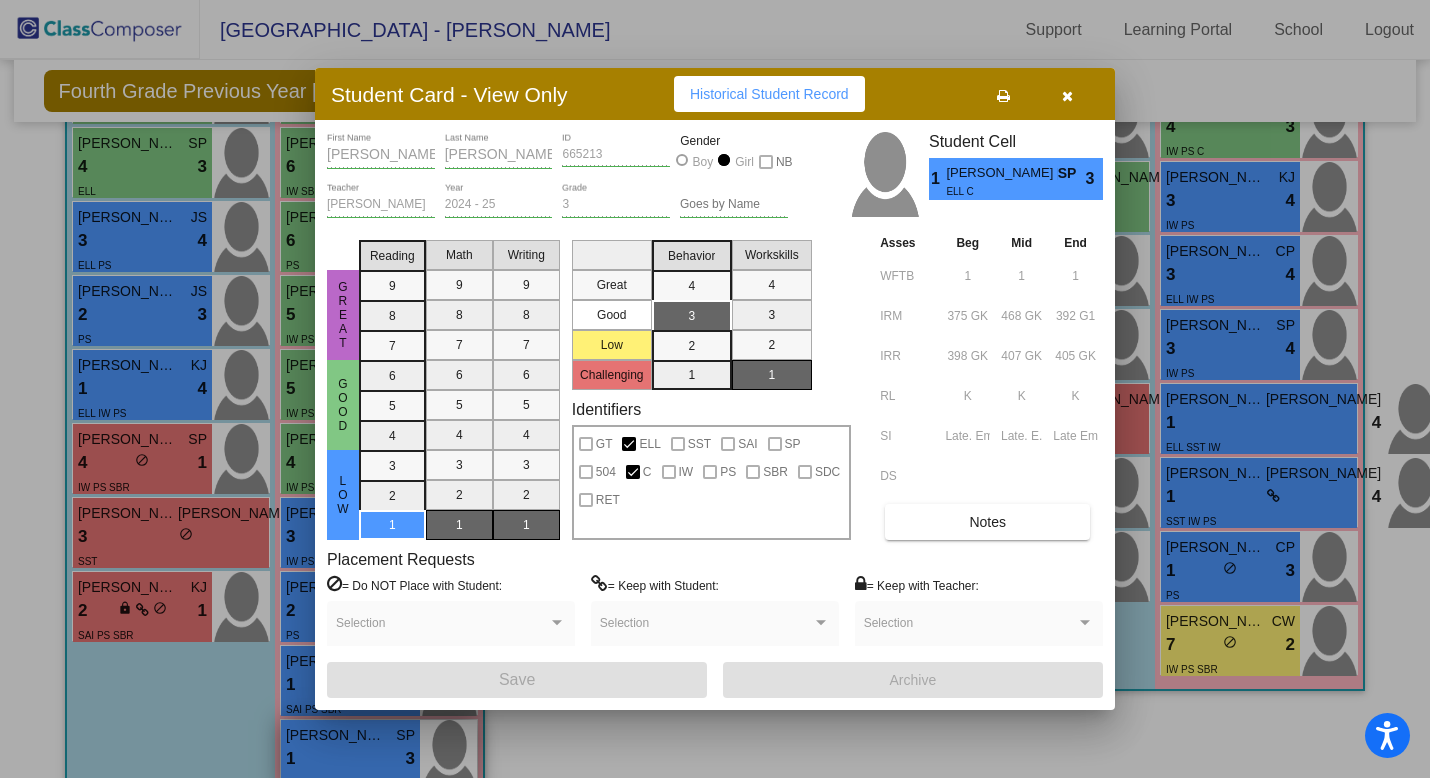 click at bounding box center (715, 389) 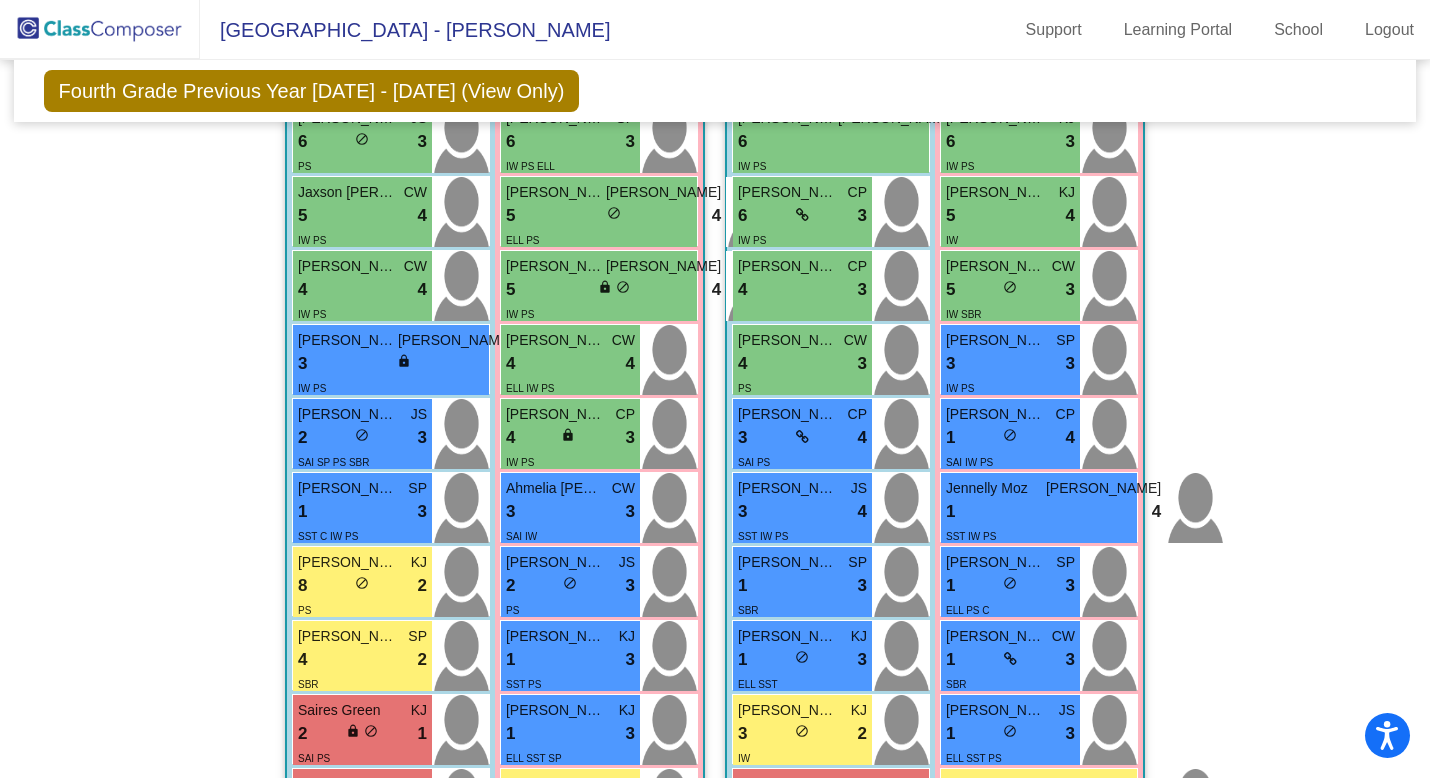 scroll, scrollTop: 2263, scrollLeft: 0, axis: vertical 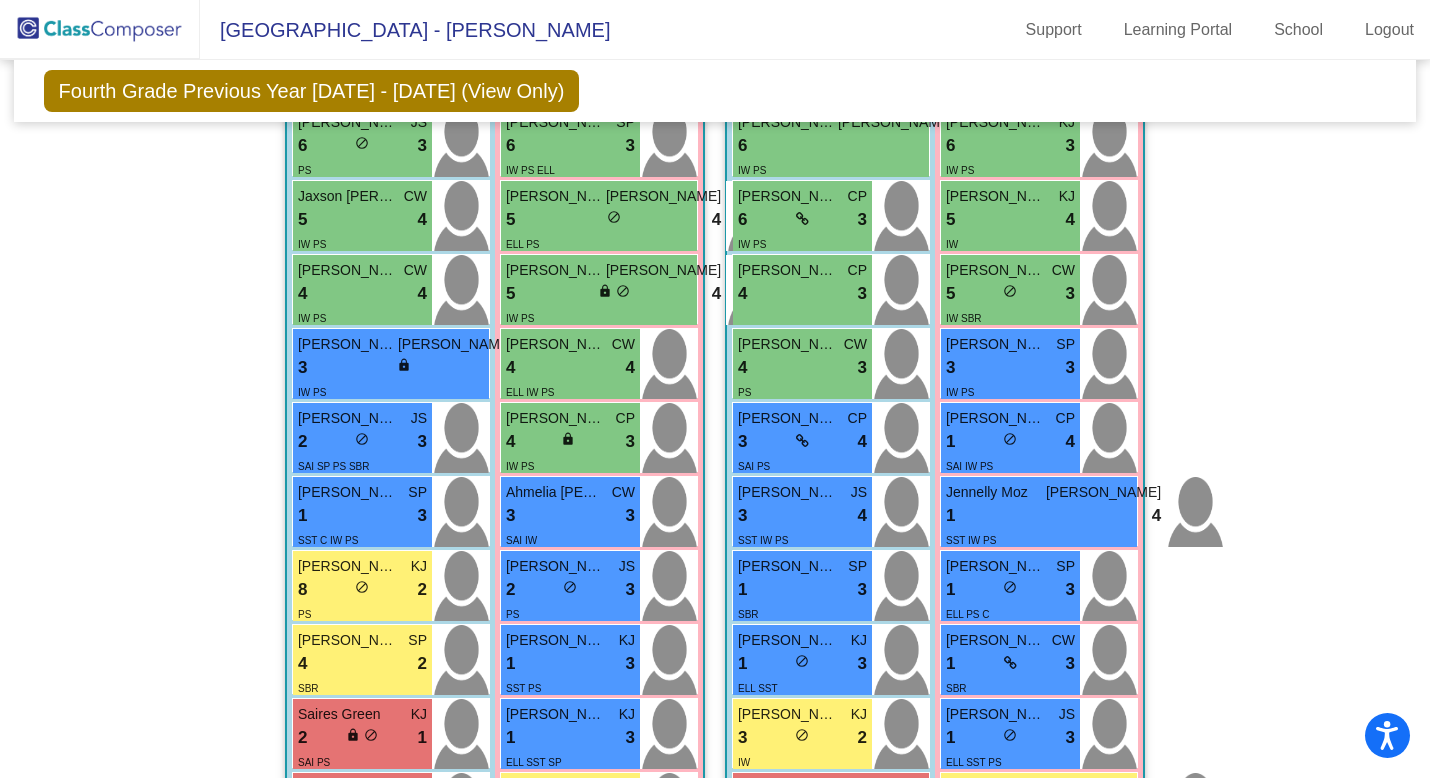 click on "[PERSON_NAME]" at bounding box center (788, 714) 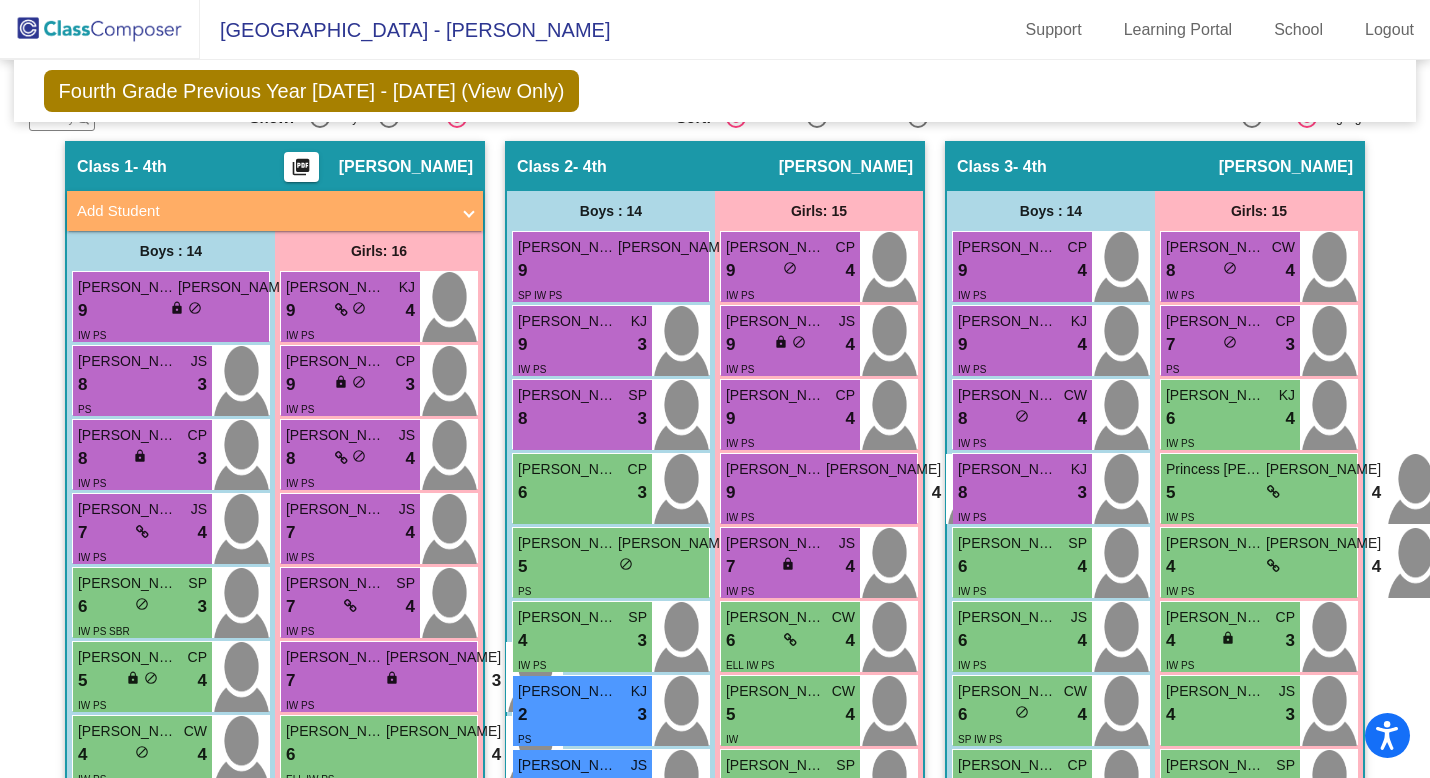 scroll, scrollTop: 414, scrollLeft: 0, axis: vertical 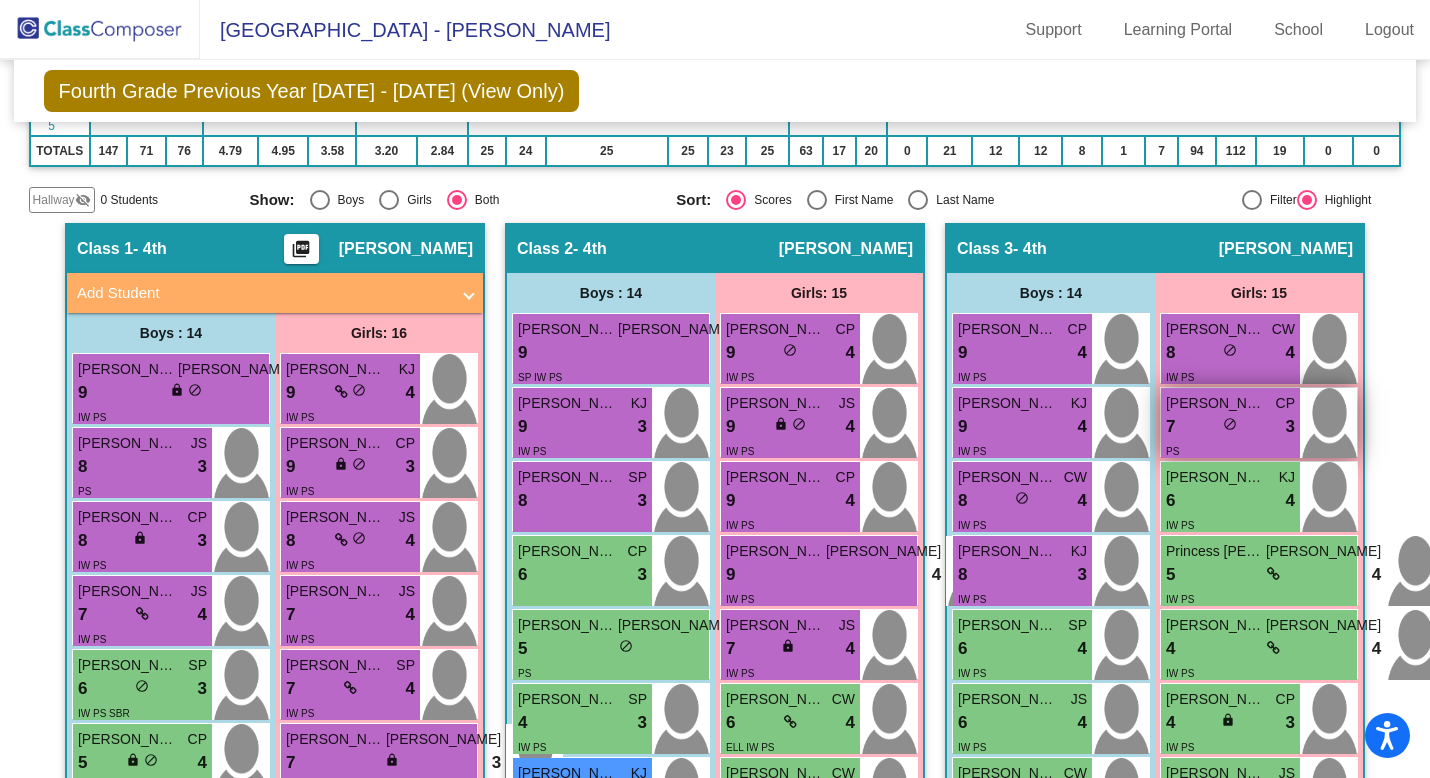 click on "7 lock do_not_disturb_alt 3" at bounding box center [1230, 427] 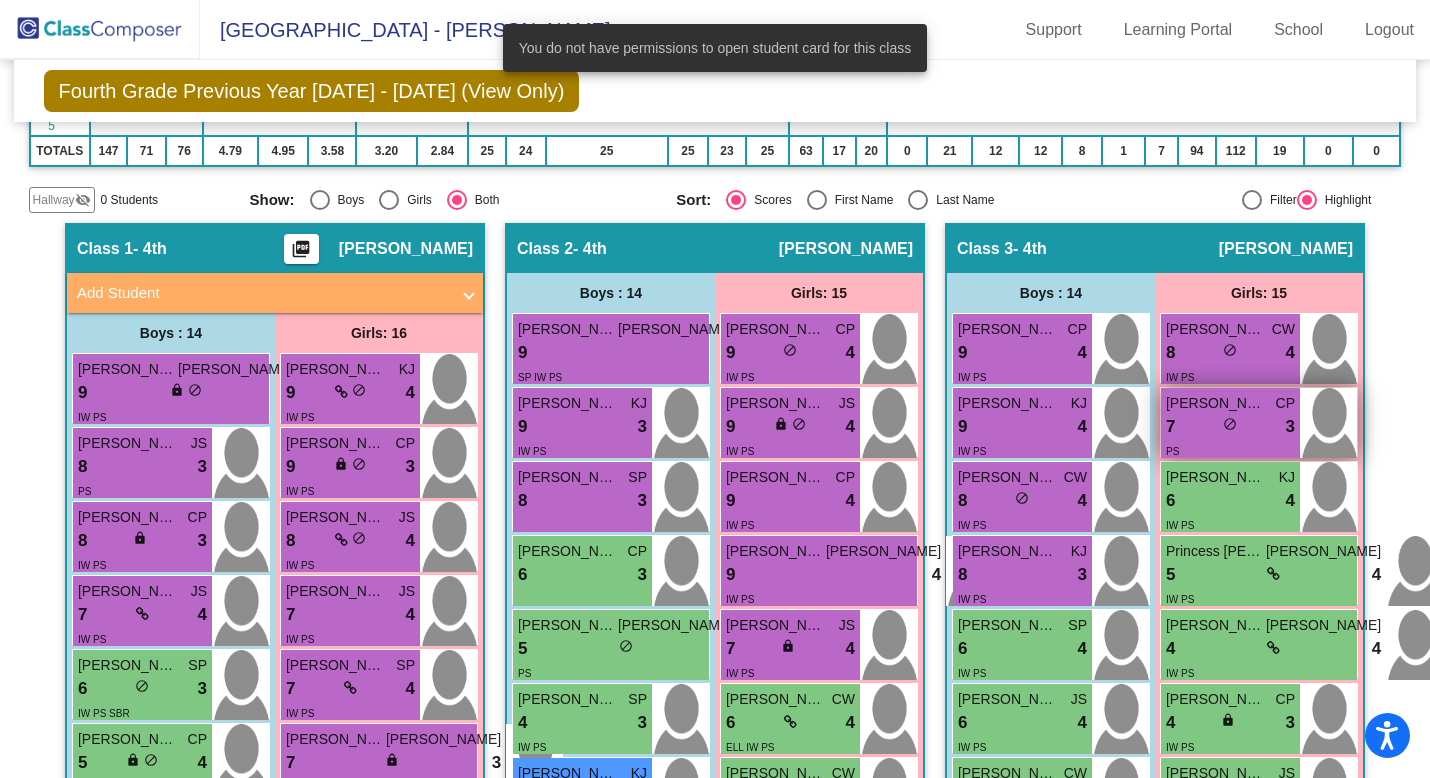click on "7 lock do_not_disturb_alt 3" at bounding box center (1230, 427) 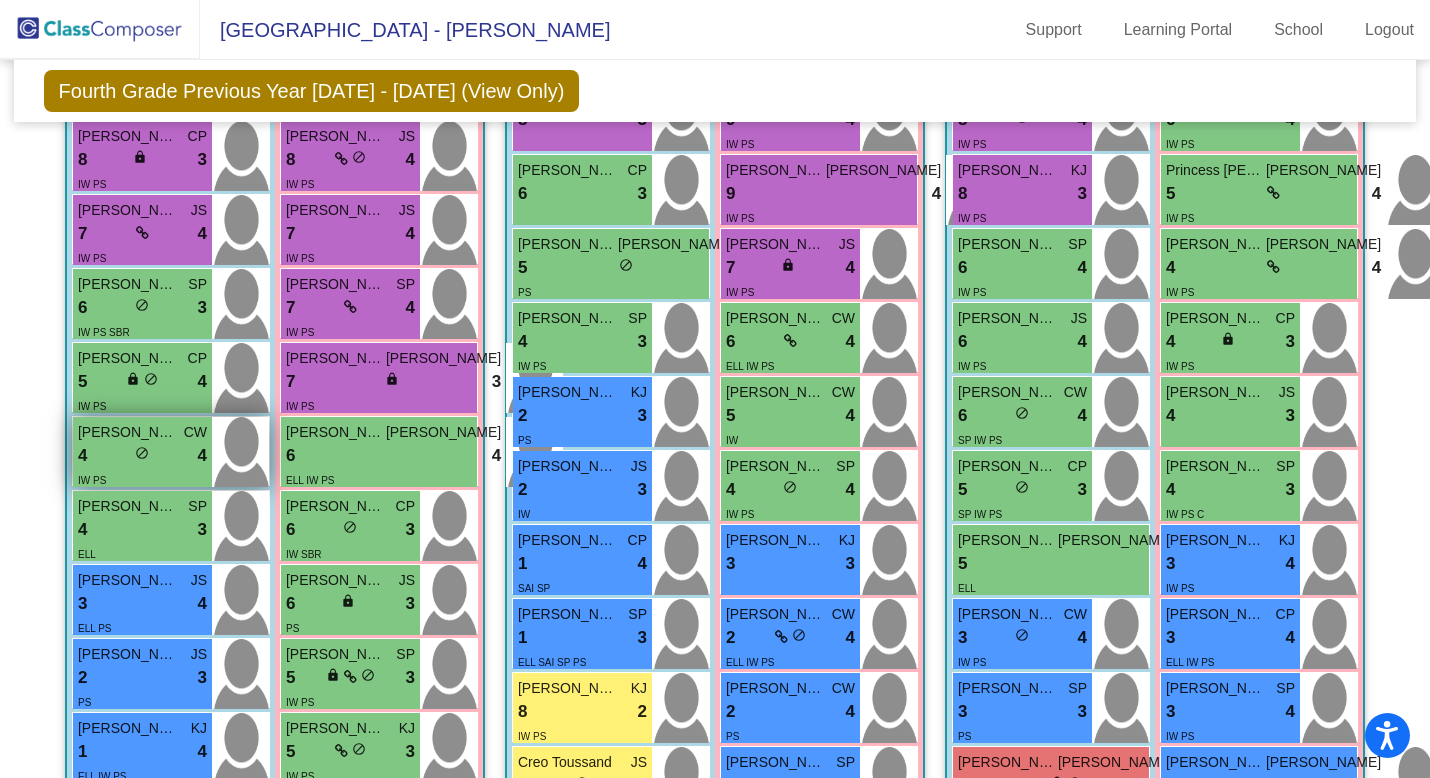 scroll, scrollTop: 806, scrollLeft: 0, axis: vertical 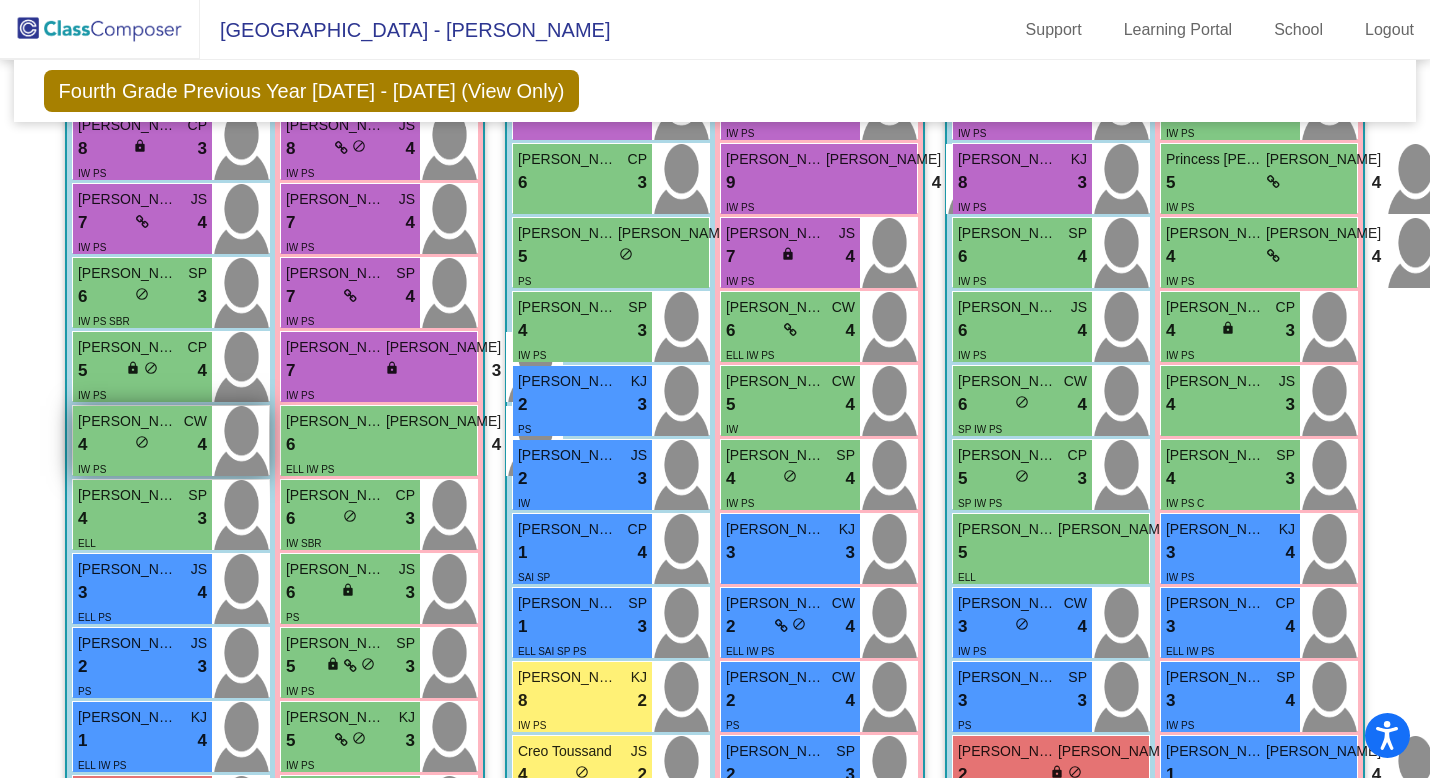 click on "2 lock do_not_disturb_alt 3" at bounding box center [142, 667] 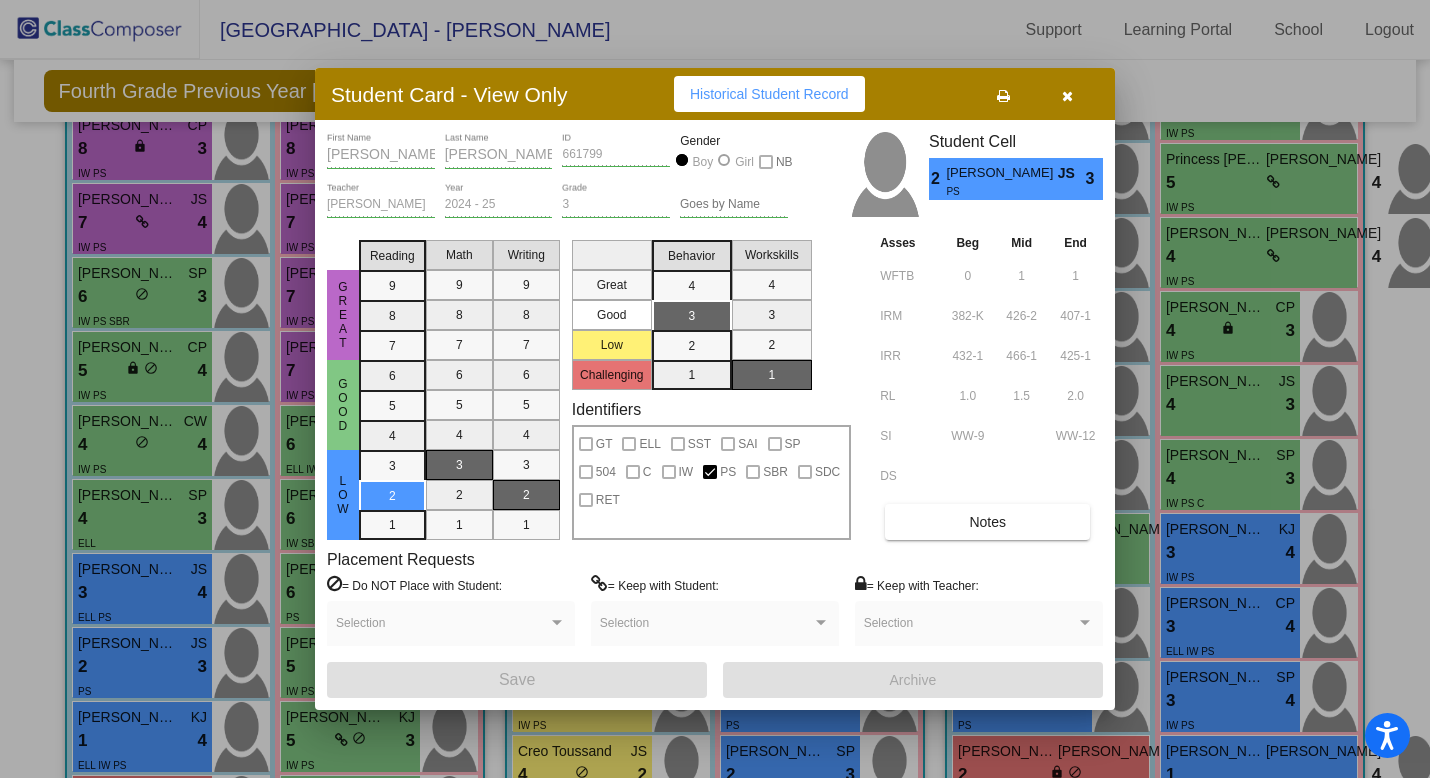 click at bounding box center (1067, 96) 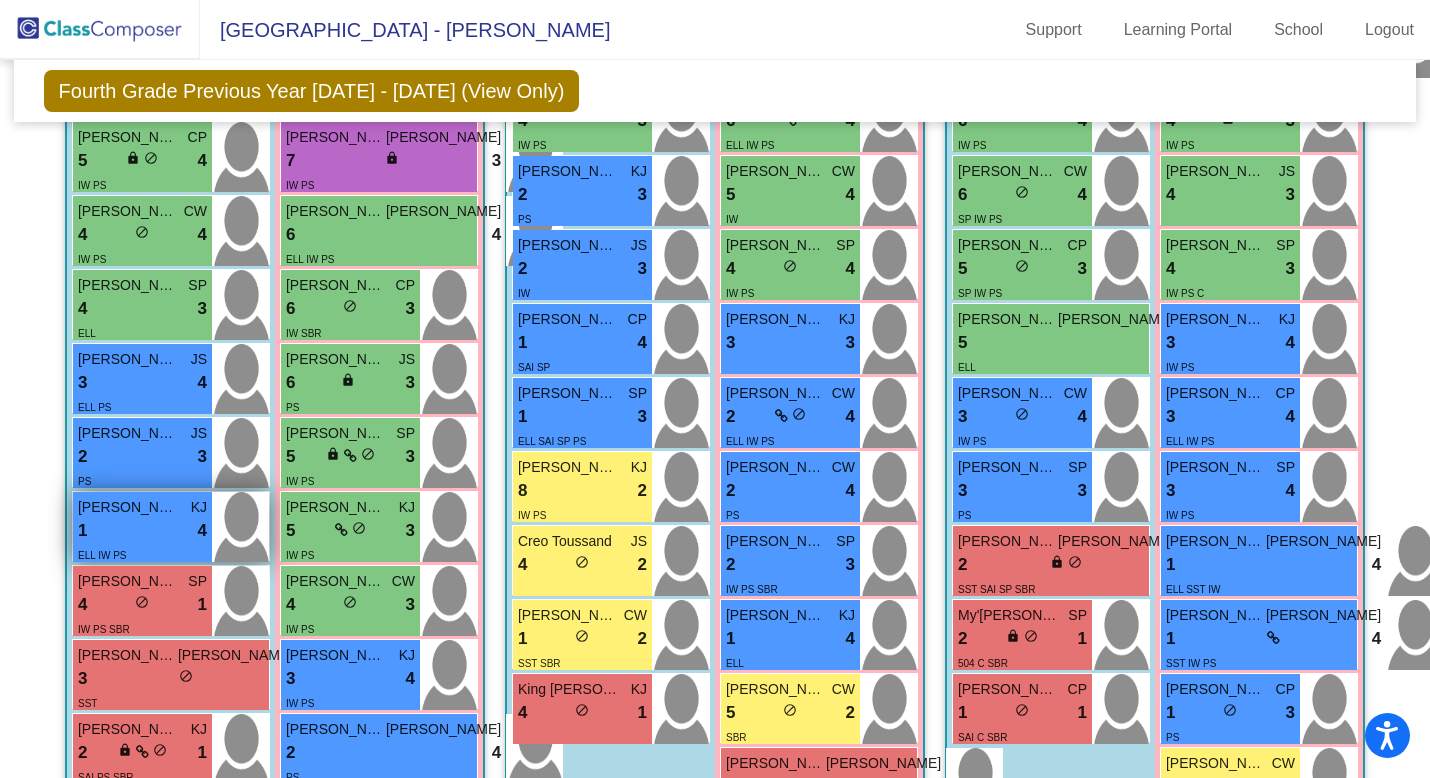 scroll, scrollTop: 1094, scrollLeft: 0, axis: vertical 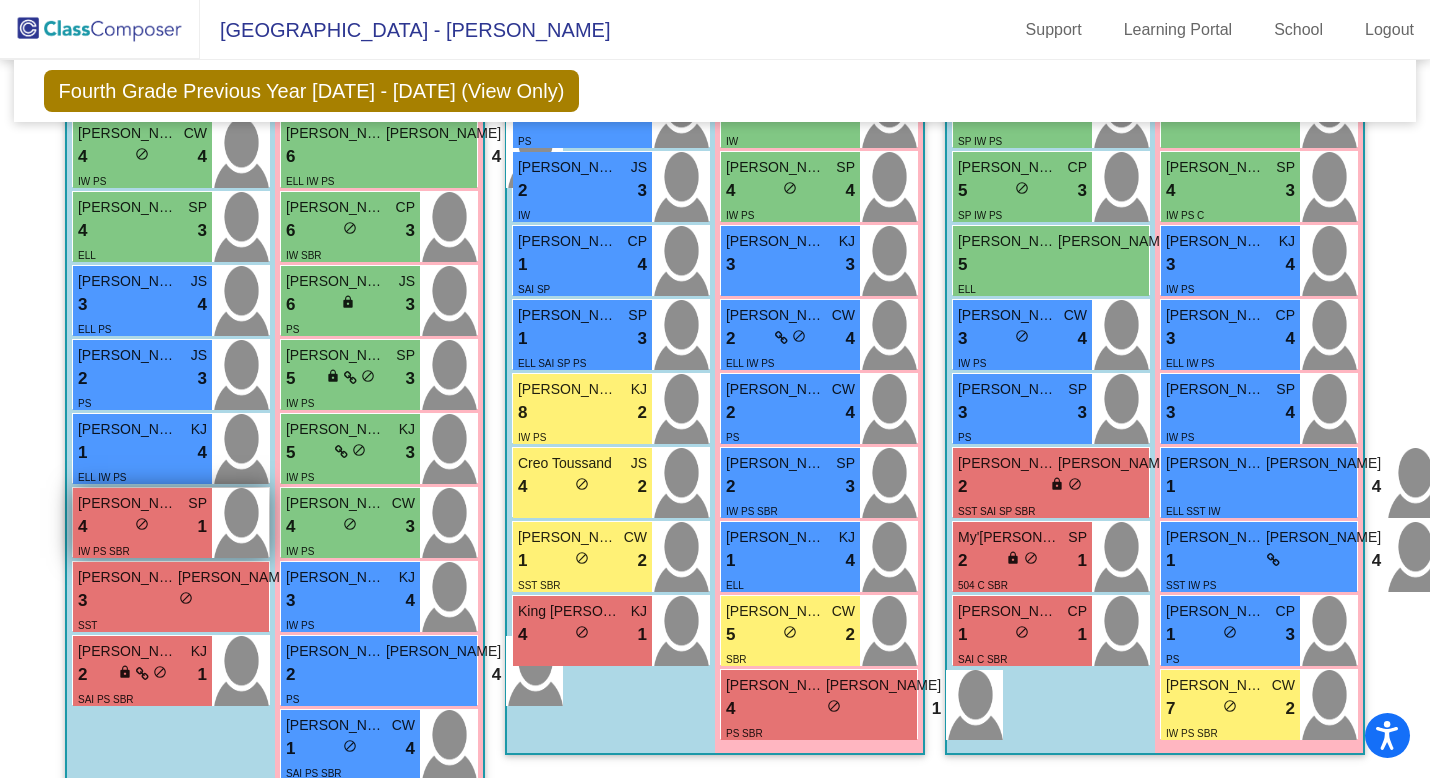 click on "do_not_disturb_alt" at bounding box center [142, 524] 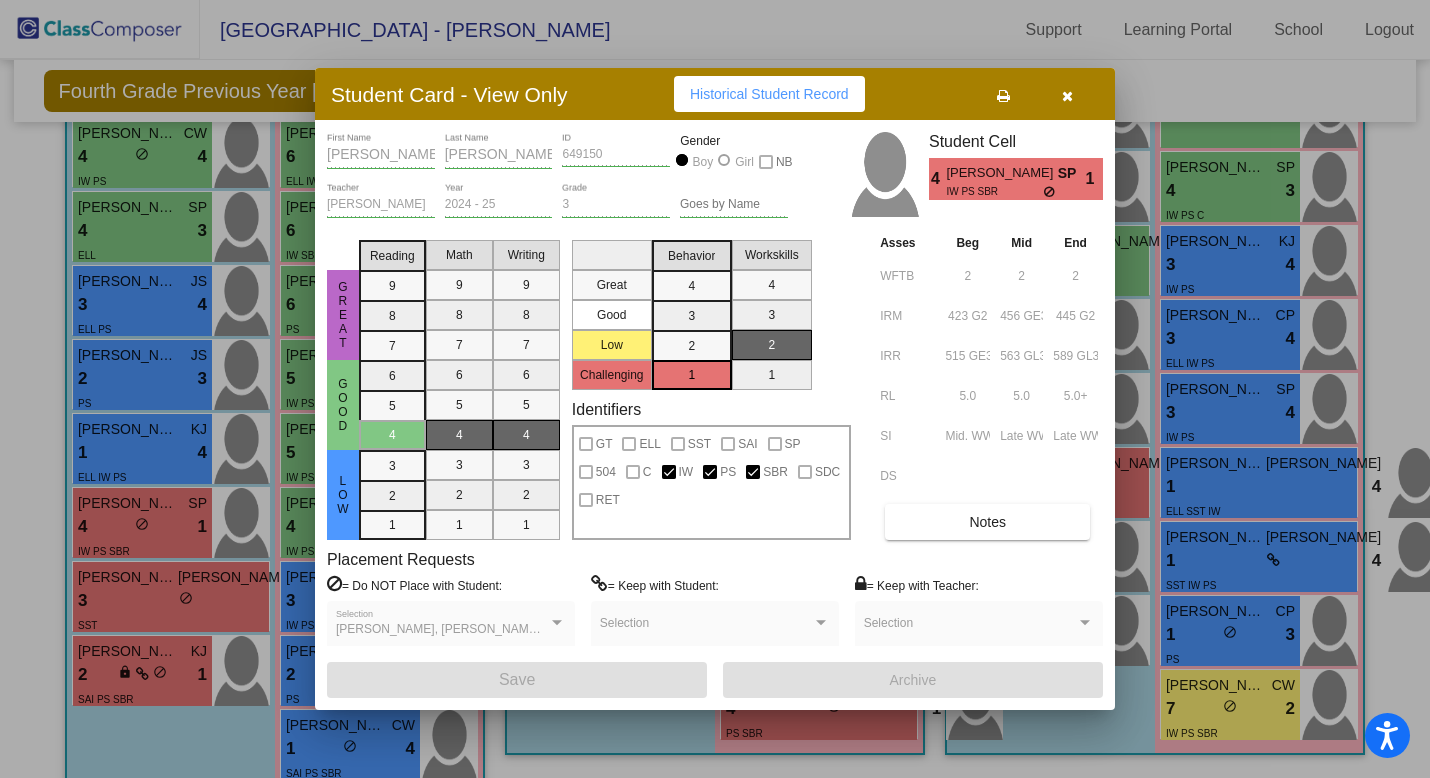 click at bounding box center (1067, 96) 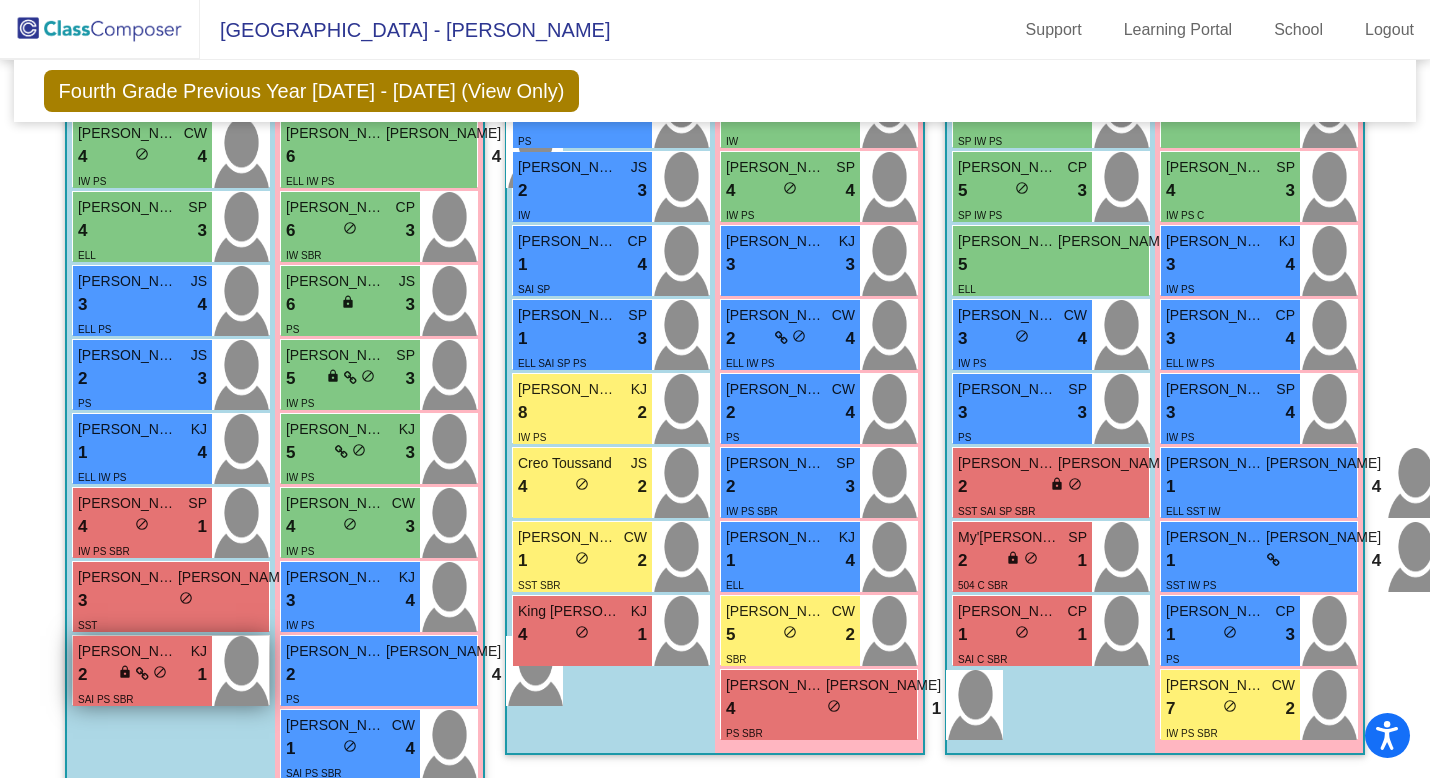 click on "2" at bounding box center [82, 675] 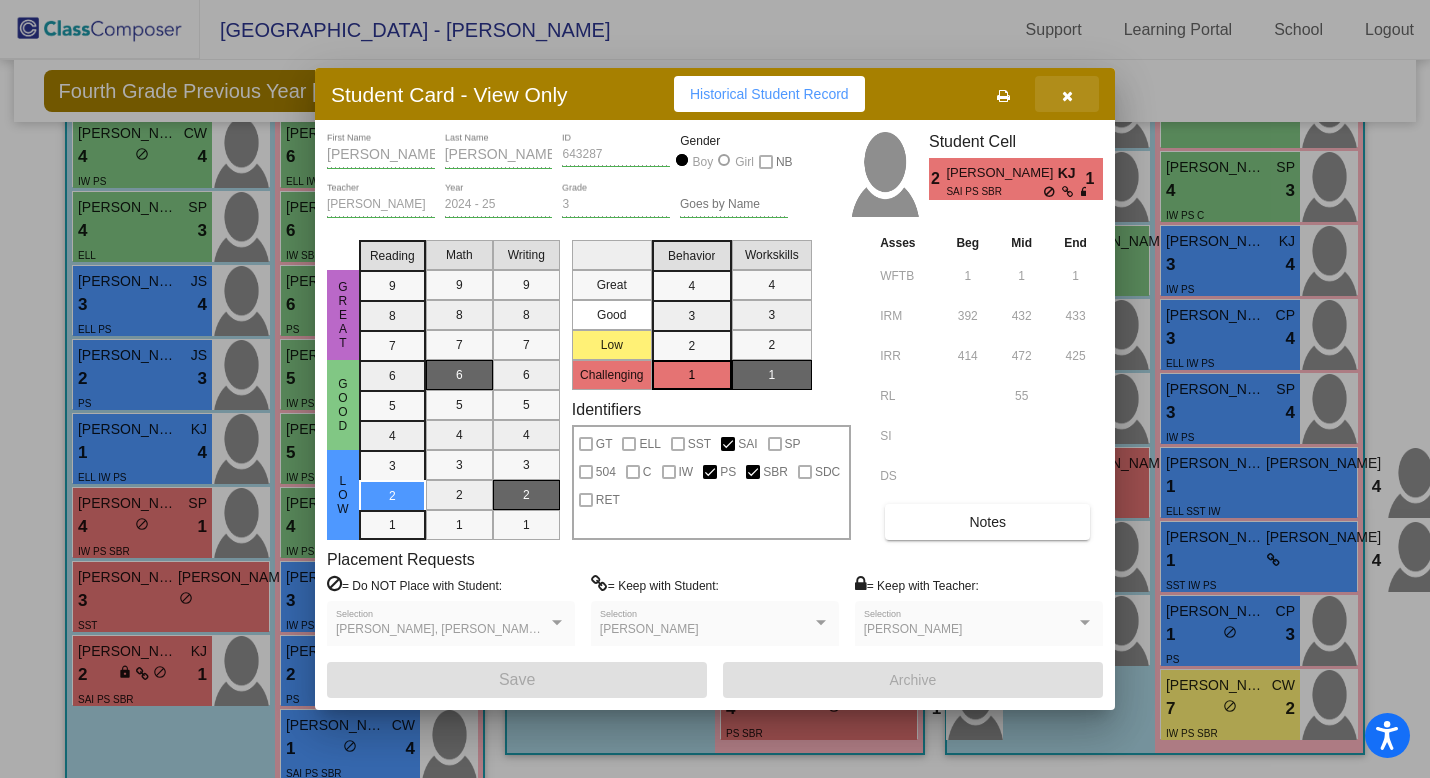 click at bounding box center (1067, 94) 